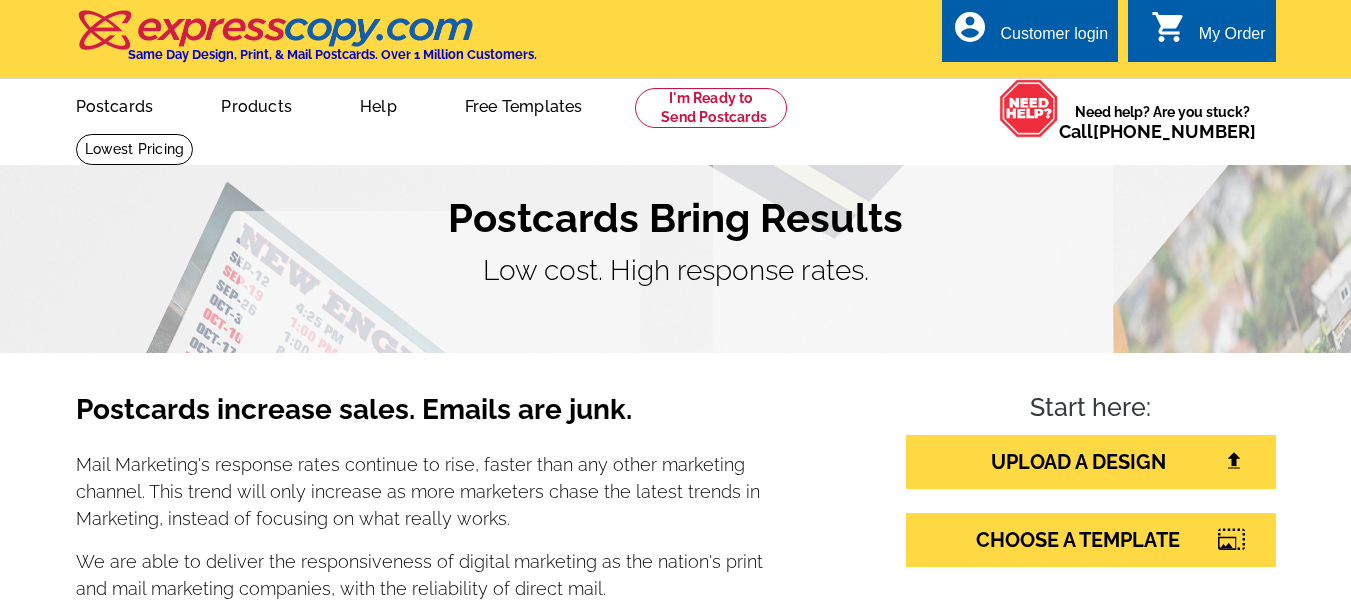 scroll, scrollTop: 0, scrollLeft: 0, axis: both 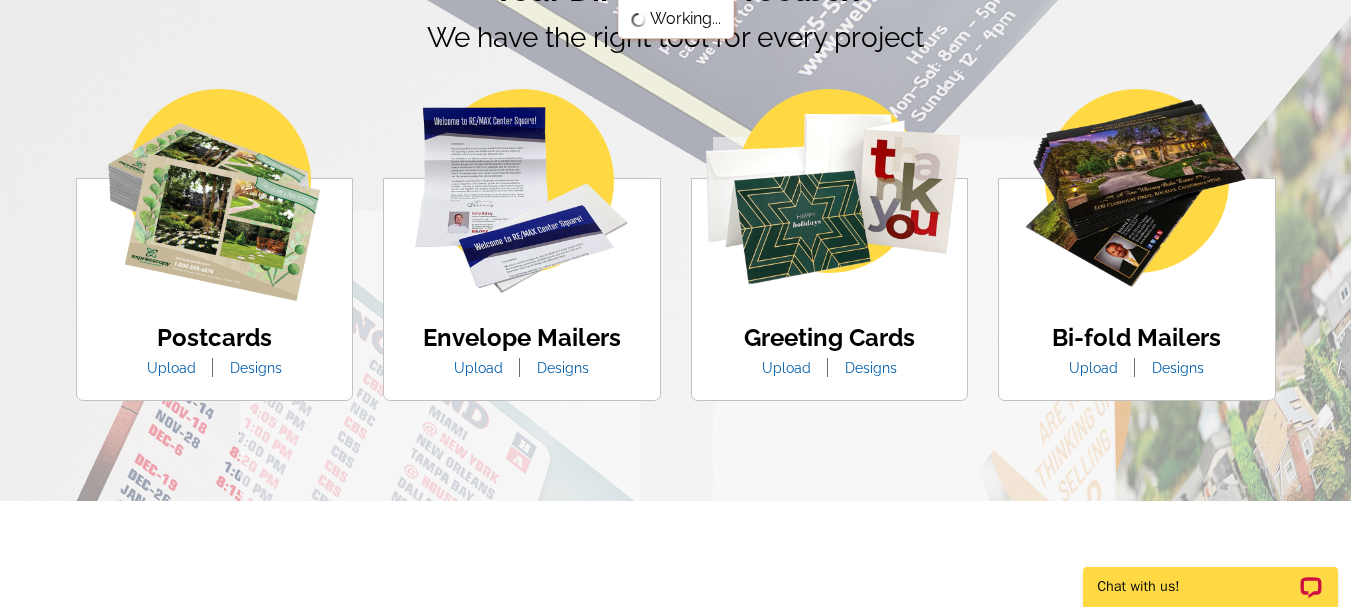 click on "Designs" at bounding box center [256, 368] 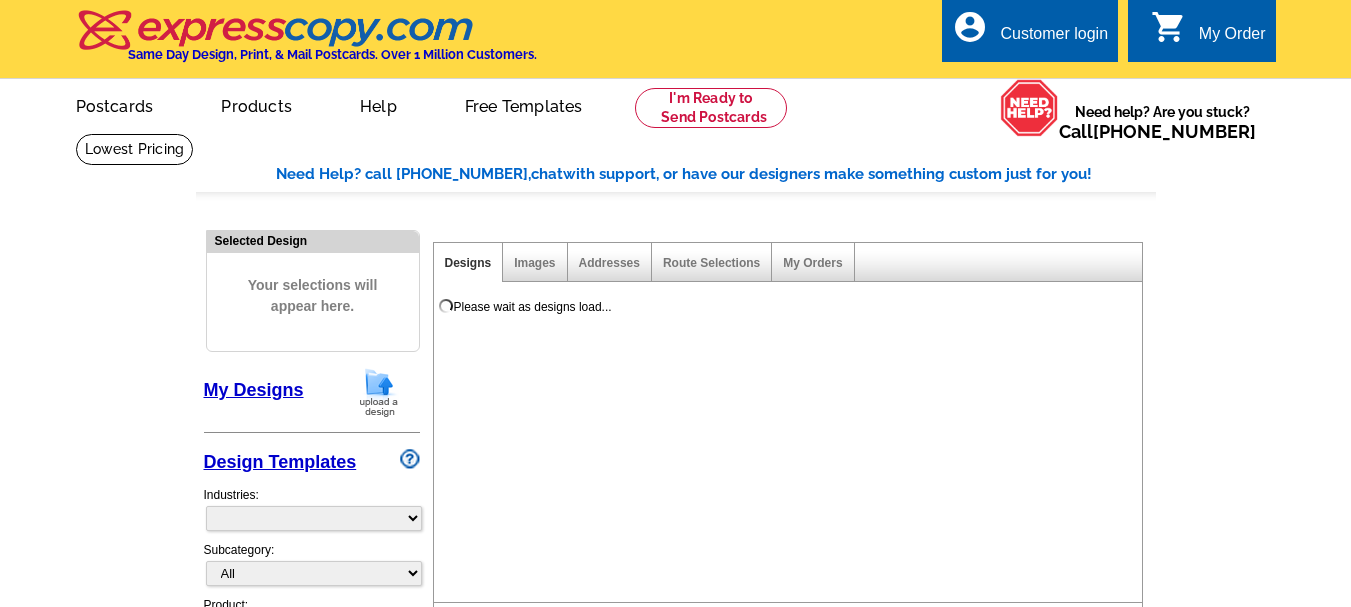 select on "1" 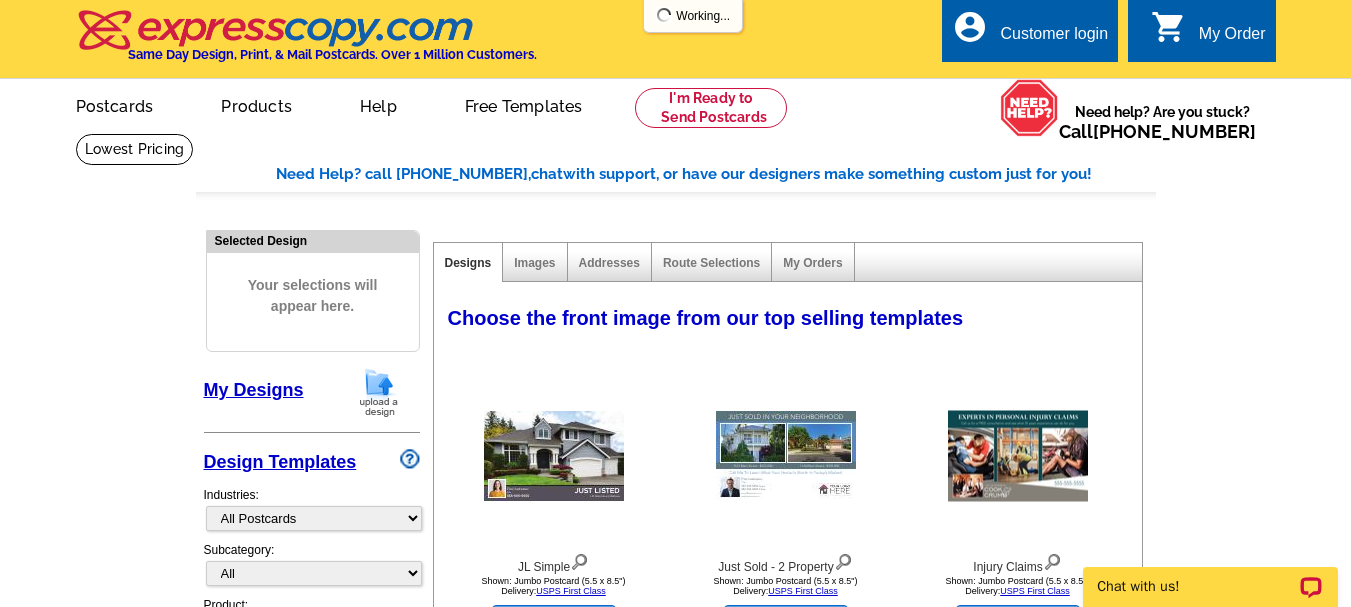 scroll, scrollTop: 0, scrollLeft: 0, axis: both 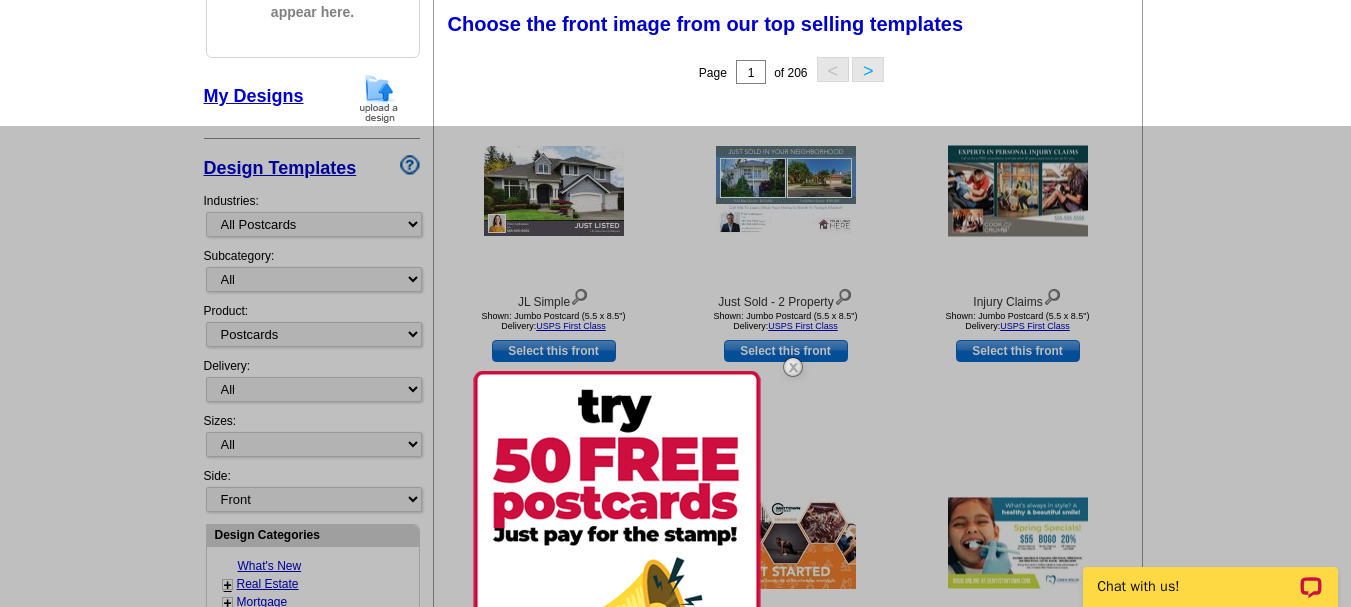 click at bounding box center [675, 429] 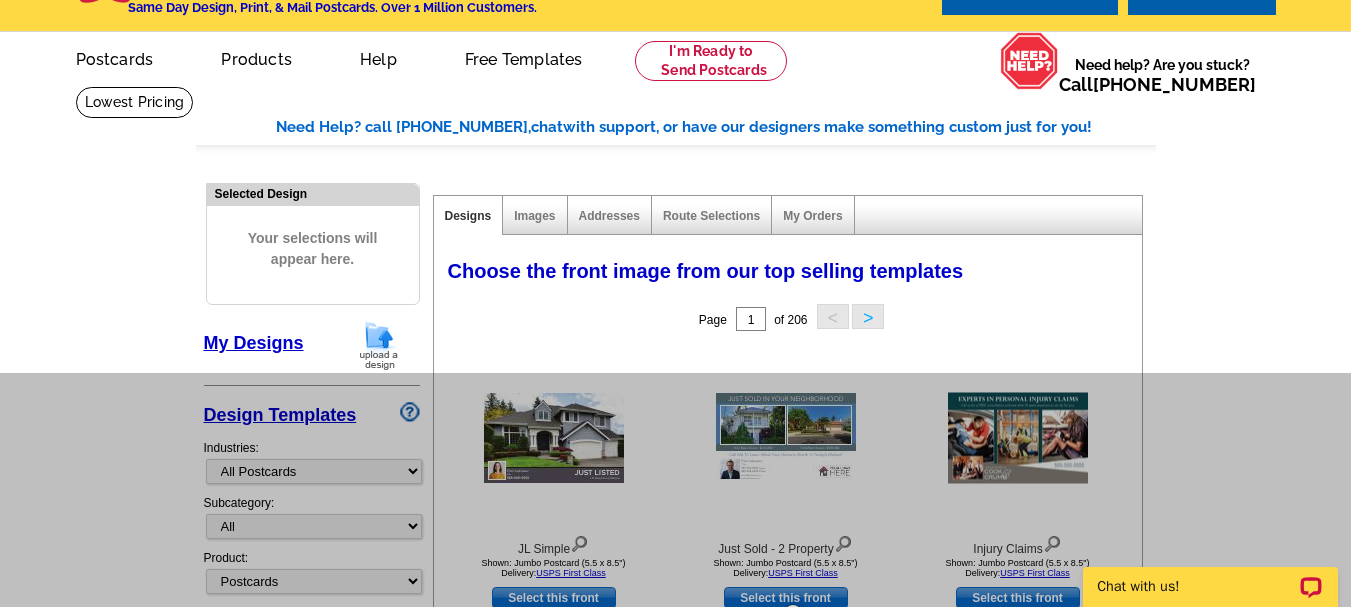 scroll, scrollTop: 0, scrollLeft: 0, axis: both 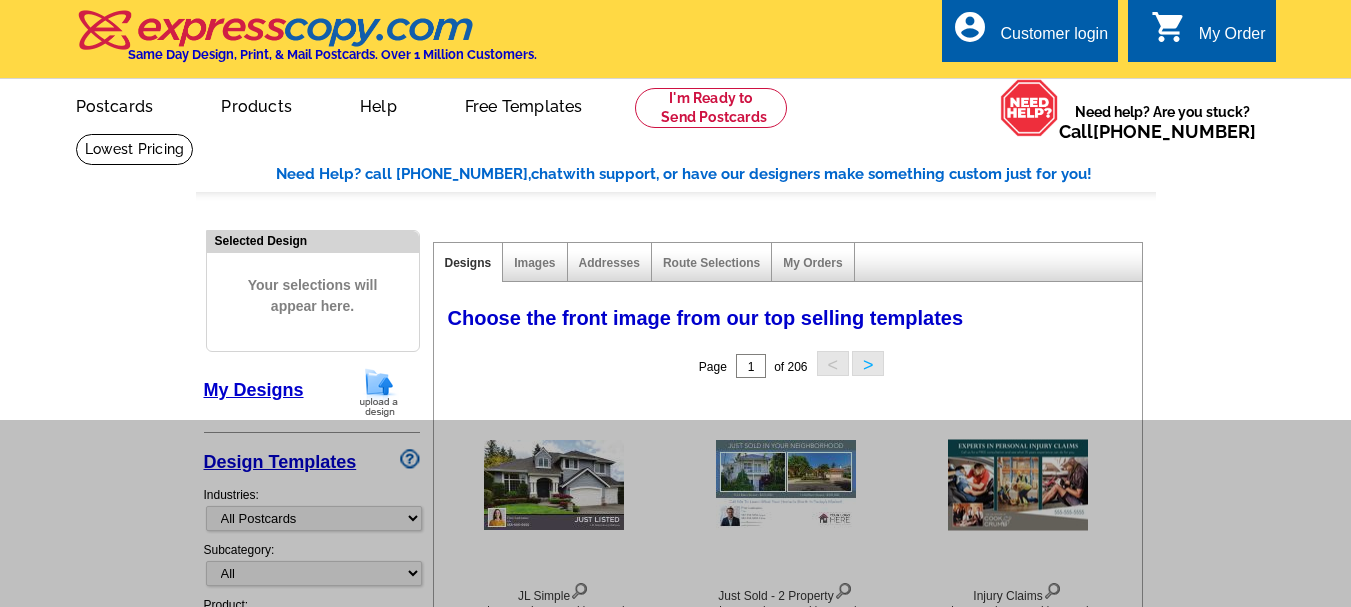 click on ">" at bounding box center [868, 363] 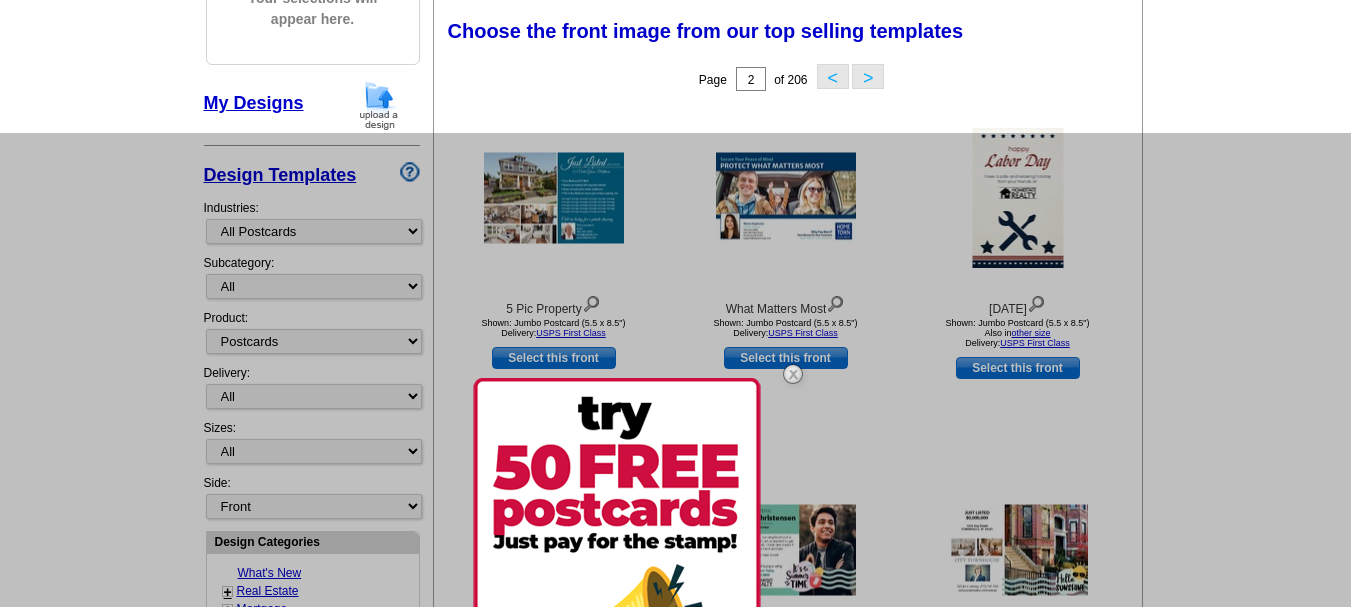 scroll, scrollTop: 255, scrollLeft: 0, axis: vertical 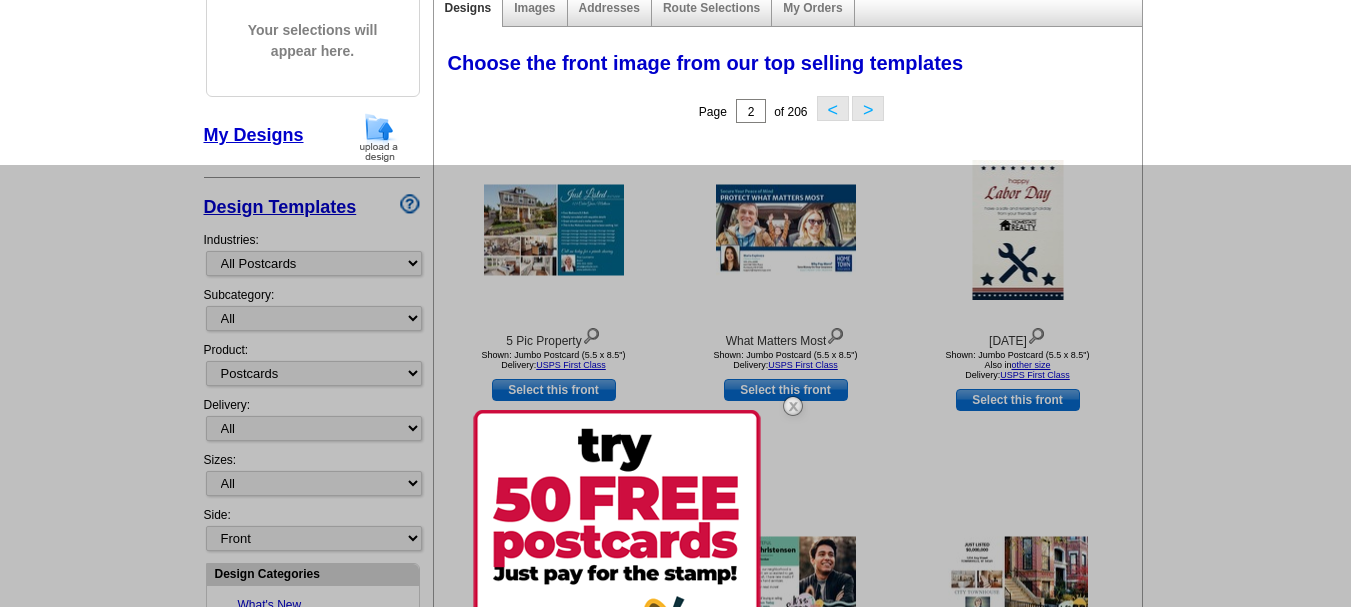 click on "Need Help? call 800-260-5887,  chat  with support, or have our designers make something custom just for you!
Got it, no need for the selection guide next time.
Show Results
Selected Design
Your selections will appear here.
My Designs
Design Templates
Industries:
What's New Real Estate Mortgage Insurance HVAC Dental Solar EDDM - NEW! Calendar Postcards Arts & Entertainment Assisted Living Automotive All" at bounding box center (675, 621) 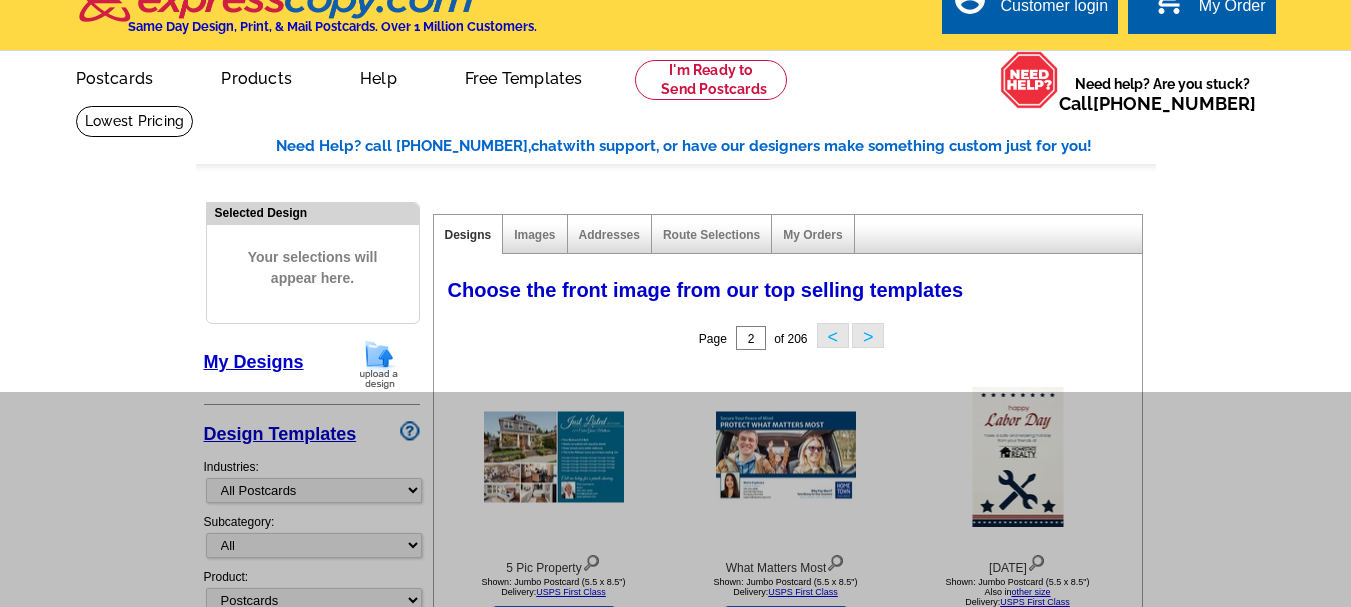 scroll, scrollTop: 0, scrollLeft: 0, axis: both 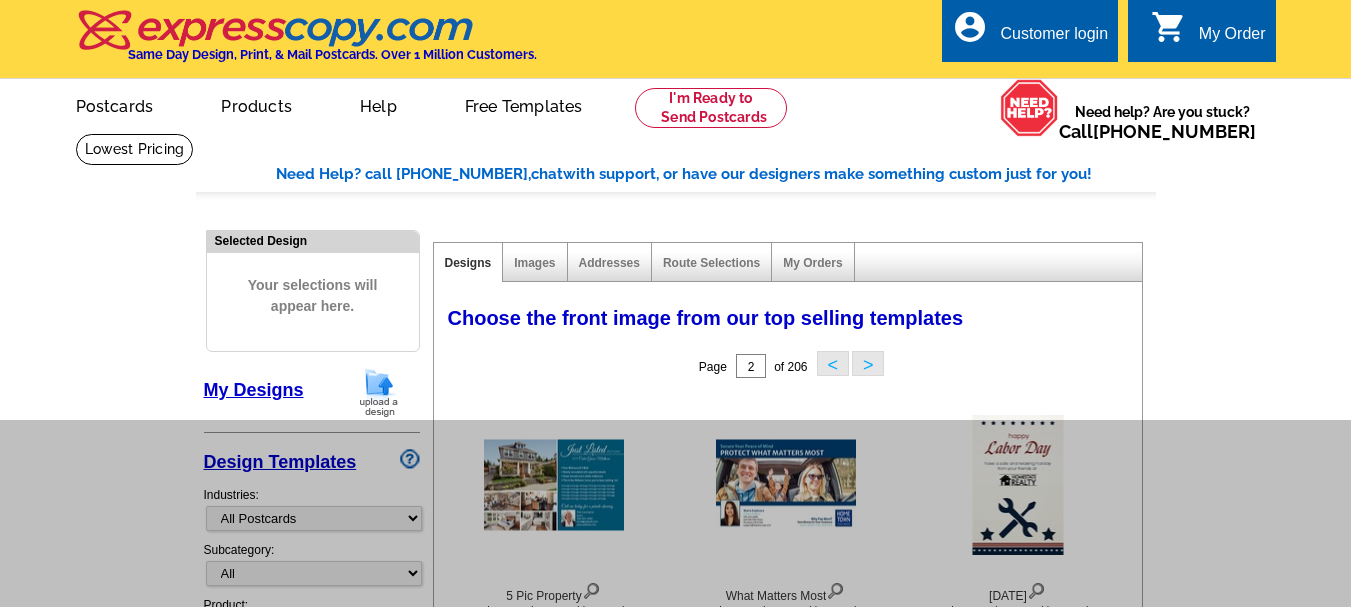 click on "picture_in_picture
Postcards
store_mall_directory
Products
keyboard_arrow_down
Postcards
Business cards
Flyers and brochures
More
Fast & easy postcard marketing
Same day printing and mailing
Upload your own design or customize a template
Help" at bounding box center (676, 122) 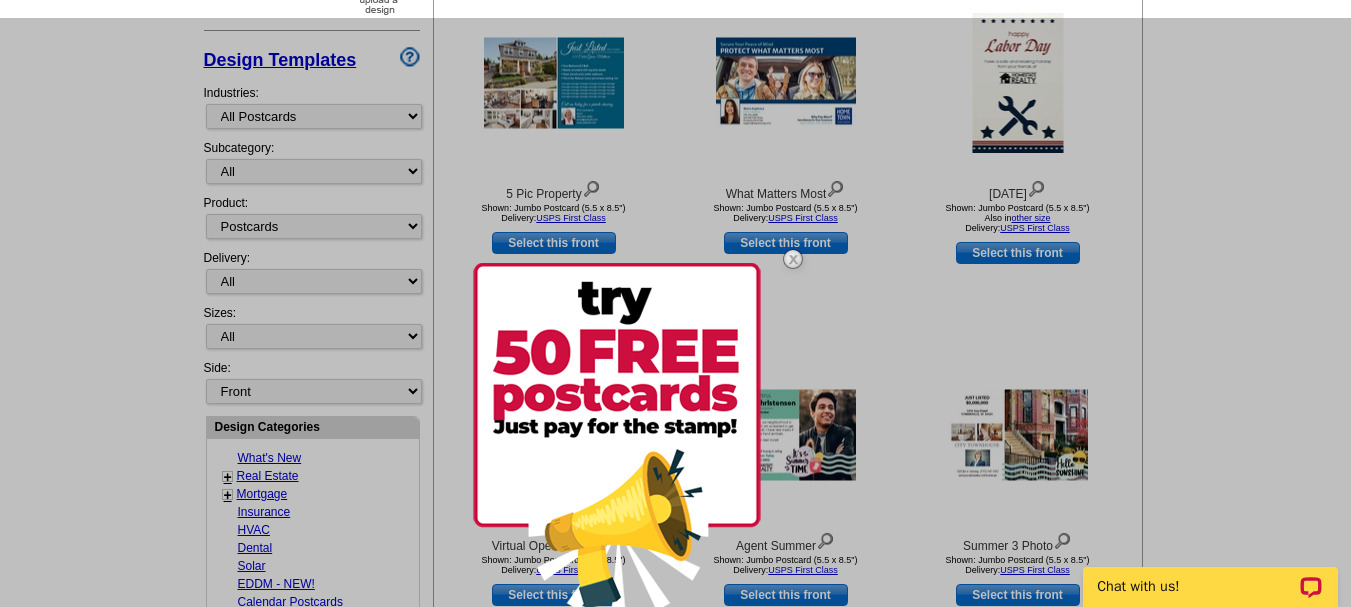 scroll, scrollTop: 373, scrollLeft: 0, axis: vertical 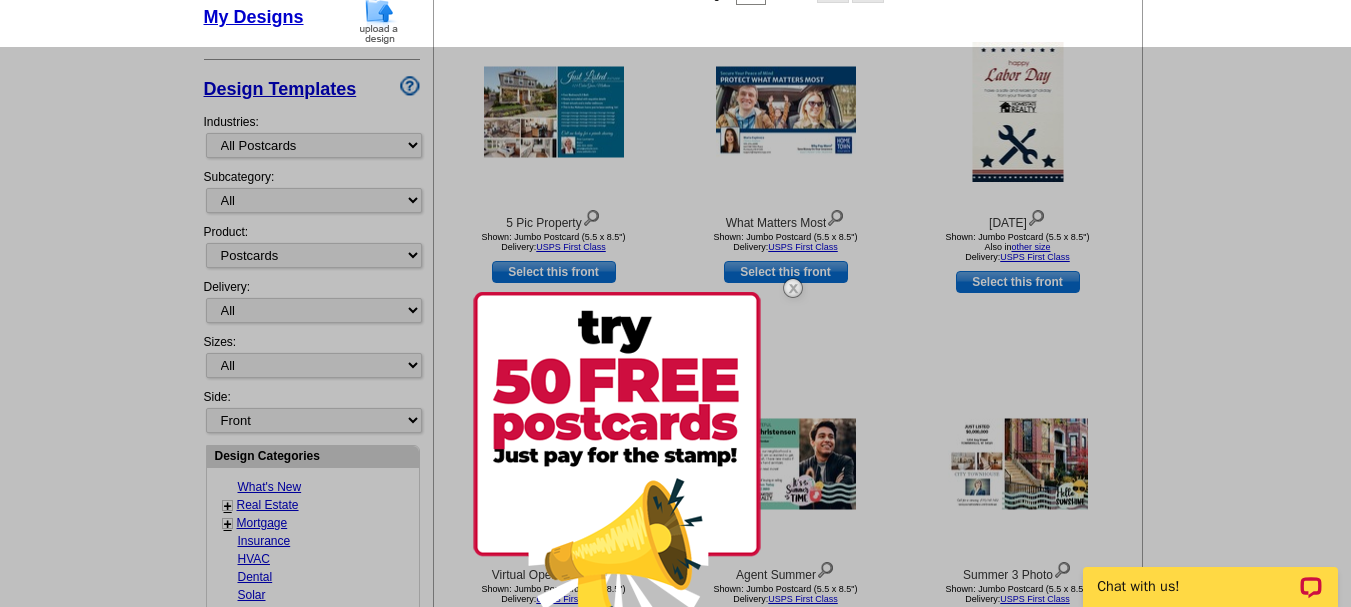 click at bounding box center (675, 350) 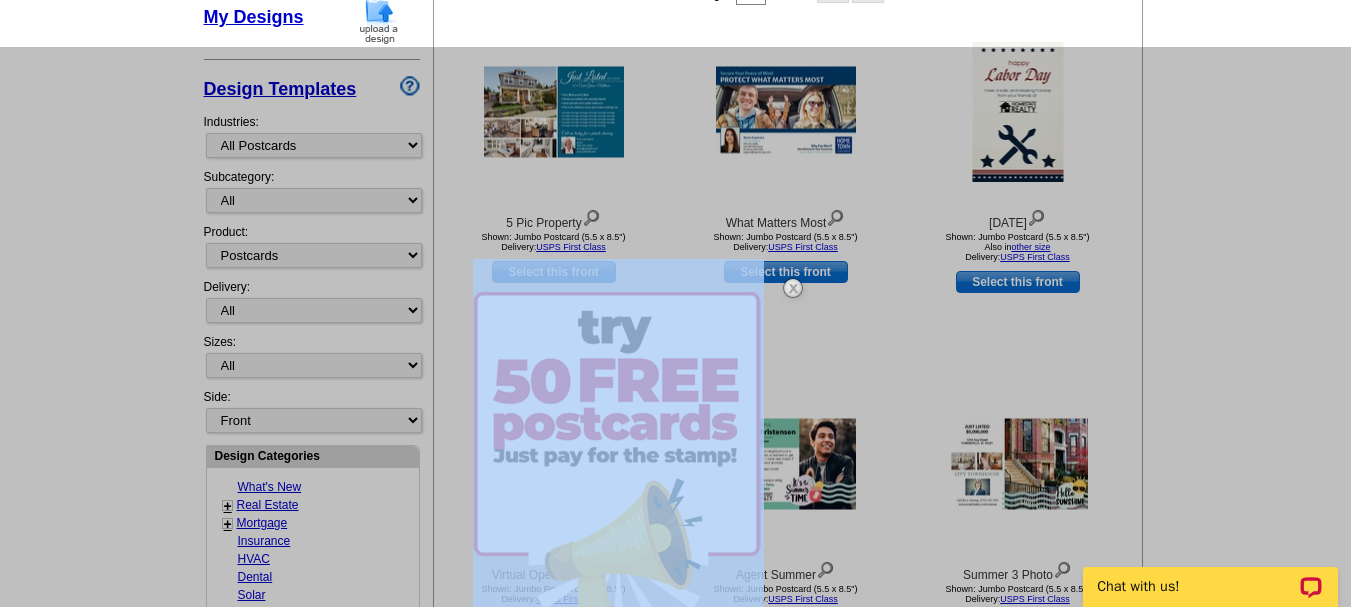click at bounding box center [675, 350] 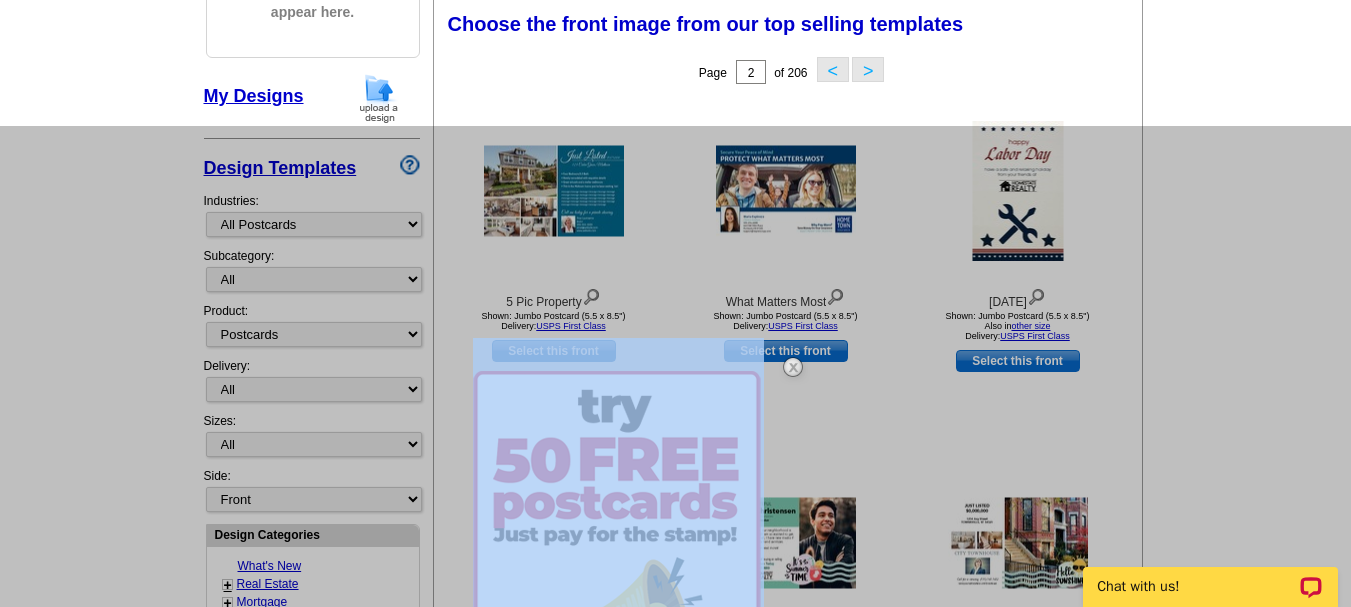 scroll, scrollTop: 291, scrollLeft: 0, axis: vertical 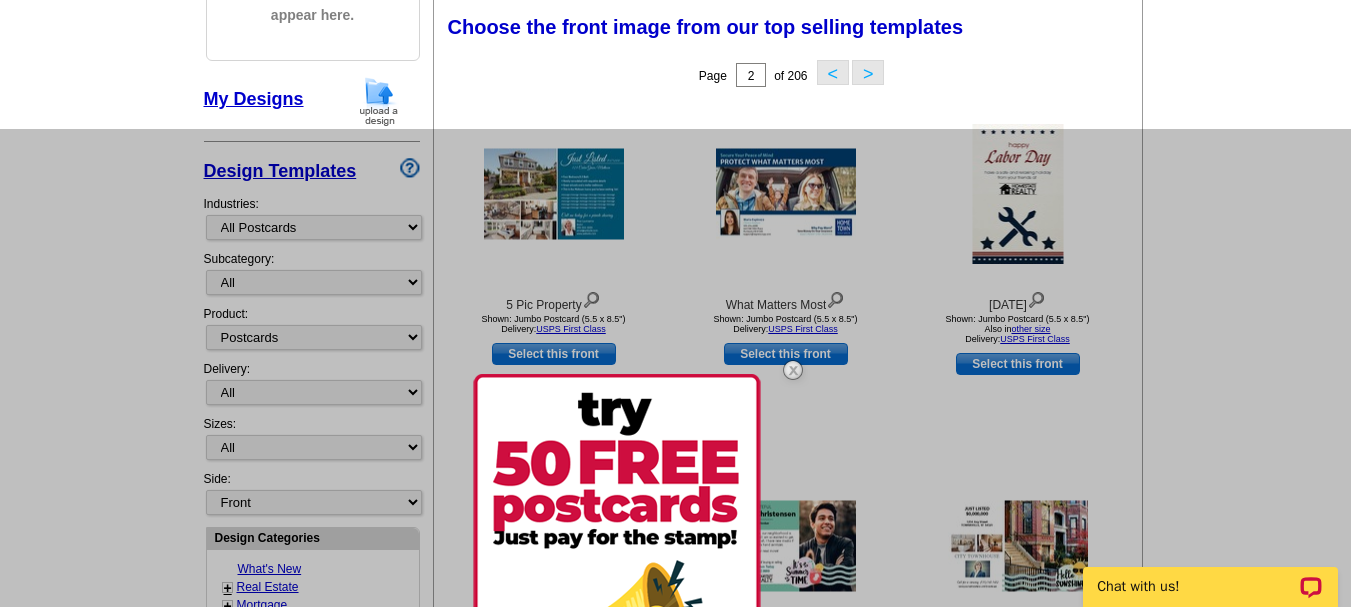 click at bounding box center (675, 432) 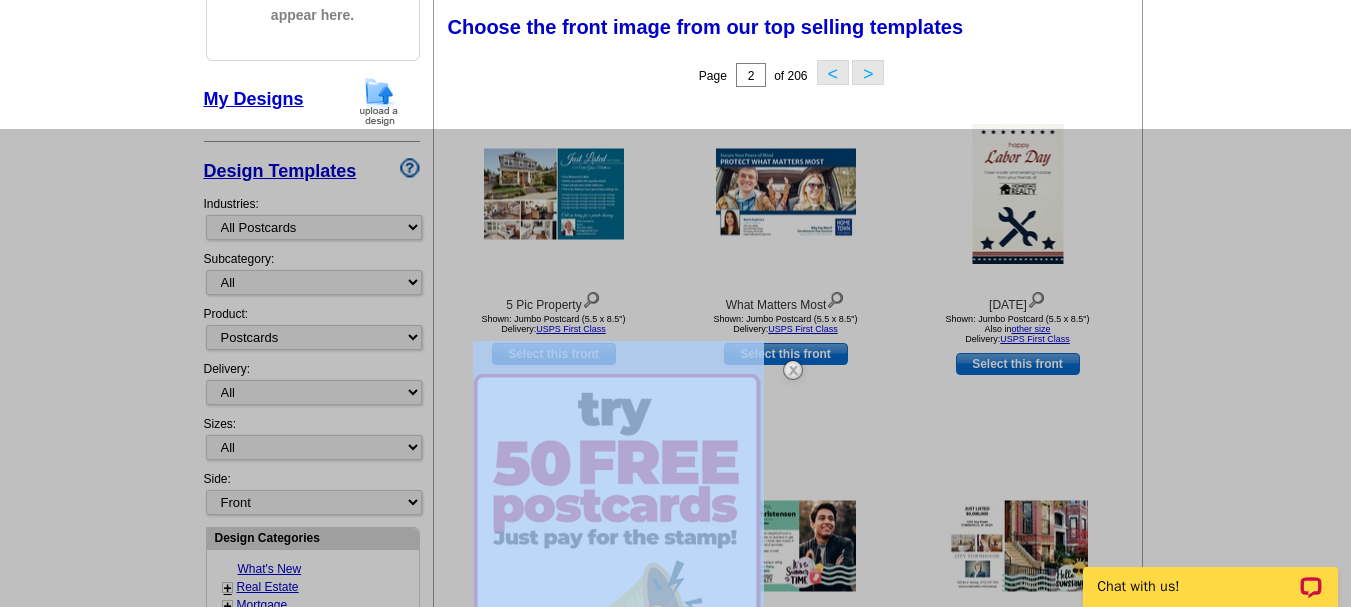 click at bounding box center [675, 432] 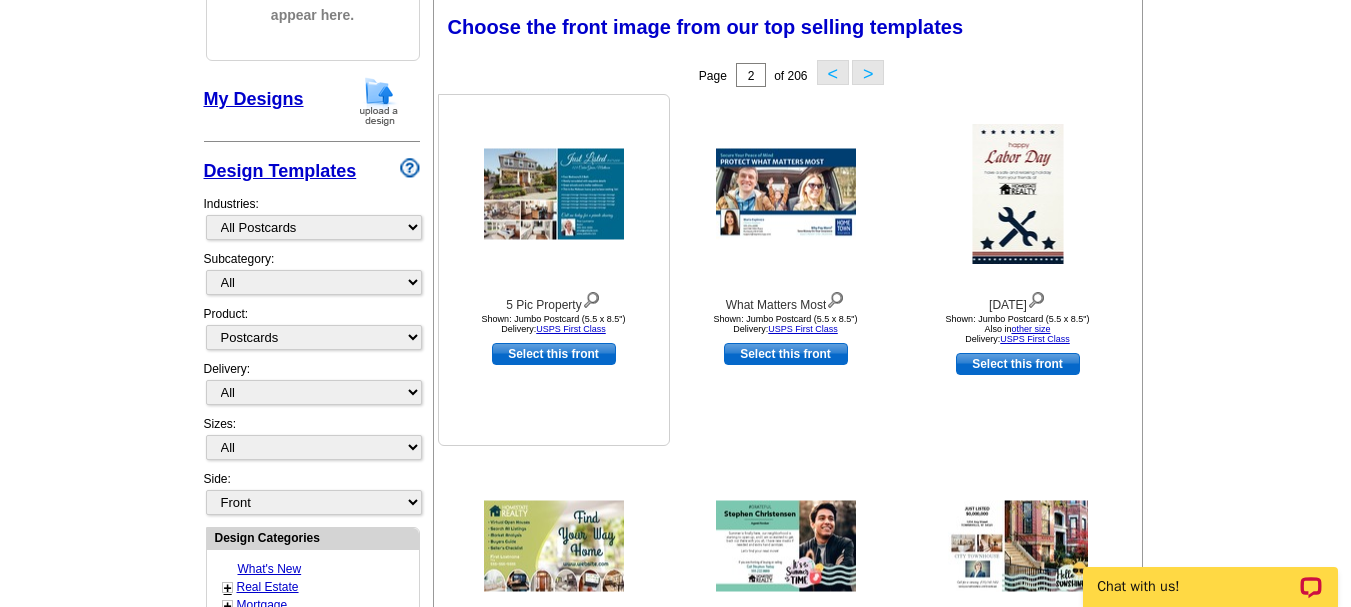 click at bounding box center (554, 194) 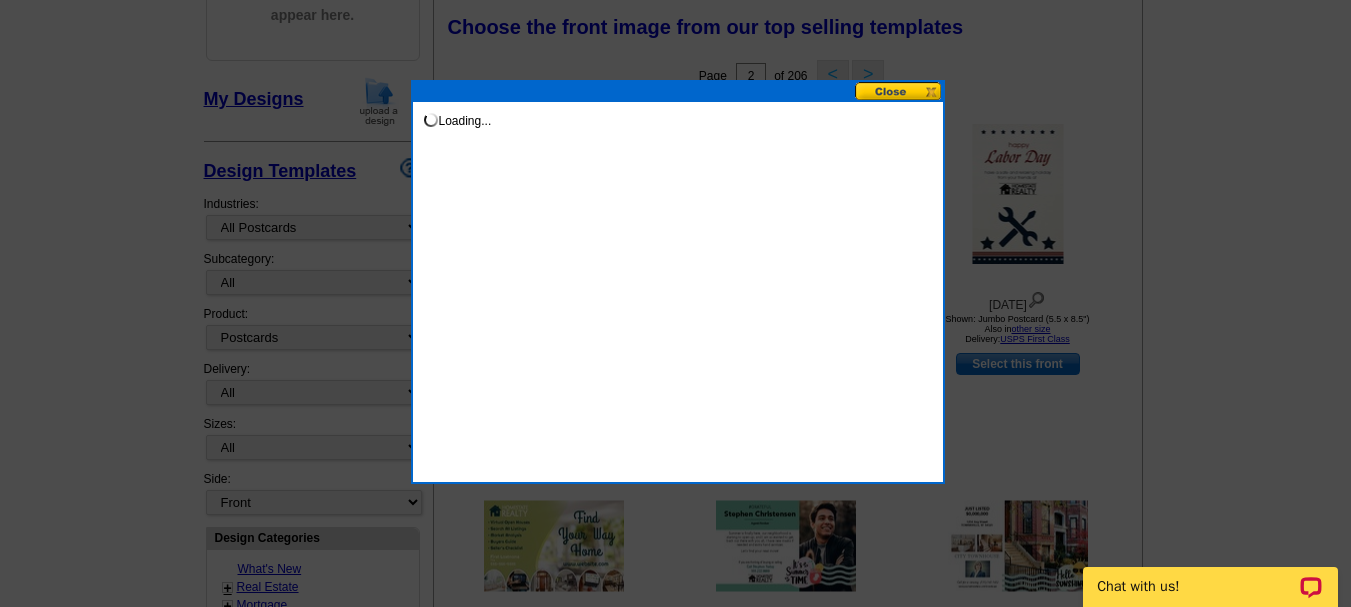 click on "Loading..." at bounding box center [678, 282] 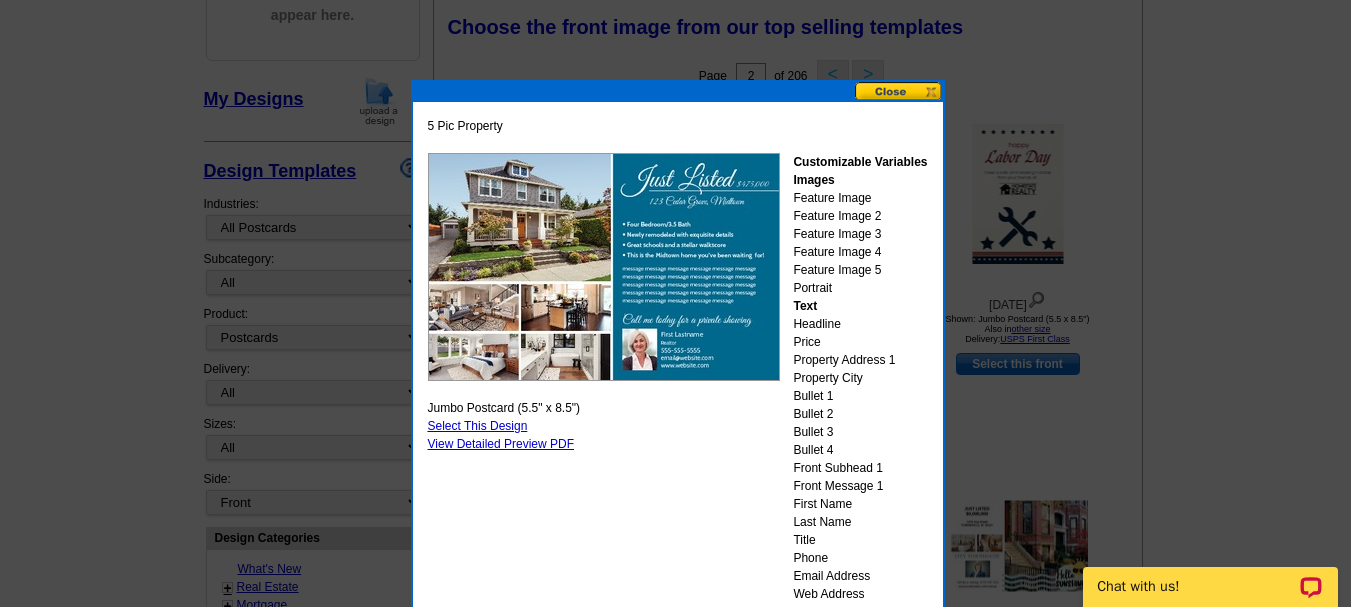 click at bounding box center [899, 91] 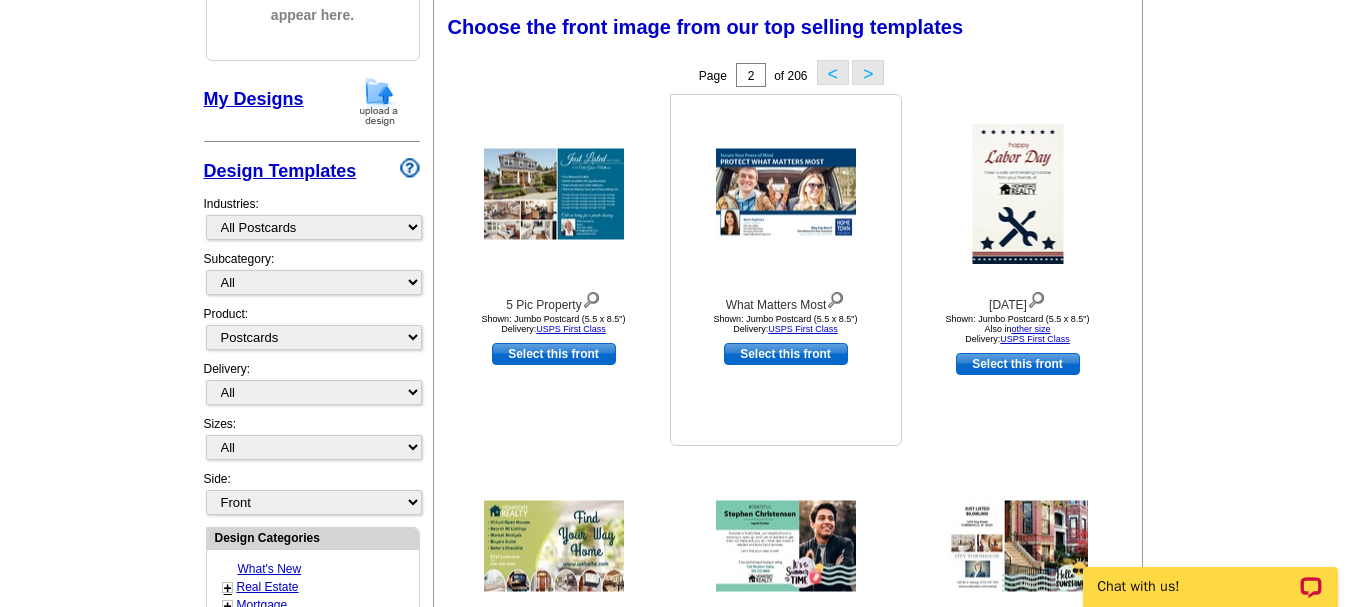 click at bounding box center [786, 194] 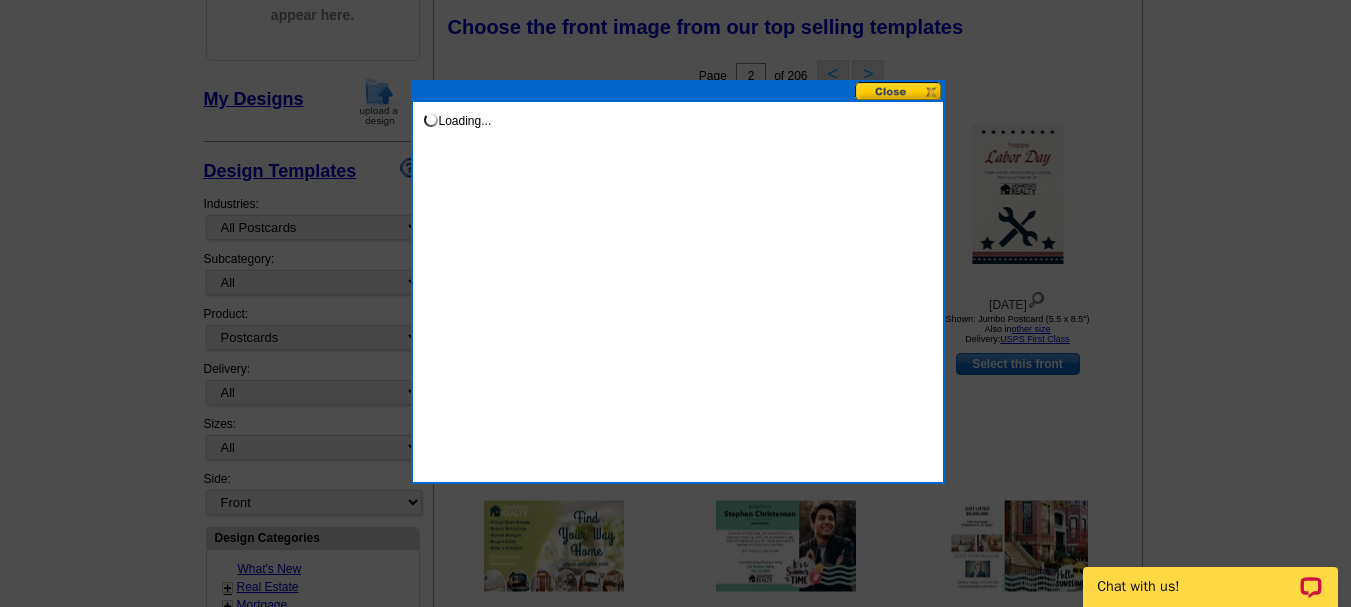 click on "Loading..." at bounding box center (678, 282) 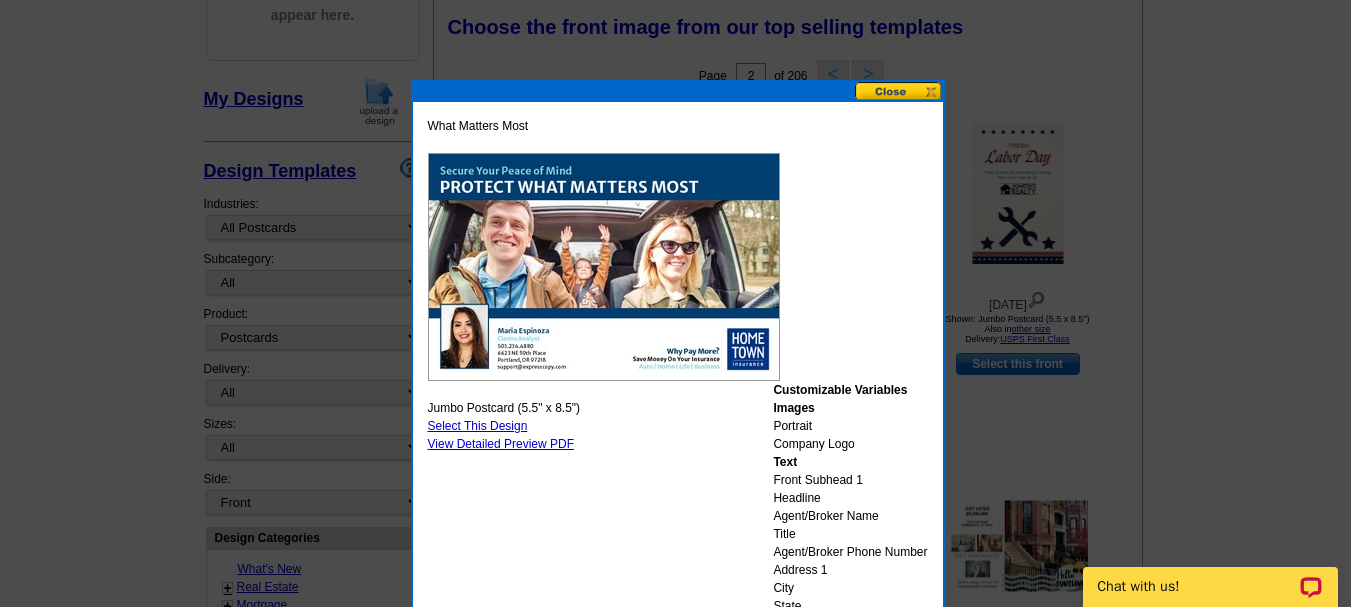 click at bounding box center (899, 91) 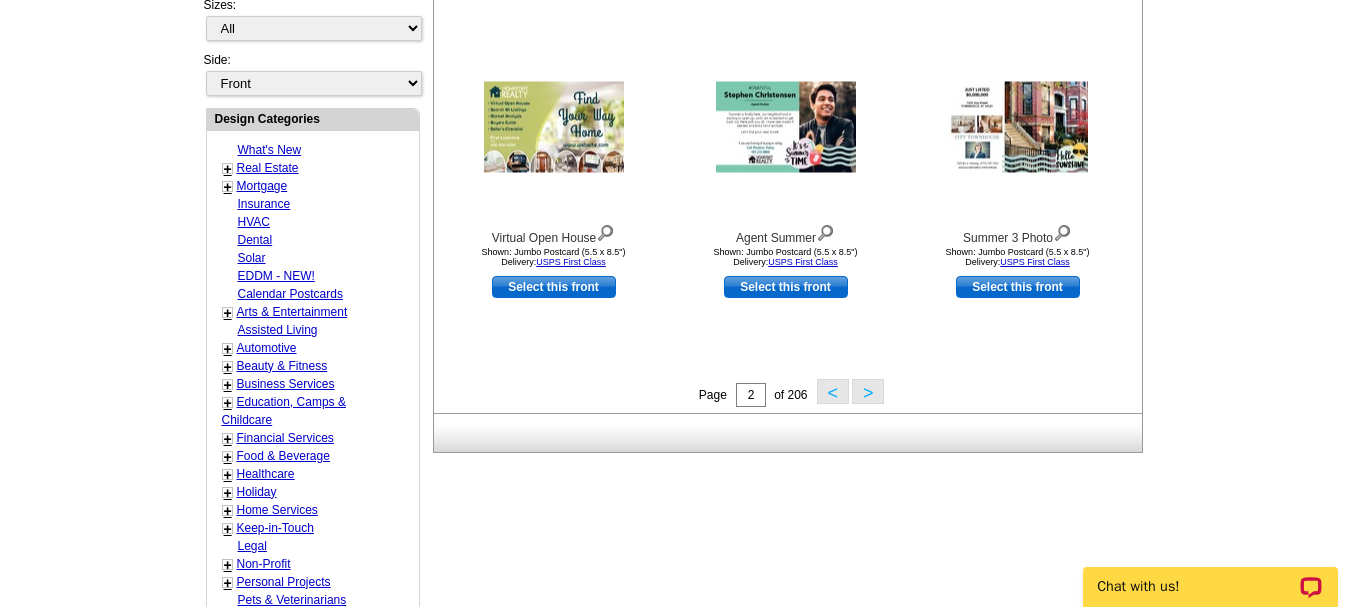 scroll, scrollTop: 714, scrollLeft: 0, axis: vertical 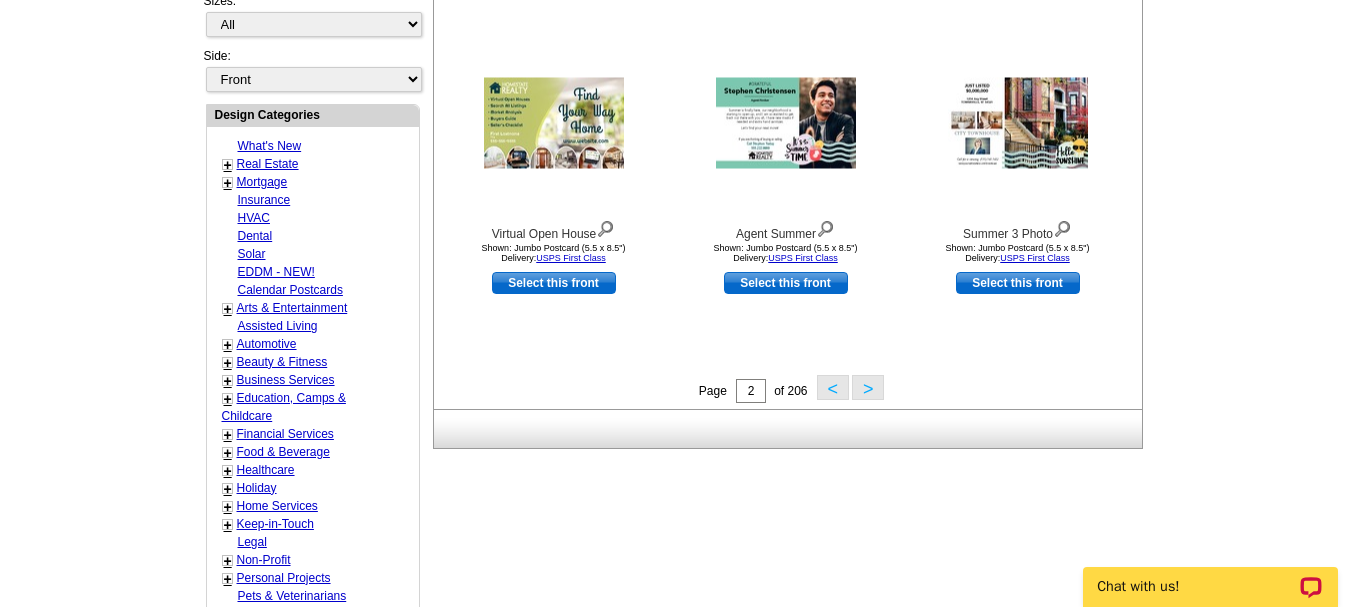 click on ">" at bounding box center [868, 387] 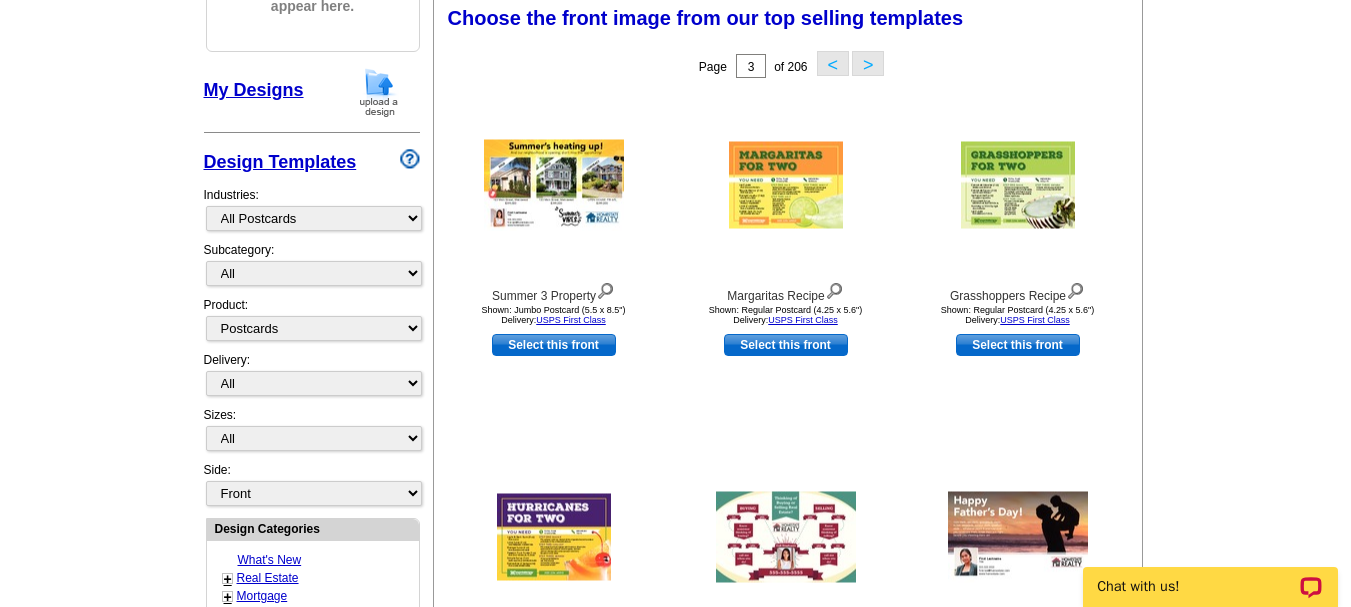 scroll, scrollTop: 296, scrollLeft: 0, axis: vertical 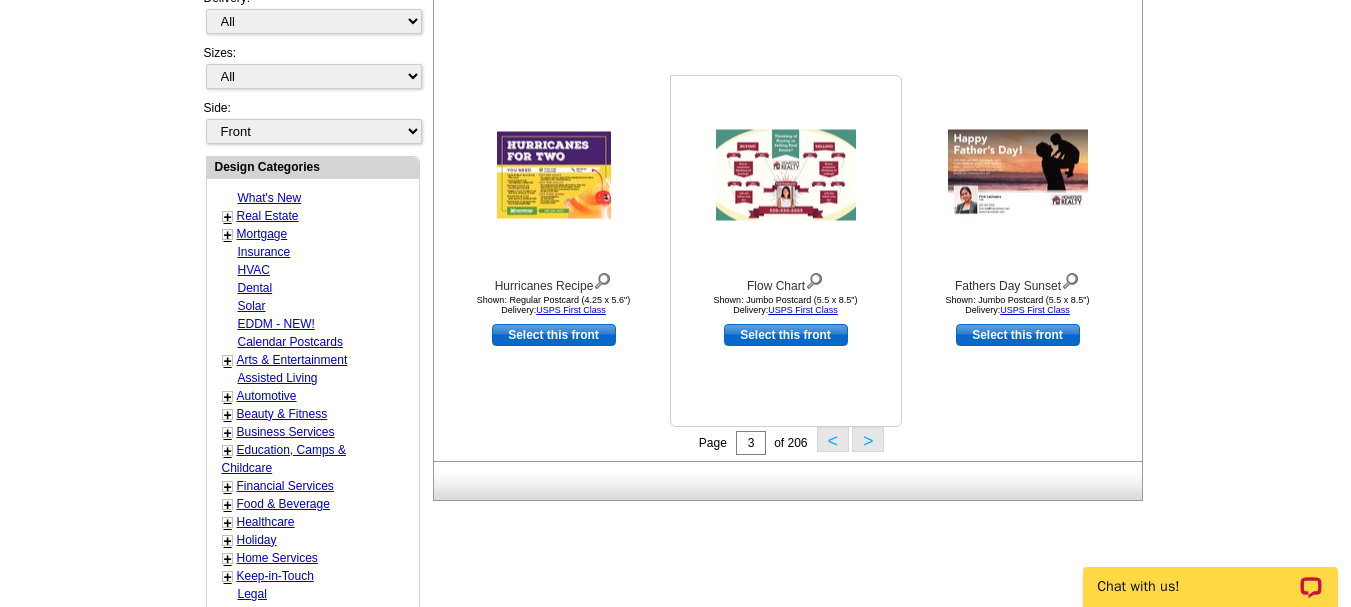 click at bounding box center [786, 175] 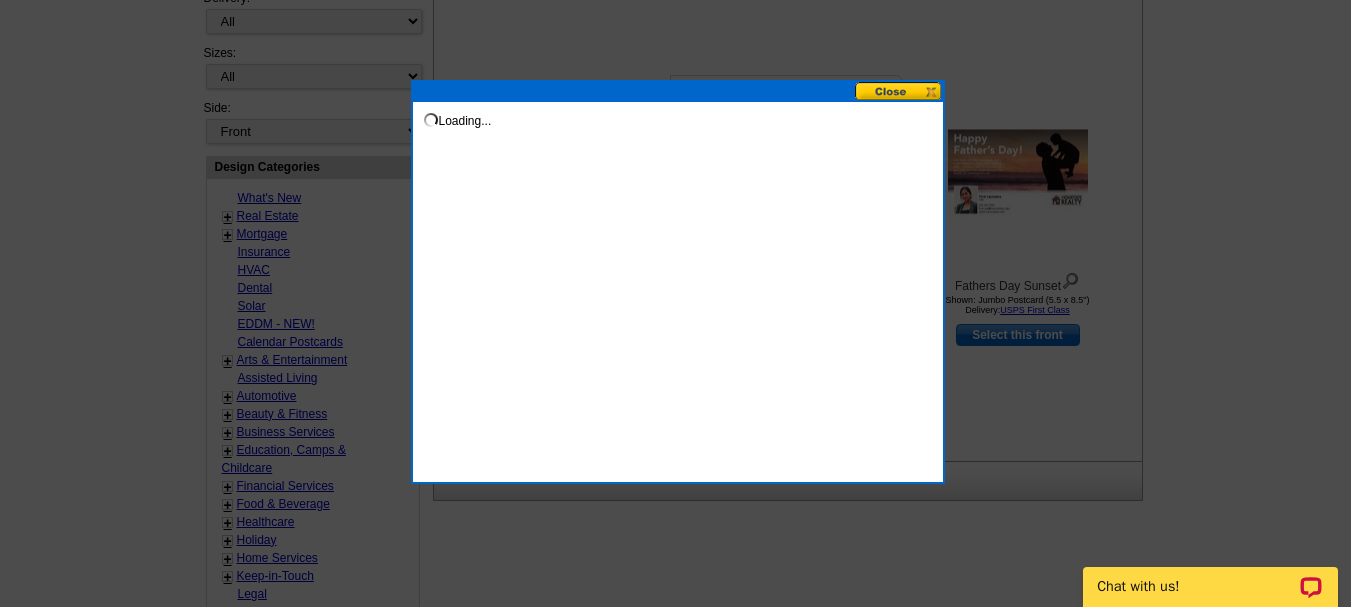 click on "Loading..." at bounding box center [678, 282] 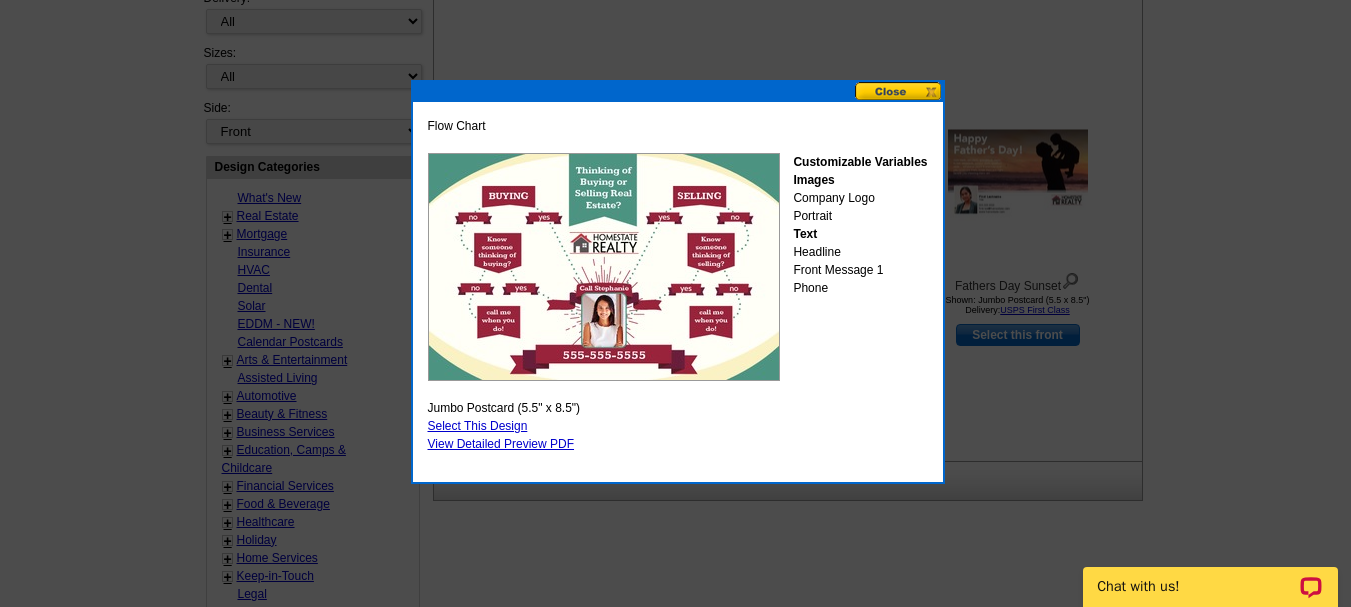 click at bounding box center [899, 91] 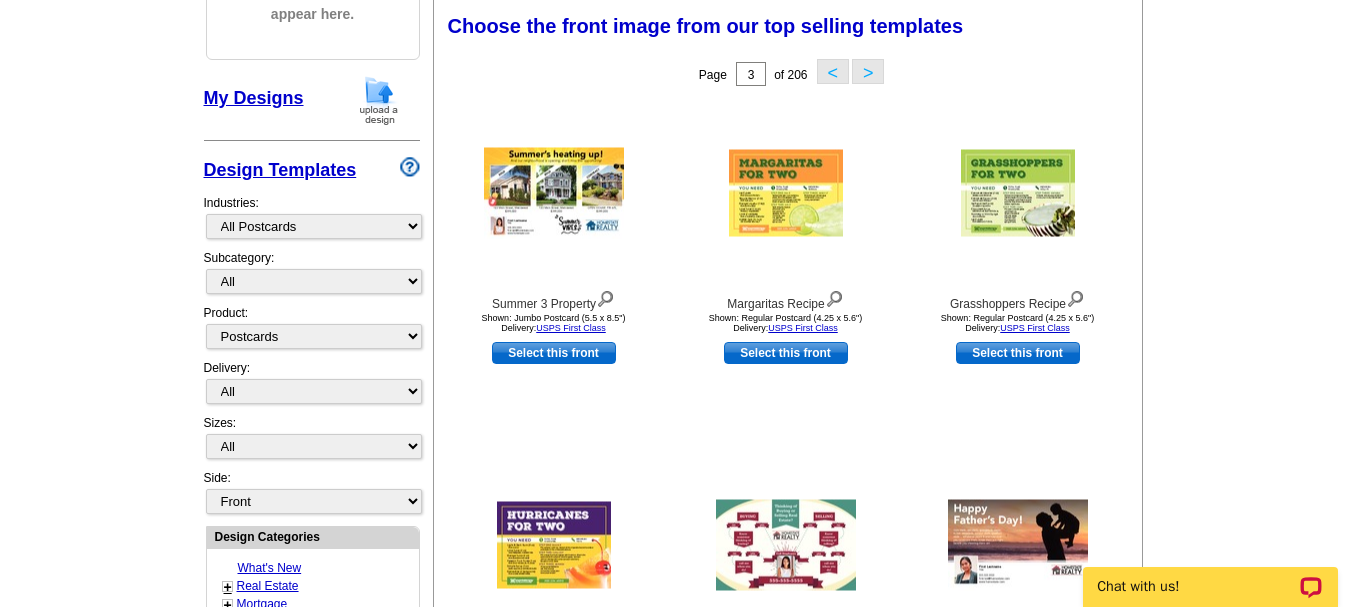 scroll, scrollTop: 242, scrollLeft: 0, axis: vertical 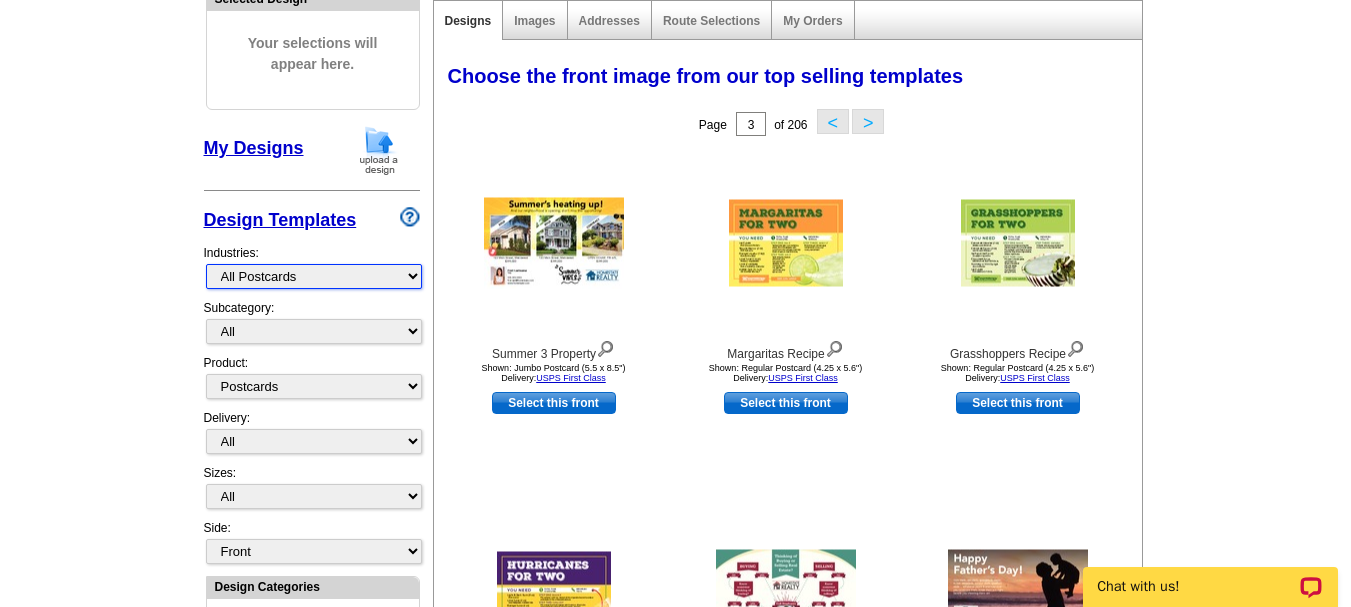 click on "What's New Real Estate Mortgage Insurance HVAC Dental Solar EDDM - NEW! Calendar Postcards Arts & Entertainment Assisted Living Automotive Beauty & Fitness Business Services Education, Camps & Childcare Financial Services Food & Beverage Healthcare Holiday Home Services Keep-in-Touch Legal Non-Profit Personal Projects Pets & Veterinarians Photo Cards Religion & Faith Retail Seasonal Sports & Recreation Sports Schedules Travel Greeting Cards All Postcards All Flyers & Brochures All Business Cards All Door Hangers All Greeting Cards" at bounding box center (314, 276) 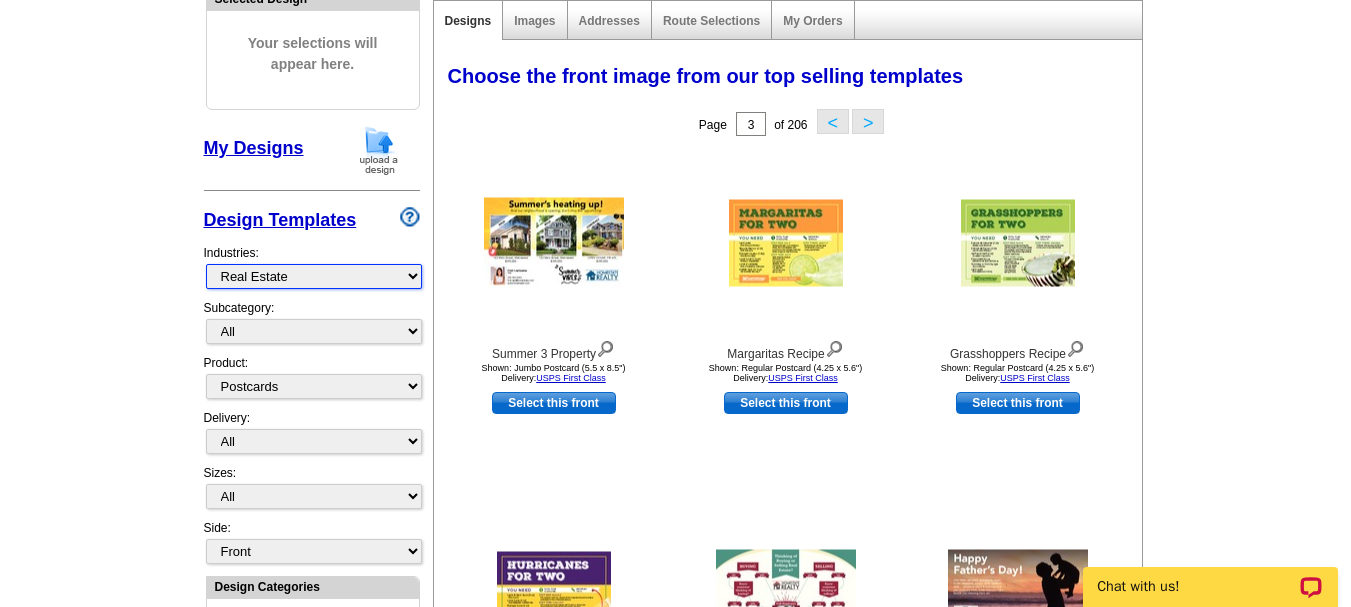 click on "What's New Real Estate Mortgage Insurance HVAC Dental Solar EDDM - NEW! Calendar Postcards Arts & Entertainment Assisted Living Automotive Beauty & Fitness Business Services Education, Camps & Childcare Financial Services Food & Beverage Healthcare Holiday Home Services Keep-in-Touch Legal Non-Profit Personal Projects Pets & Veterinarians Photo Cards Religion & Faith Retail Seasonal Sports & Recreation Sports Schedules Travel Greeting Cards All Postcards All Flyers & Brochures All Business Cards All Door Hangers All Greeting Cards" at bounding box center (314, 276) 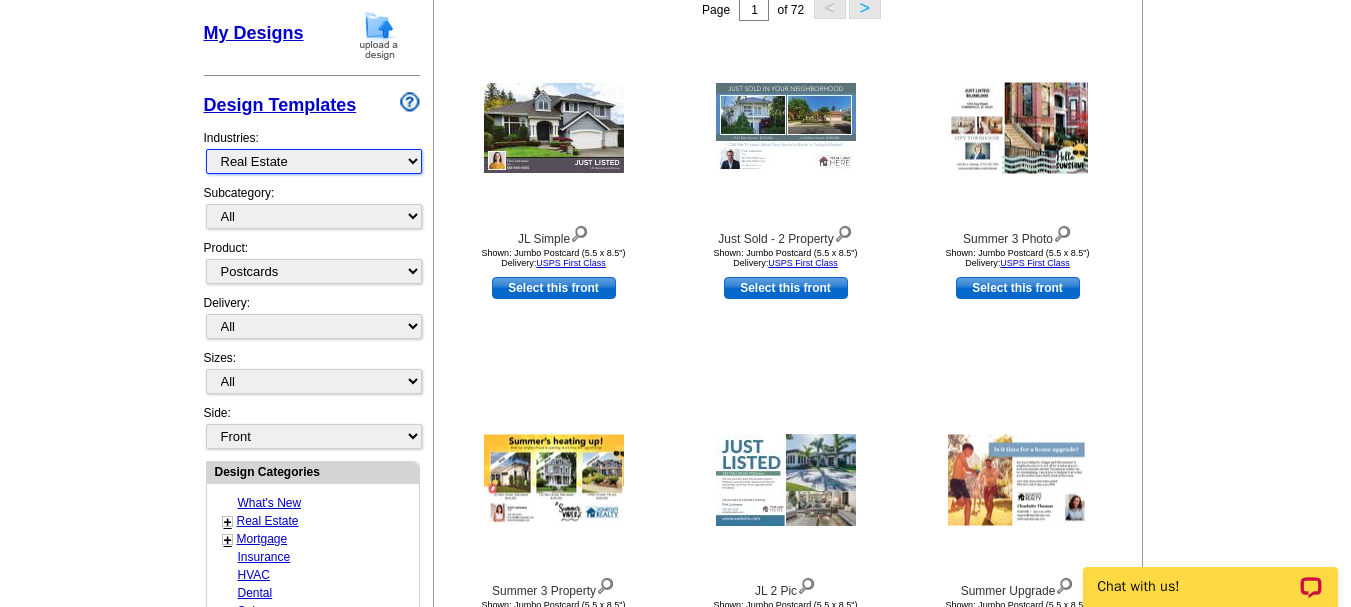 scroll, scrollTop: 332, scrollLeft: 0, axis: vertical 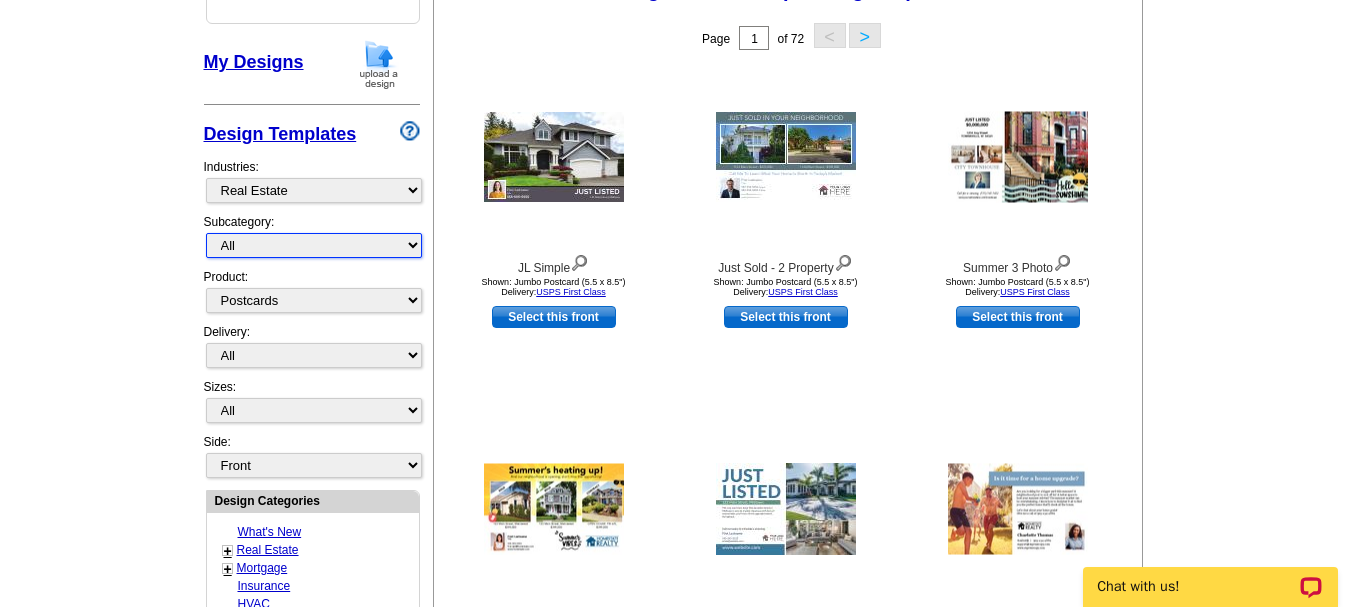 click on "All RE/MAX® Referrals Keller Williams® Berkshire Hathaway Home Services Century 21 Commercial Real Estate QR Code Cards 1st Time Home Buyer Distressed Homeowners Social Networking Farming Just Listed Just Sold Open House Market Report" at bounding box center [314, 245] 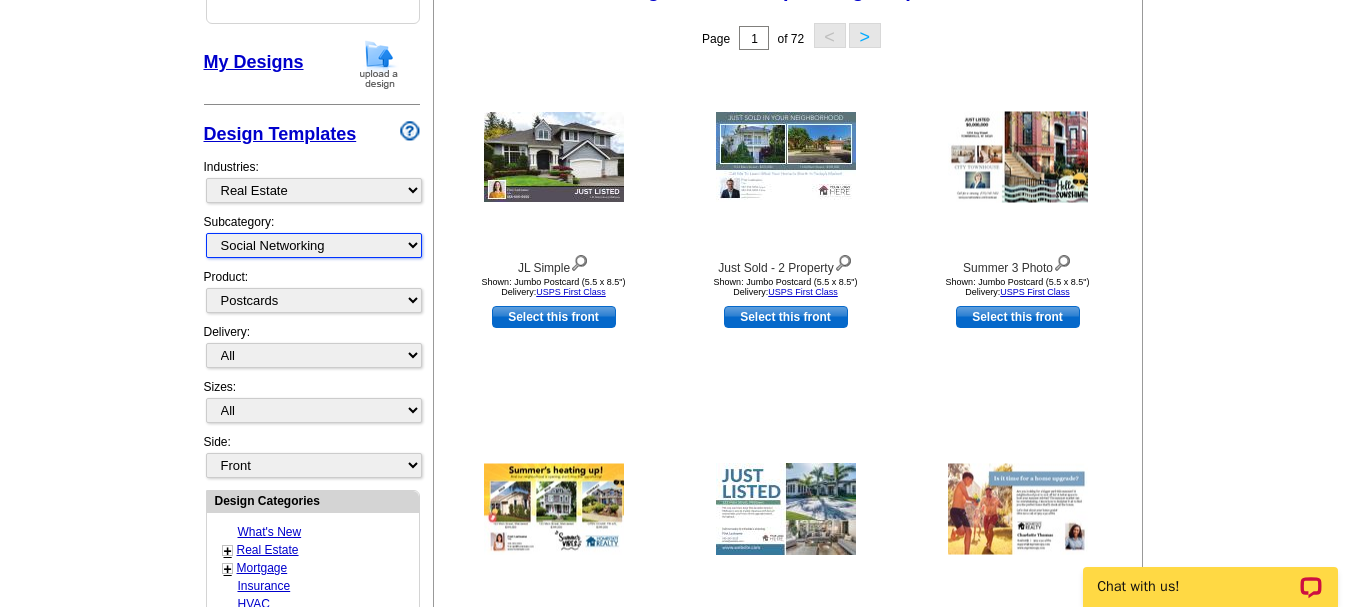 click on "All RE/MAX® Referrals Keller Williams® Berkshire Hathaway Home Services Century 21 Commercial Real Estate QR Code Cards 1st Time Home Buyer Distressed Homeowners Social Networking Farming Just Listed Just Sold Open House Market Report" at bounding box center [314, 245] 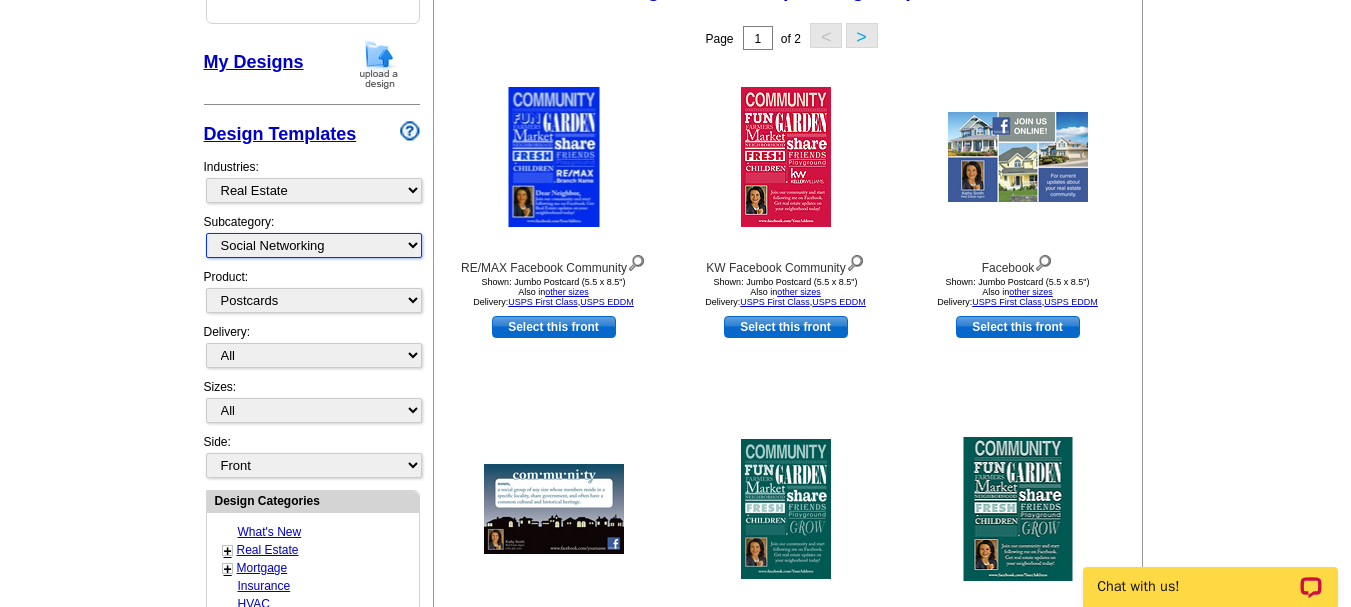 click on "All RE/MAX® Referrals Keller Williams® Berkshire Hathaway Home Services Century 21 Commercial Real Estate QR Code Cards 1st Time Home Buyer Distressed Homeowners Social Networking Farming Just Listed Just Sold Open House Market Report" at bounding box center (314, 245) 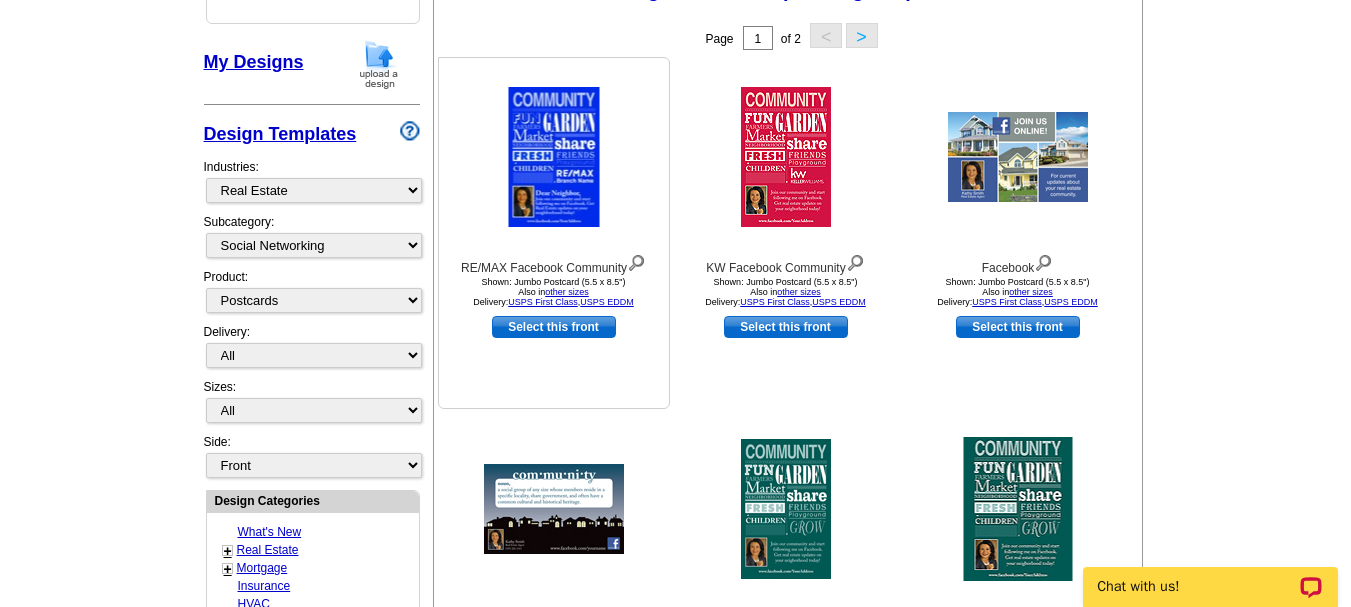 click at bounding box center [554, 157] 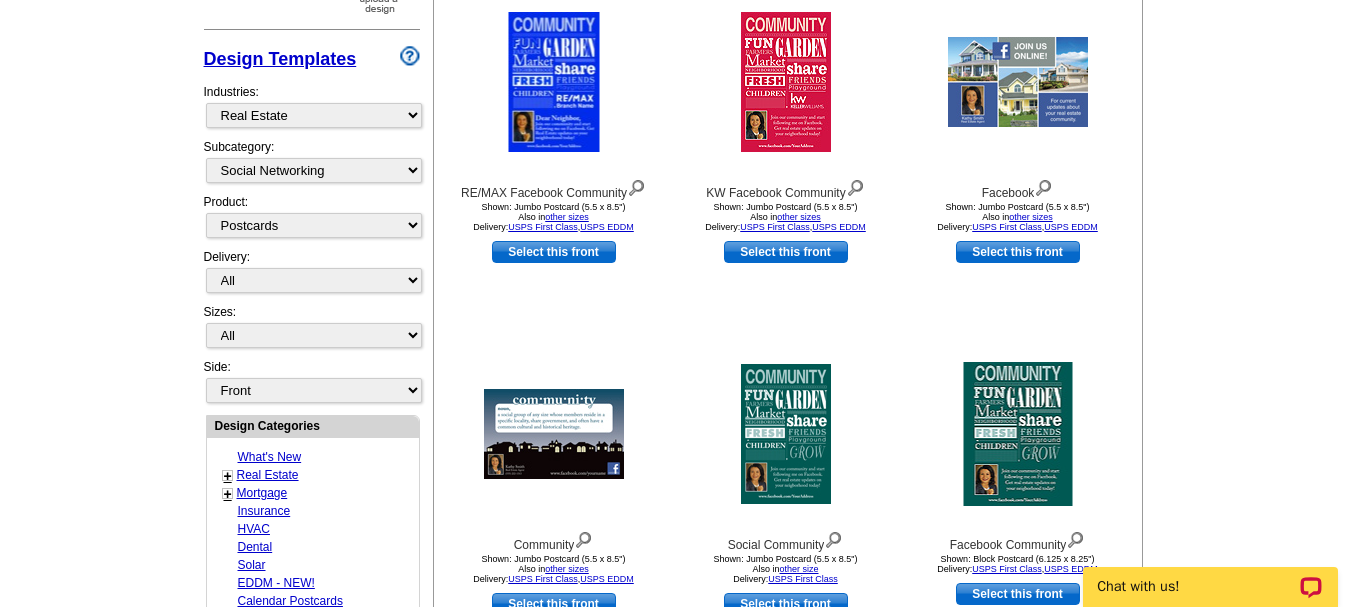 scroll, scrollTop: 378, scrollLeft: 0, axis: vertical 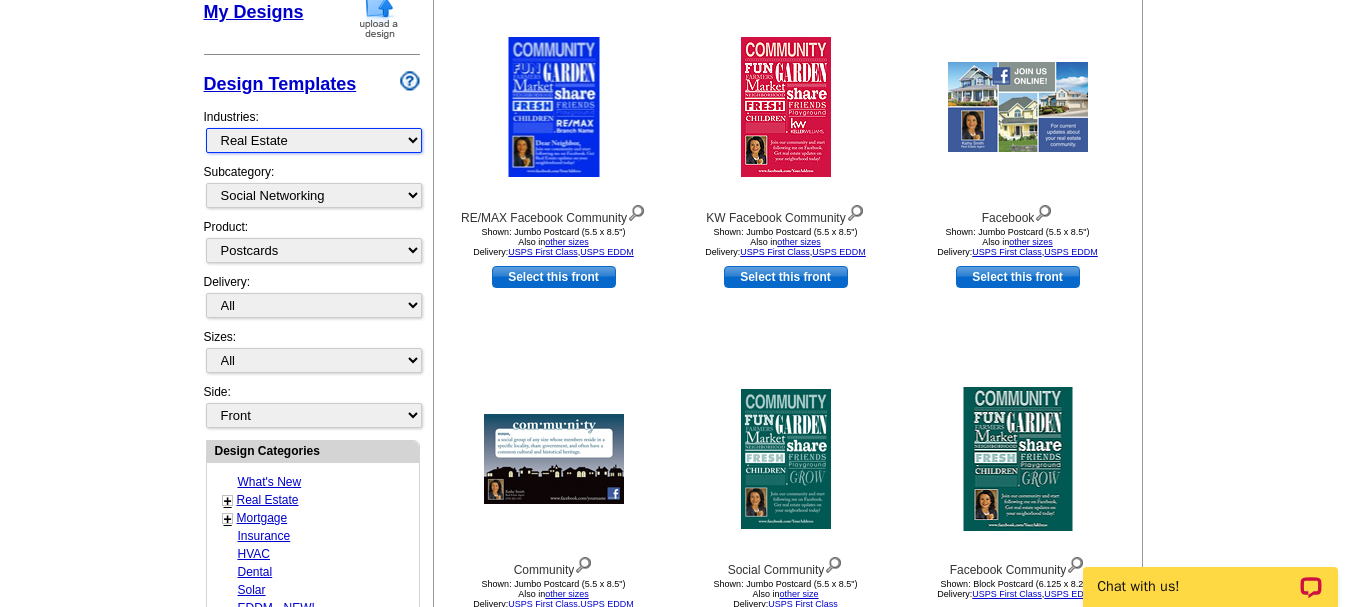 click on "What's New Real Estate Mortgage Insurance HVAC Dental Solar EDDM - NEW! Calendar Postcards Arts & Entertainment Assisted Living Automotive Beauty & Fitness Business Services Education, Camps & Childcare Financial Services Food & Beverage Healthcare Holiday Home Services Keep-in-Touch Legal Non-Profit Personal Projects Pets & Veterinarians Photo Cards Religion & Faith Retail Seasonal Sports & Recreation Sports Schedules Travel Greeting Cards All Postcards All Flyers & Brochures All Business Cards All Door Hangers All Greeting Cards" at bounding box center [314, 140] 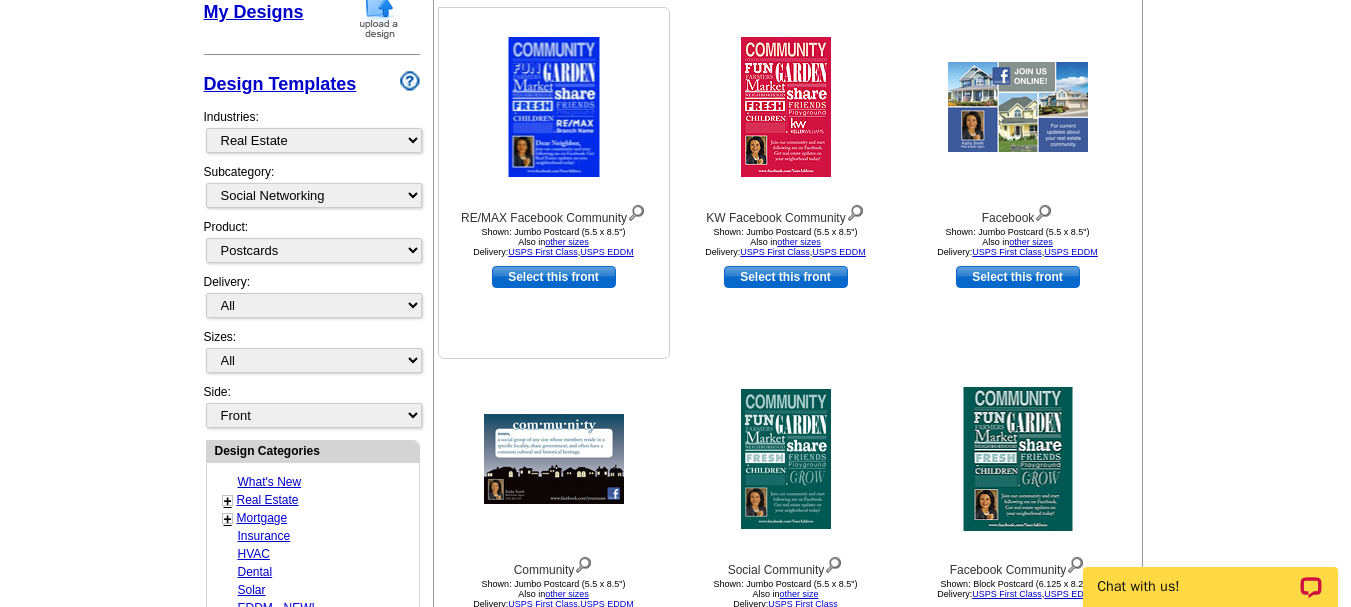 click at bounding box center (554, 107) 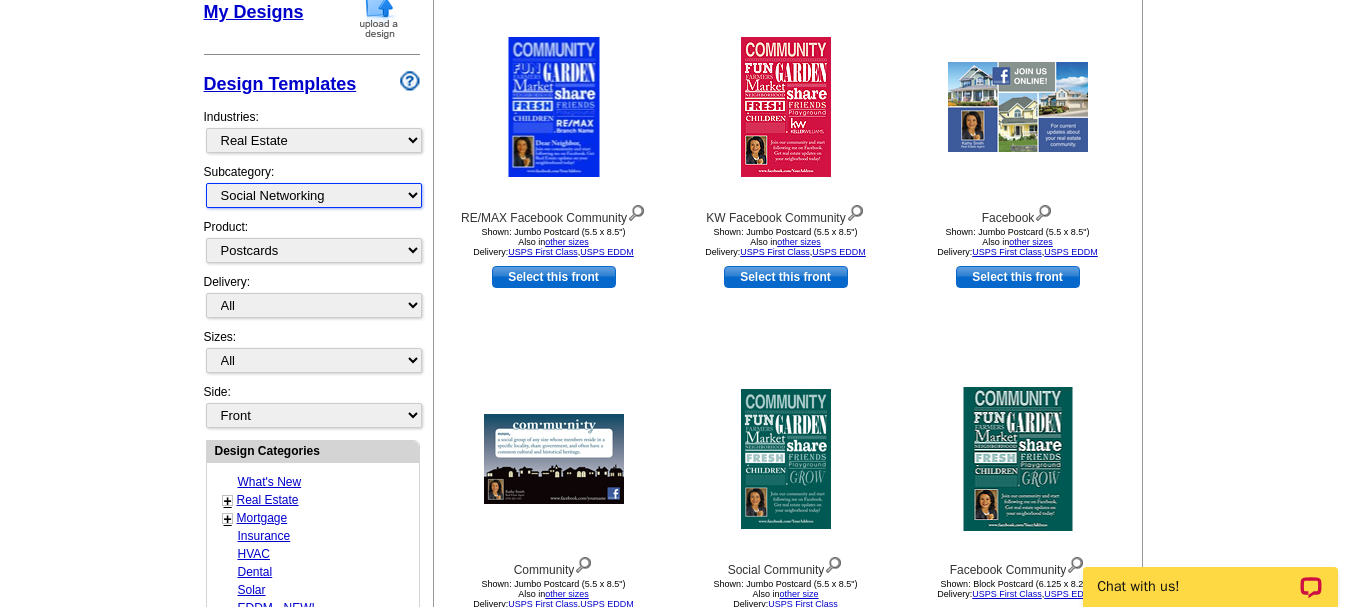 click on "All RE/MAX® Referrals Keller Williams® Berkshire Hathaway Home Services Century 21 Commercial Real Estate QR Code Cards 1st Time Home Buyer Distressed Homeowners Social Networking Farming Just Listed Just Sold Open House Market Report" at bounding box center [314, 195] 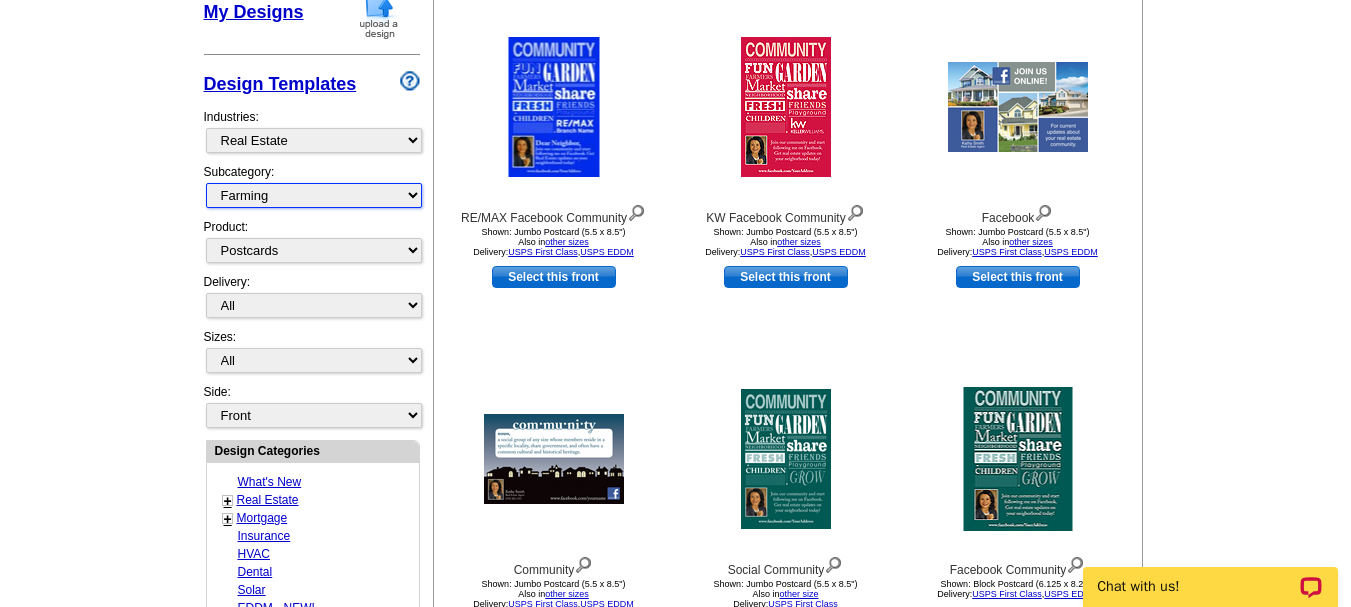 click on "All RE/MAX® Referrals Keller Williams® Berkshire Hathaway Home Services Century 21 Commercial Real Estate QR Code Cards 1st Time Home Buyer Distressed Homeowners Social Networking Farming Just Listed Just Sold Open House Market Report" at bounding box center [314, 195] 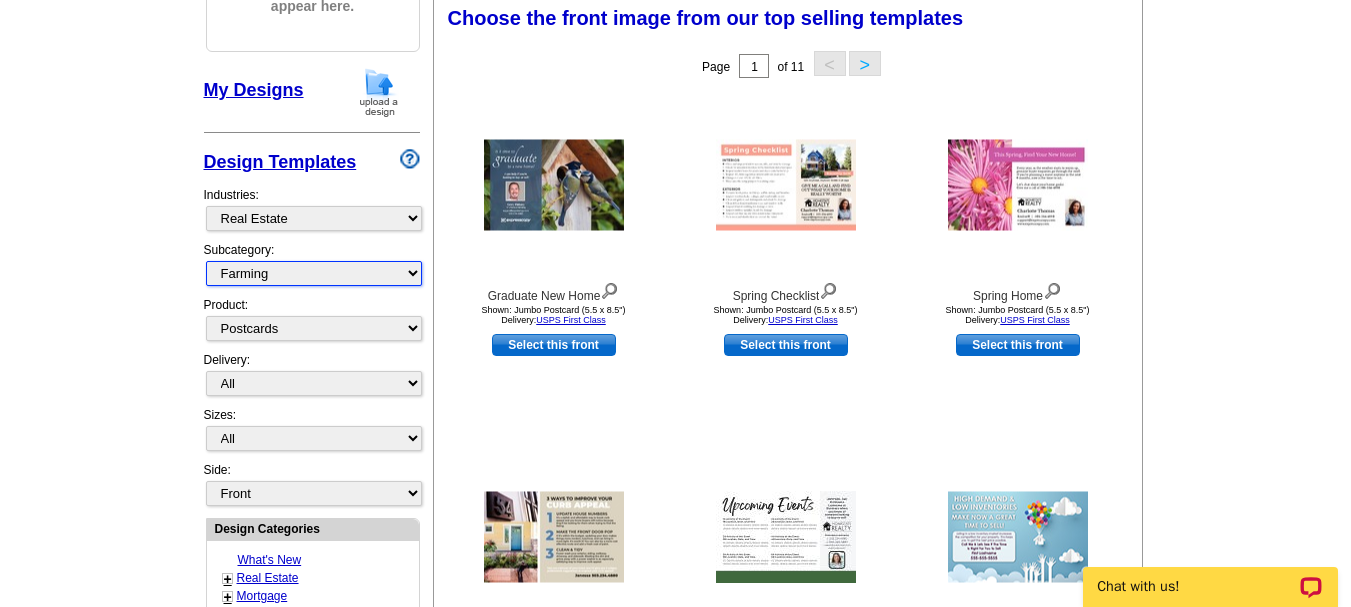 scroll, scrollTop: 296, scrollLeft: 0, axis: vertical 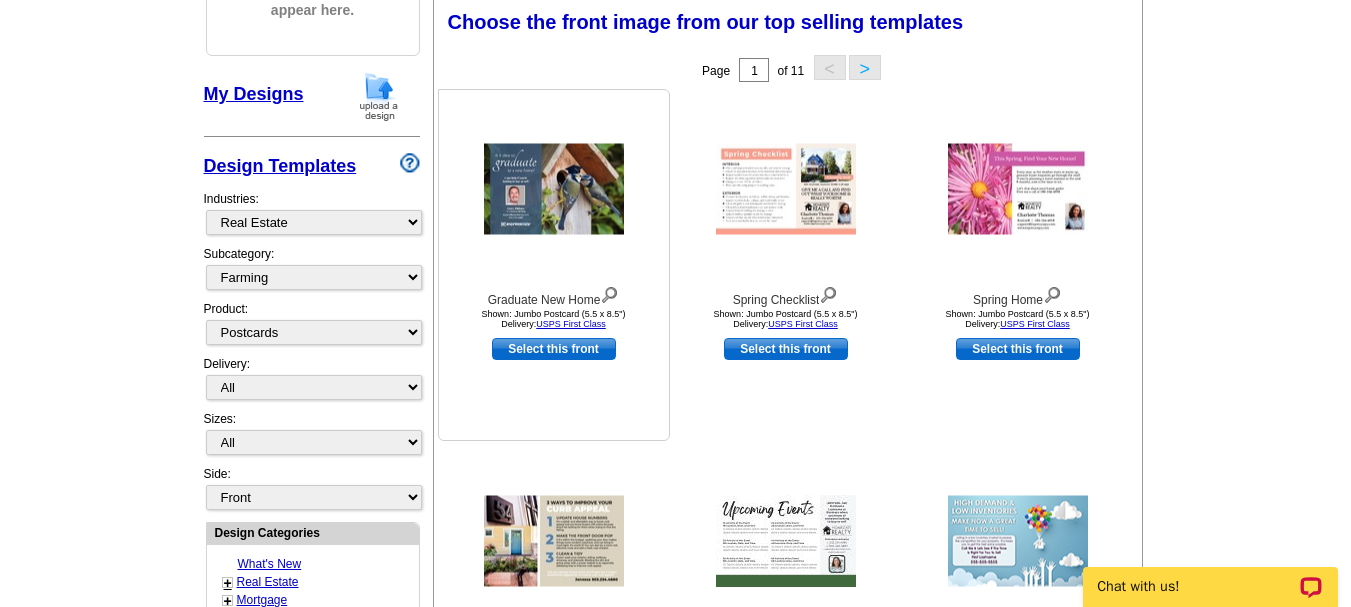 click at bounding box center (554, 189) 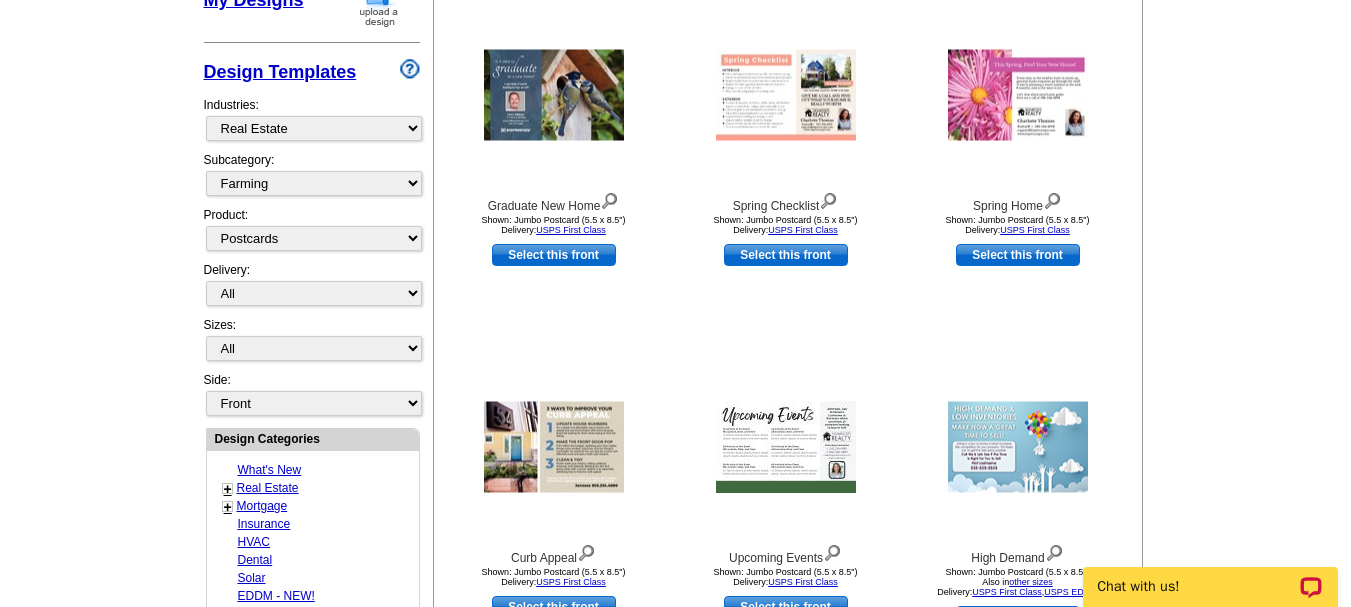 scroll, scrollTop: 382, scrollLeft: 0, axis: vertical 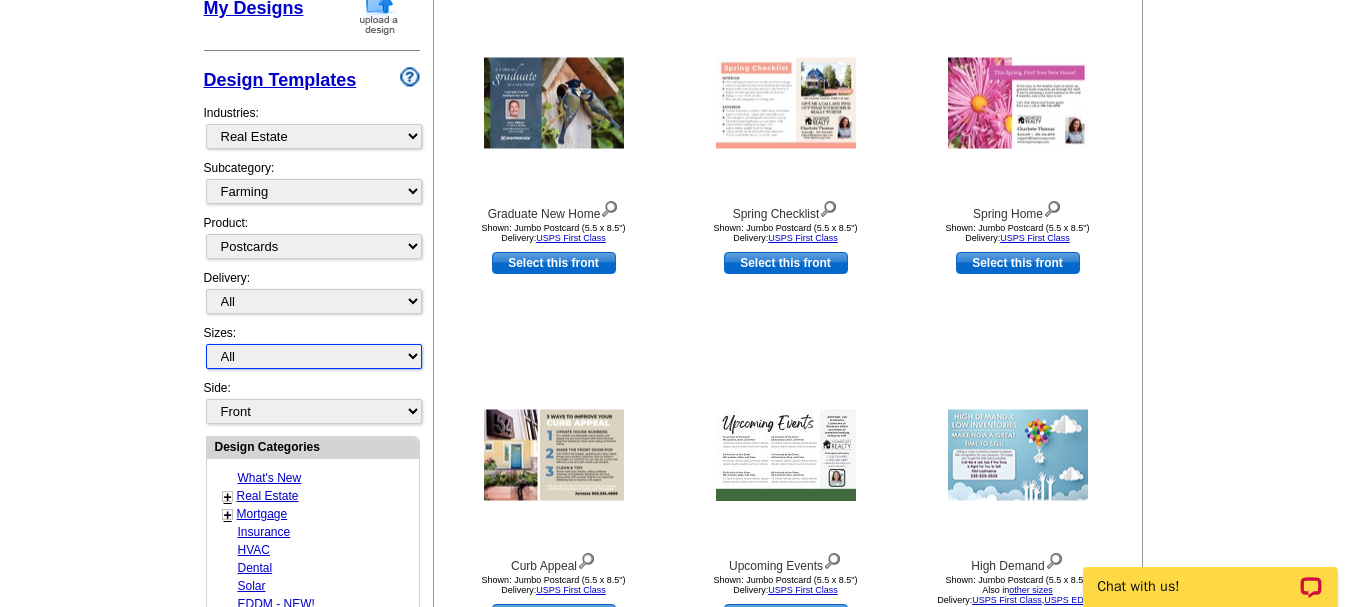 click on "All Jumbo Postcard (5.5" x 8.5") Regular Postcard (4.25" x 5.6") Panoramic Postcard (5.75" x 11.25") Giant Postcard (8.5" x 11") EDDM Postcard (6.125" x 8.25")" at bounding box center (314, 356) 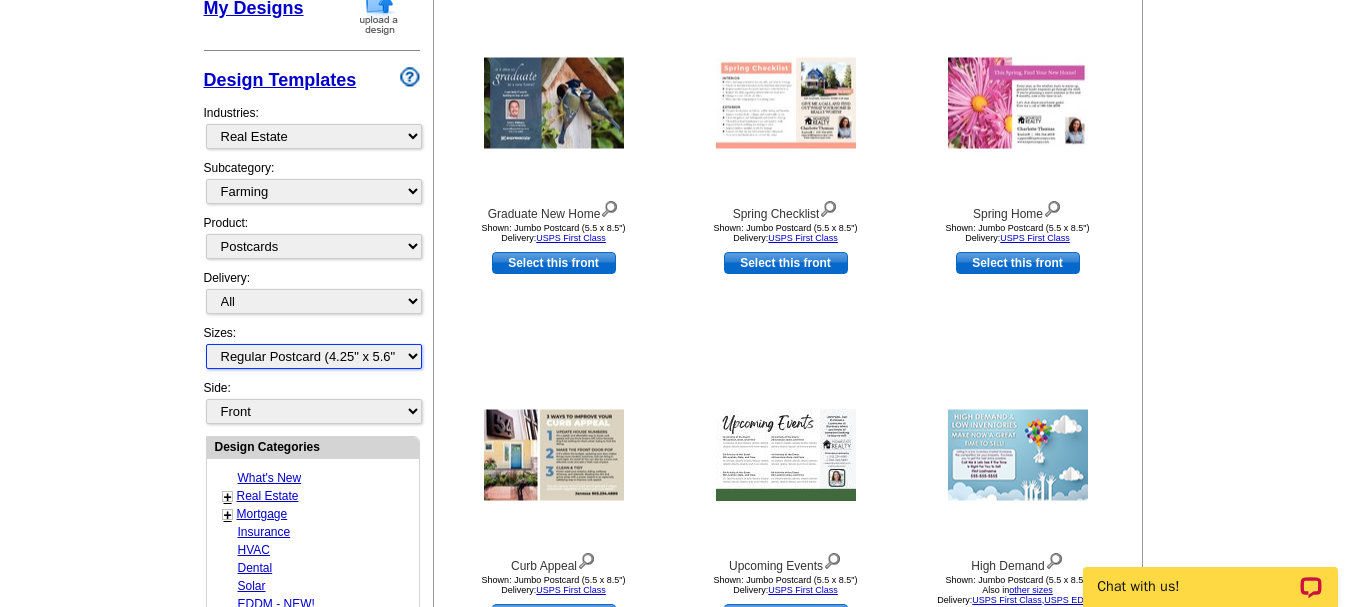 click on "All Jumbo Postcard (5.5" x 8.5") Regular Postcard (4.25" x 5.6") Panoramic Postcard (5.75" x 11.25") Giant Postcard (8.5" x 11") EDDM Postcard (6.125" x 8.25")" at bounding box center (314, 356) 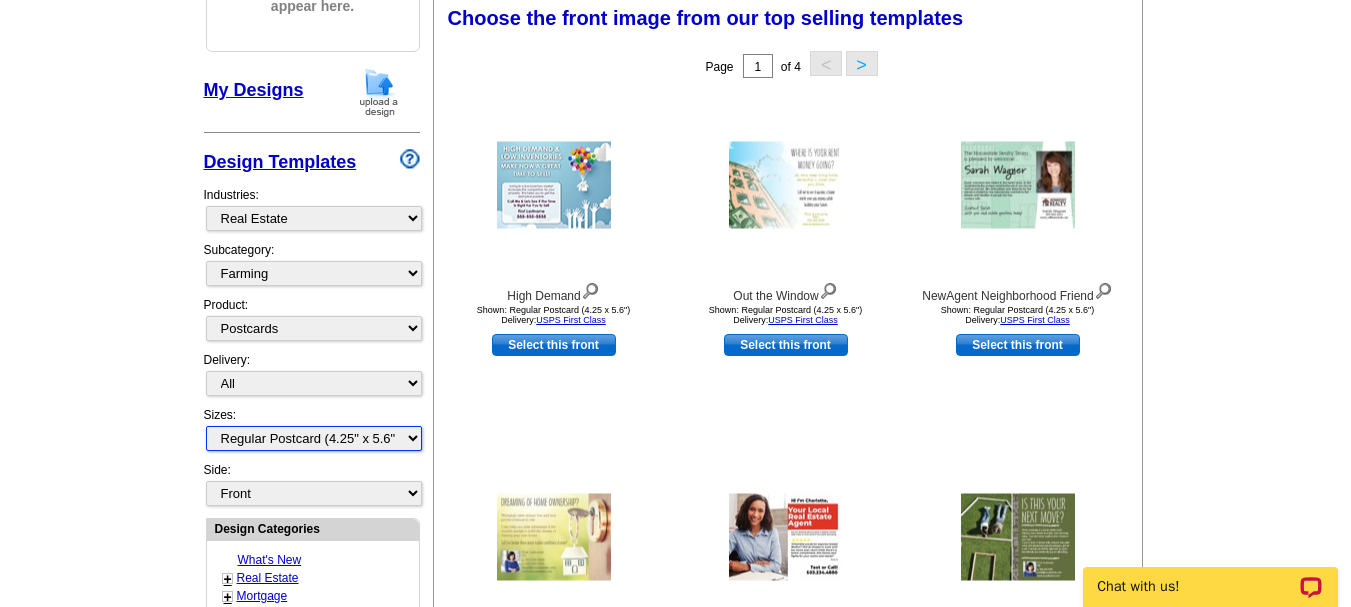 scroll, scrollTop: 296, scrollLeft: 0, axis: vertical 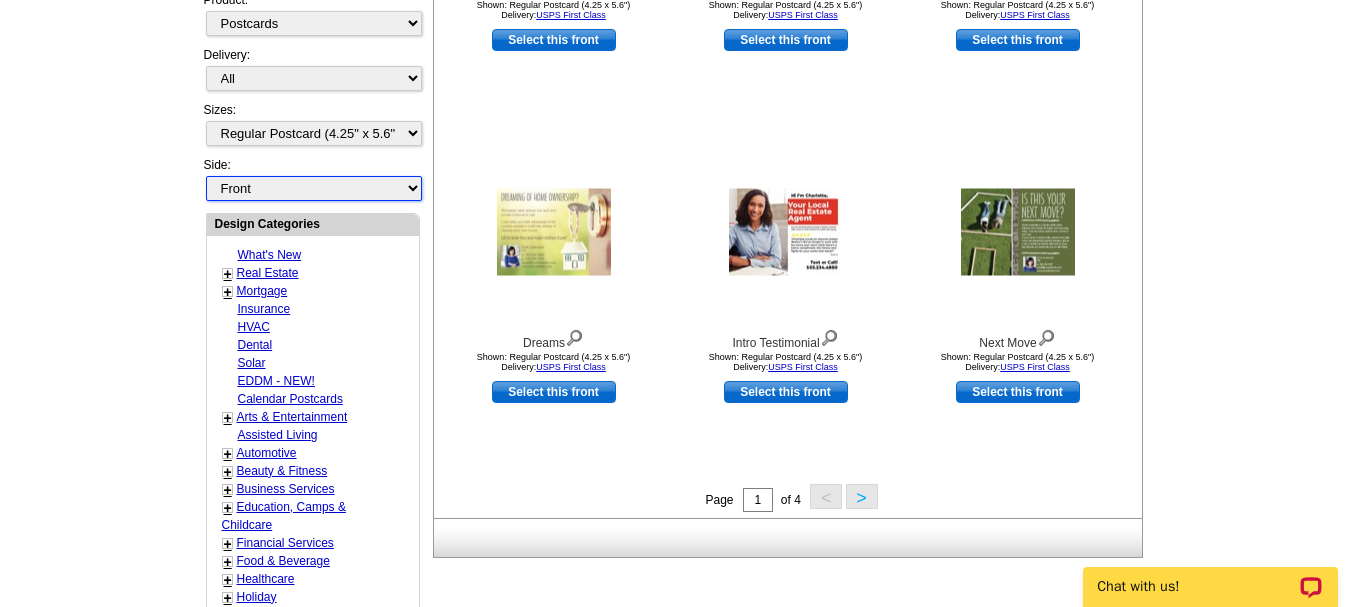 click on "Front Back" at bounding box center [314, 188] 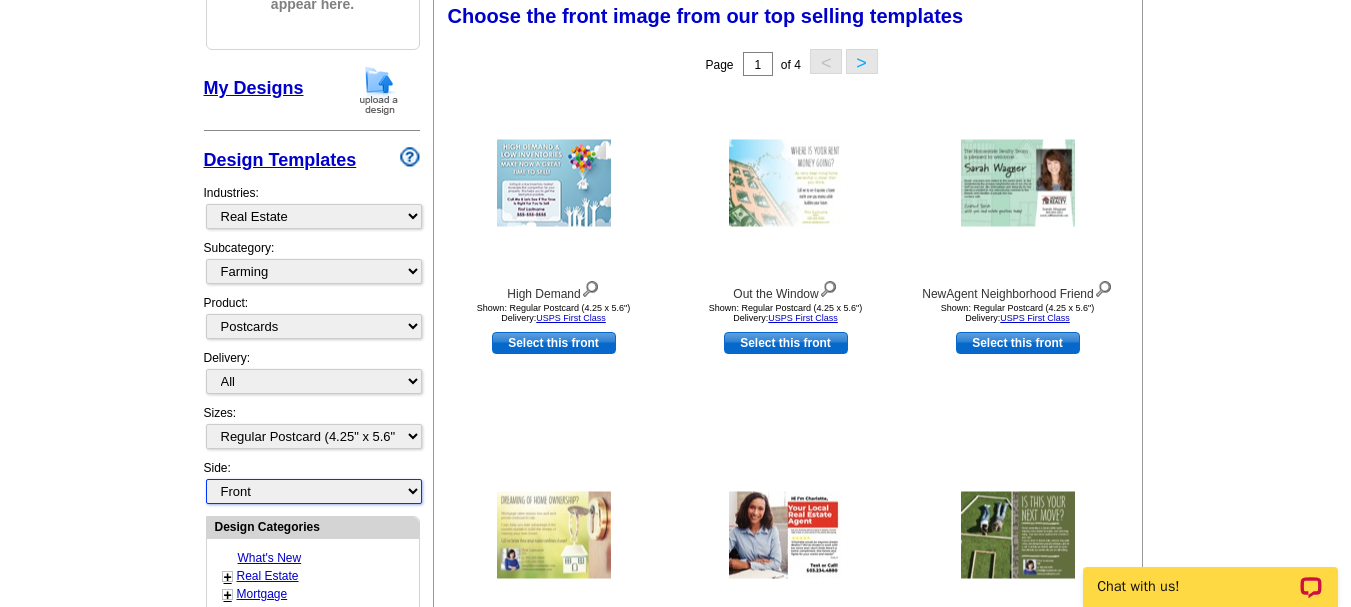 scroll, scrollTop: 296, scrollLeft: 0, axis: vertical 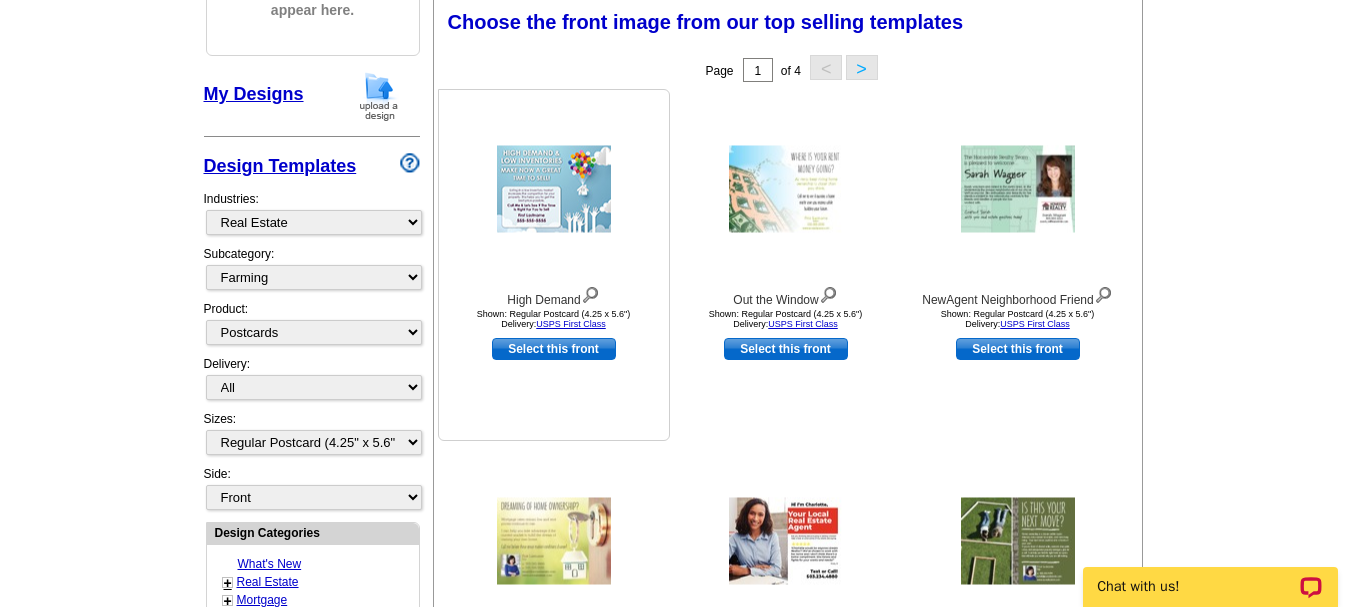 click at bounding box center (554, 189) 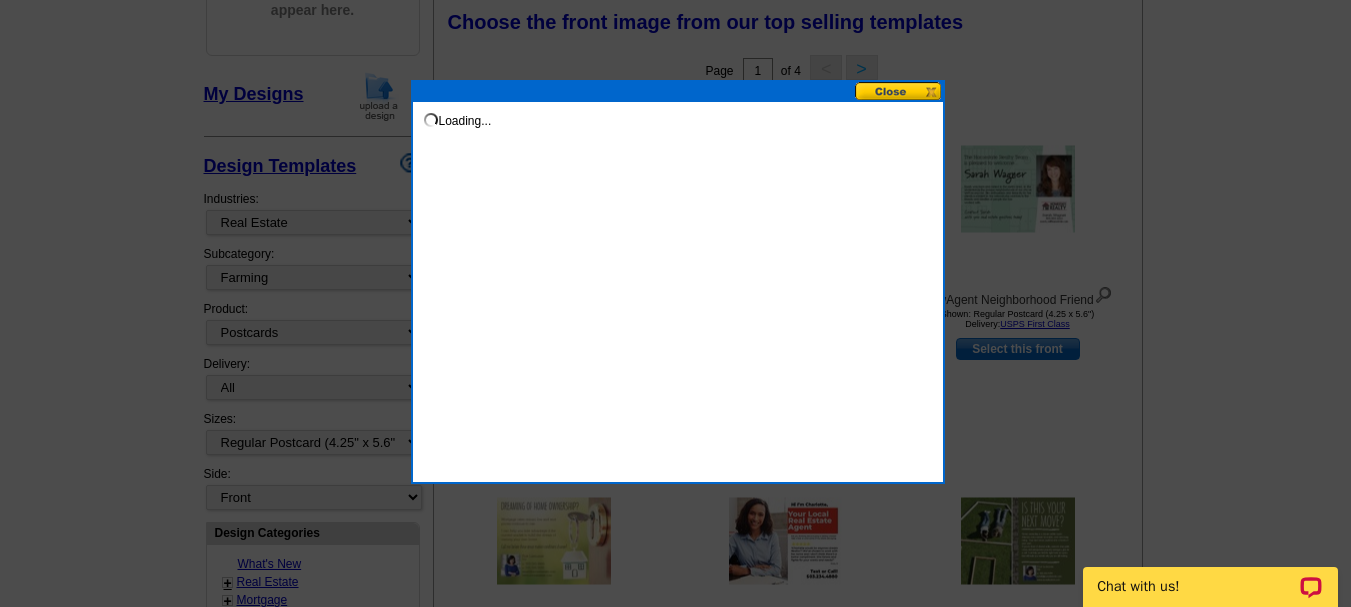 click on "Loading..." at bounding box center (678, 282) 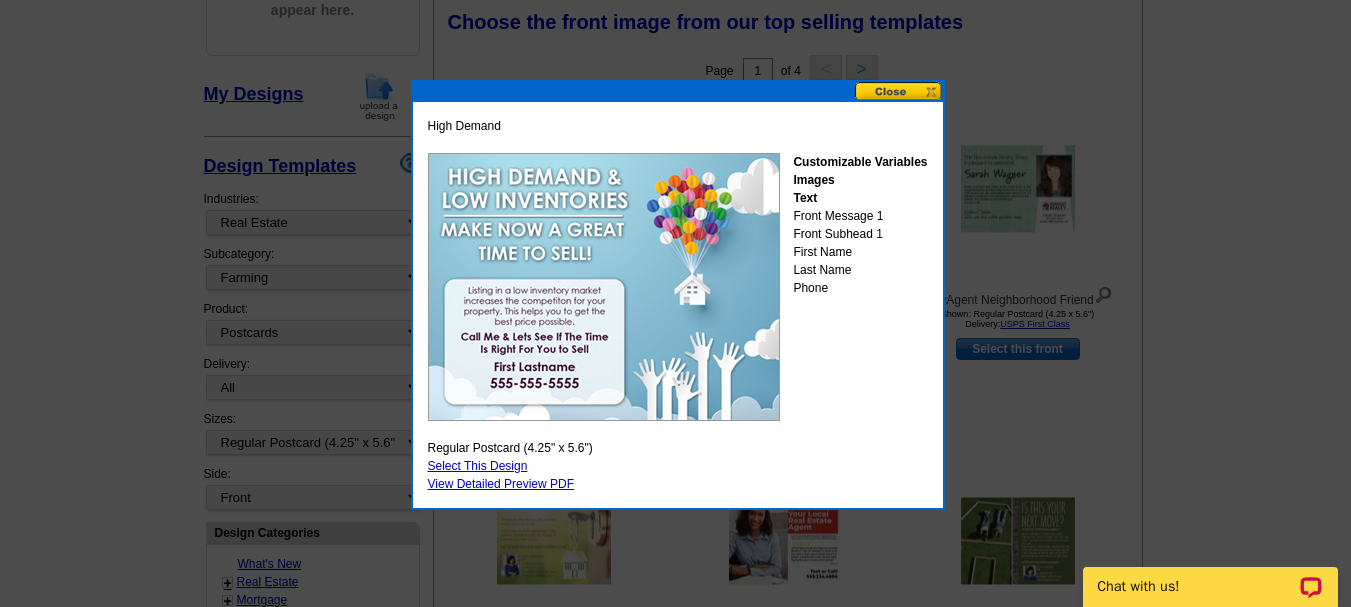 click at bounding box center (899, 91) 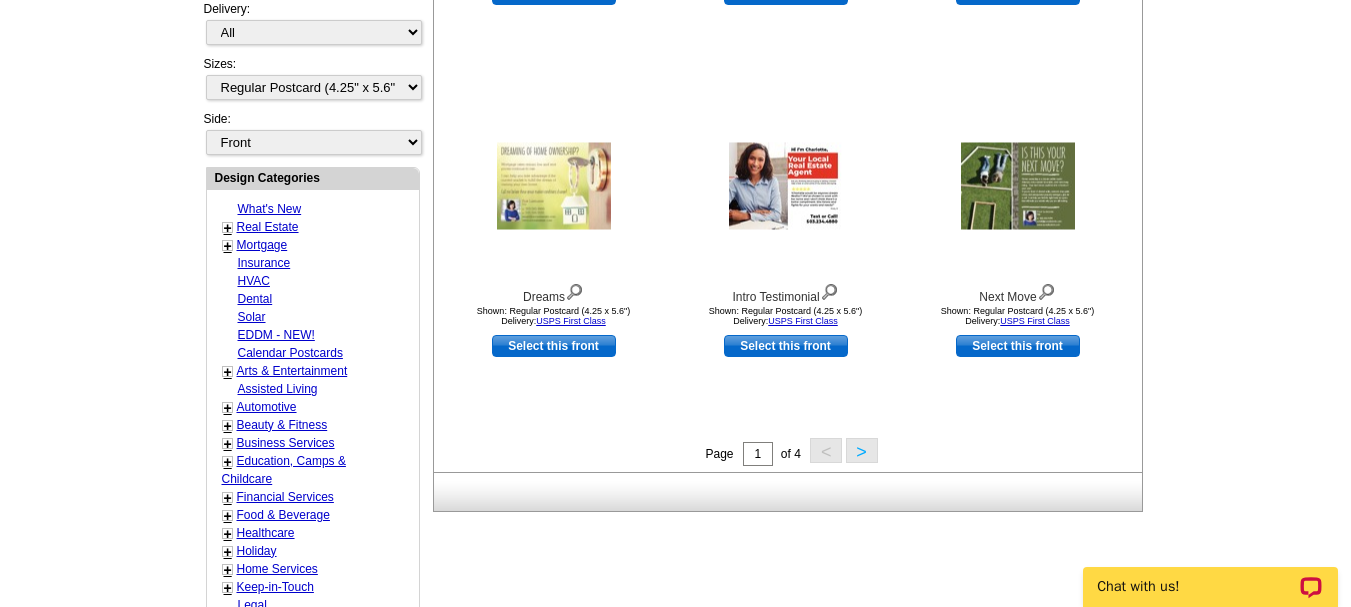 scroll, scrollTop: 637, scrollLeft: 0, axis: vertical 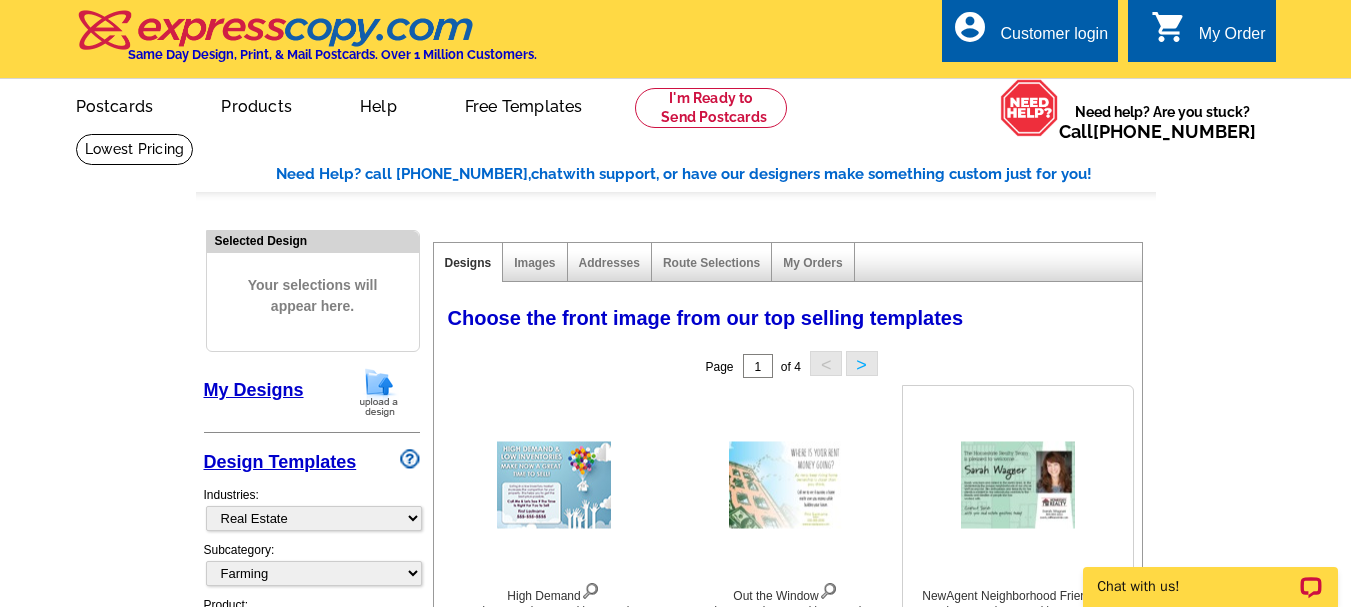 click at bounding box center (1018, 485) 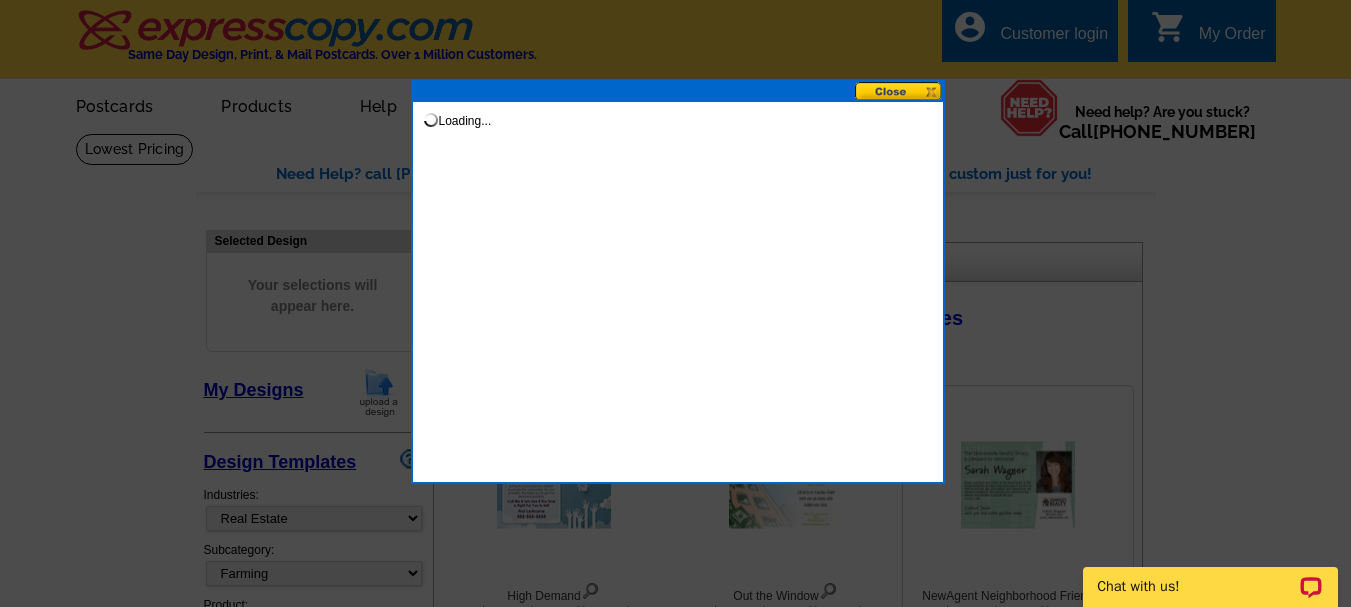 click at bounding box center [675, 303] 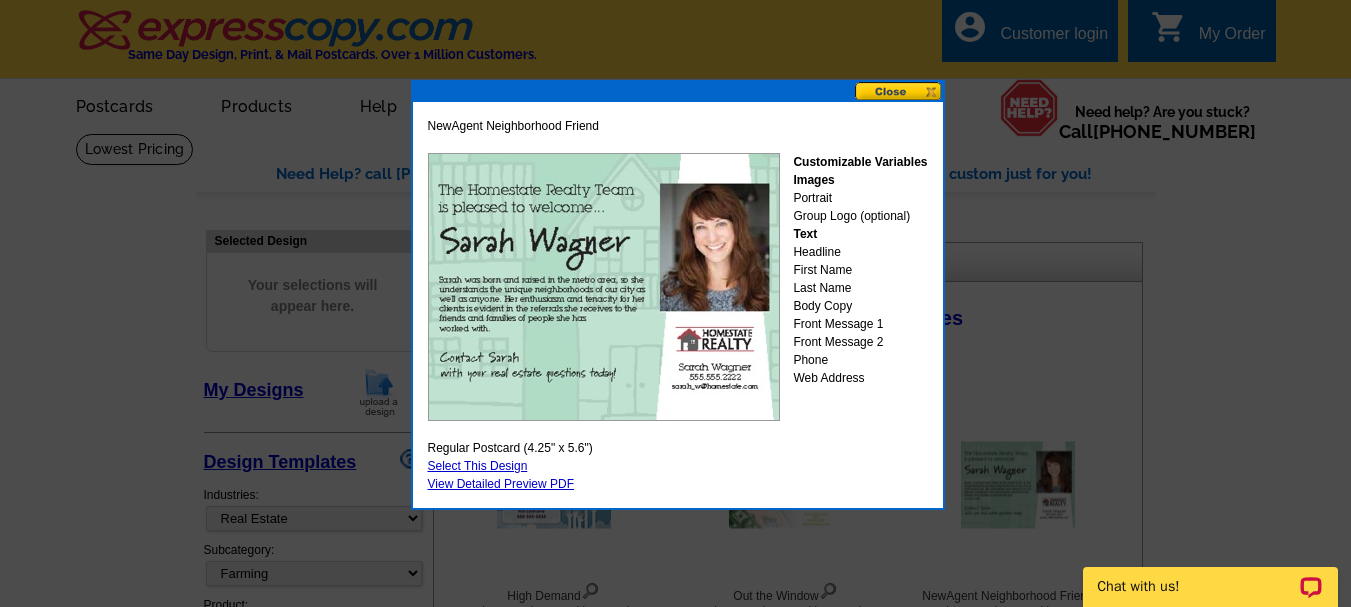 click at bounding box center (899, 91) 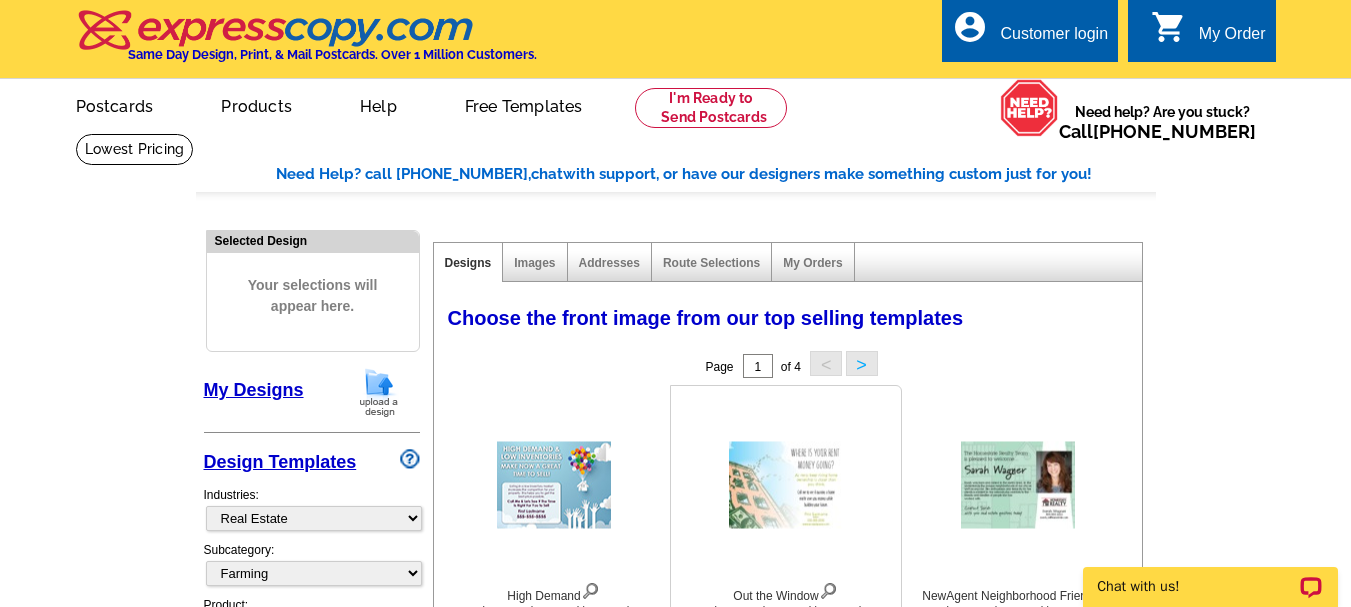 click at bounding box center [786, 485] 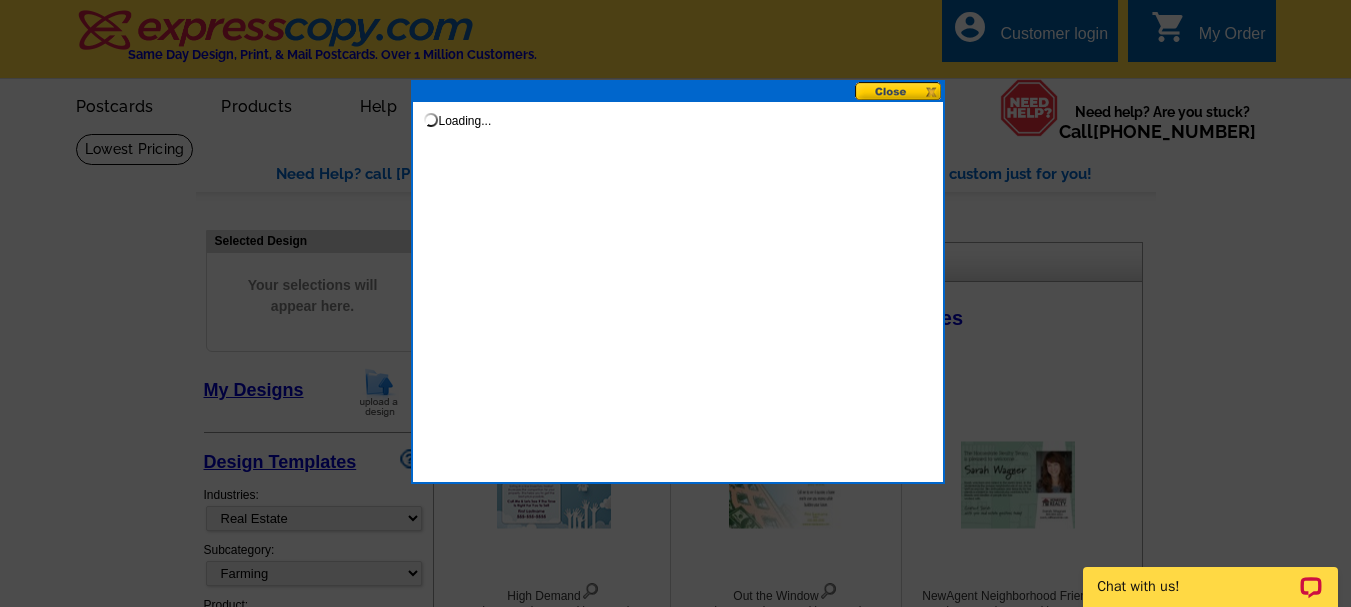 click at bounding box center (675, 303) 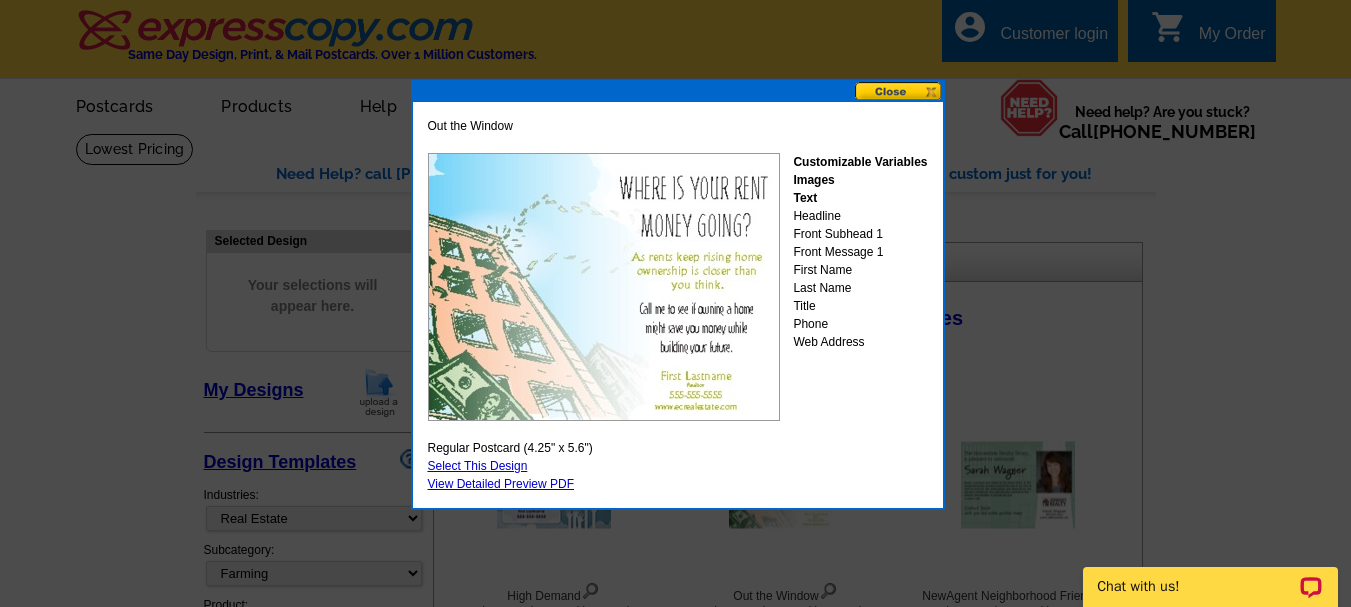 click at bounding box center (899, 91) 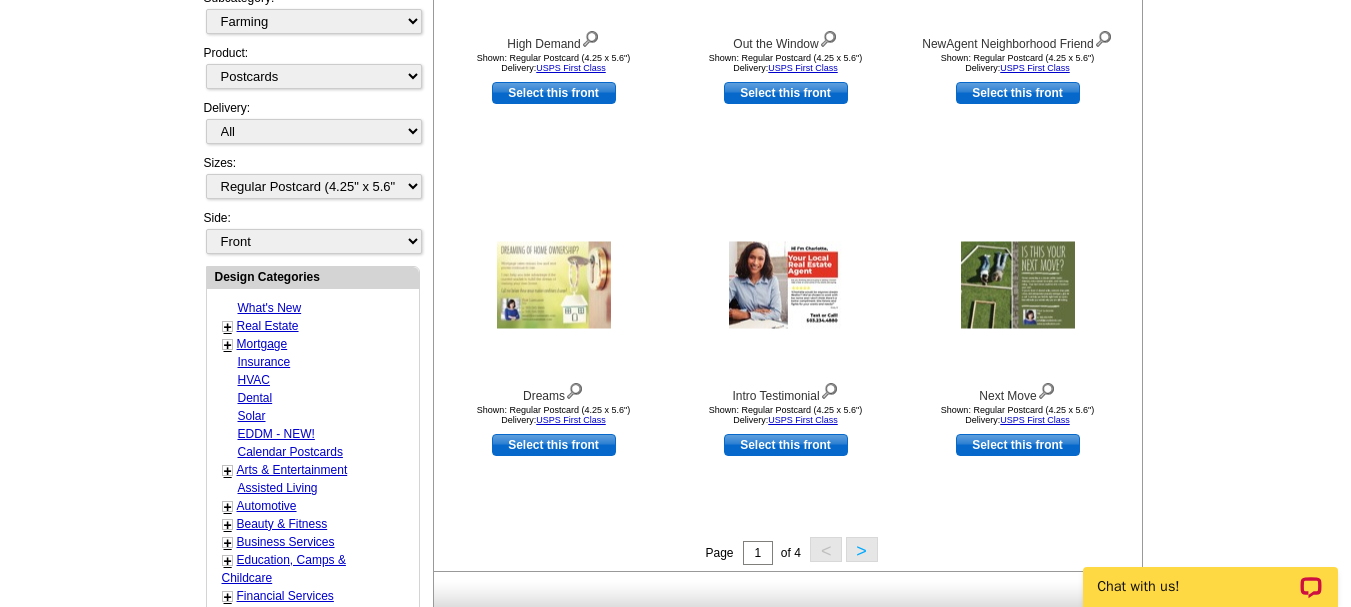 scroll, scrollTop: 578, scrollLeft: 0, axis: vertical 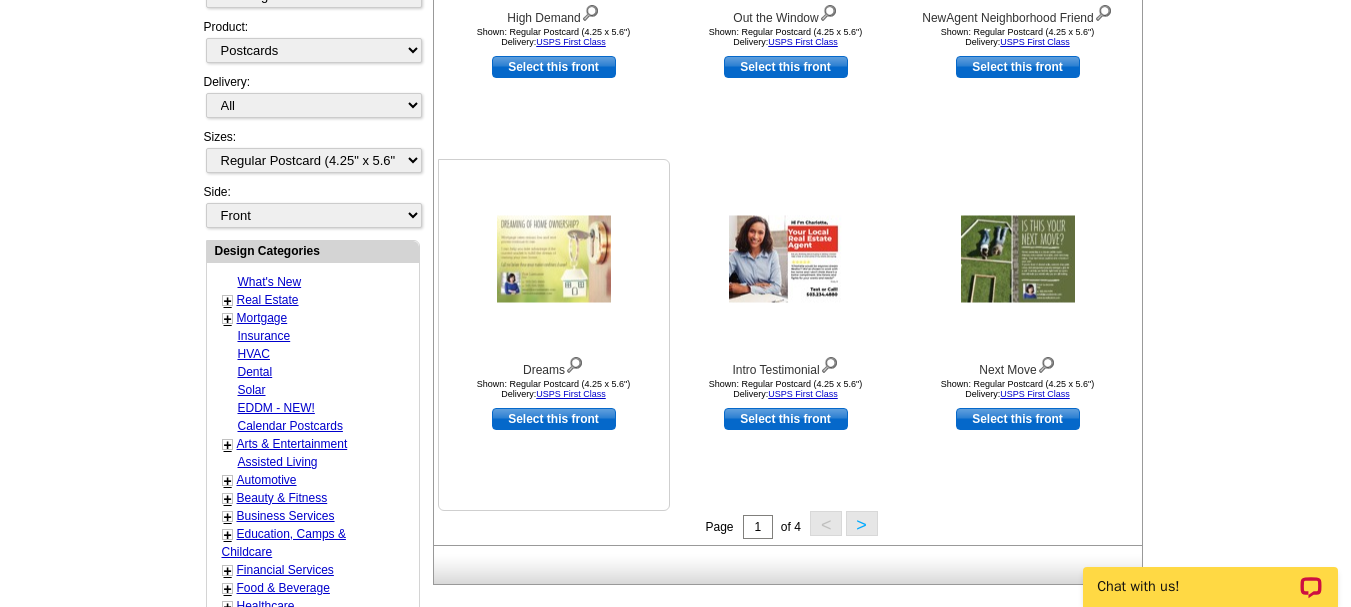 click at bounding box center [554, 259] 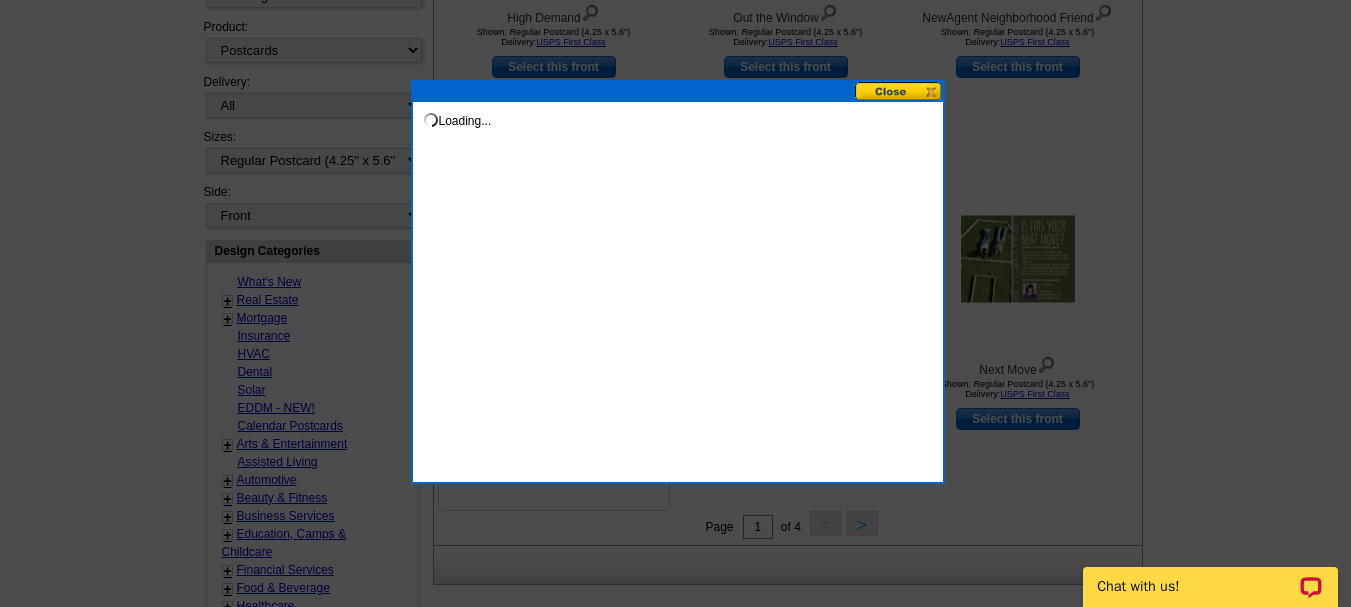 click on "Loading..." at bounding box center [678, 282] 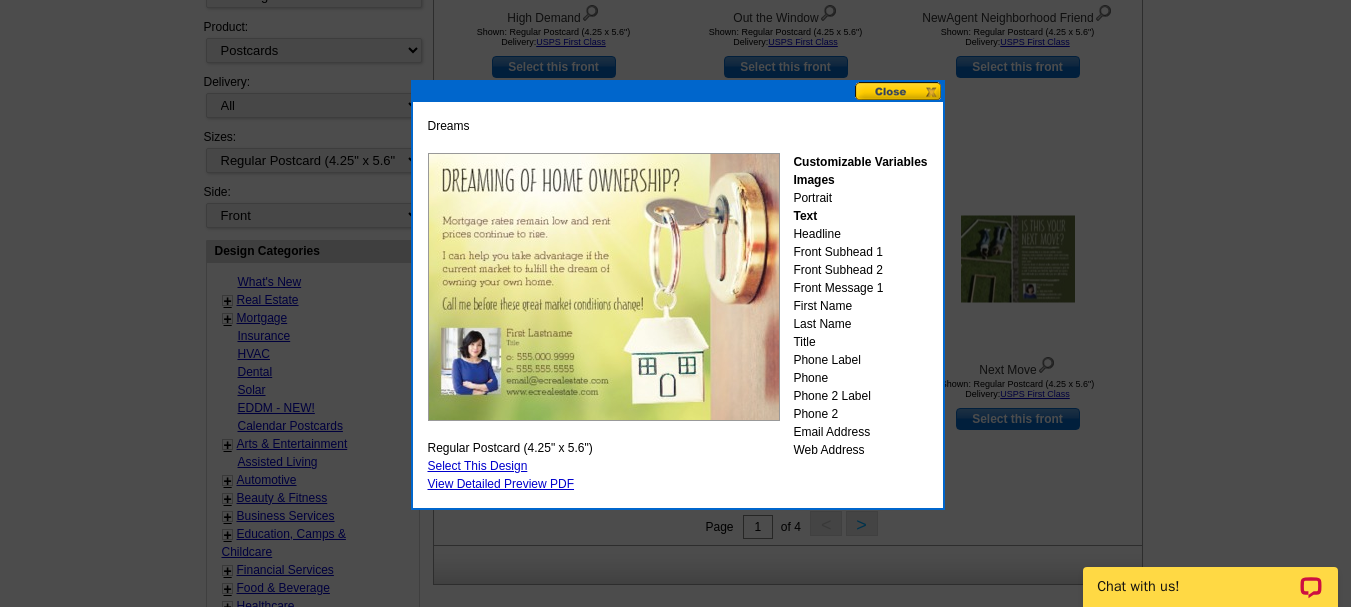 click at bounding box center [899, 91] 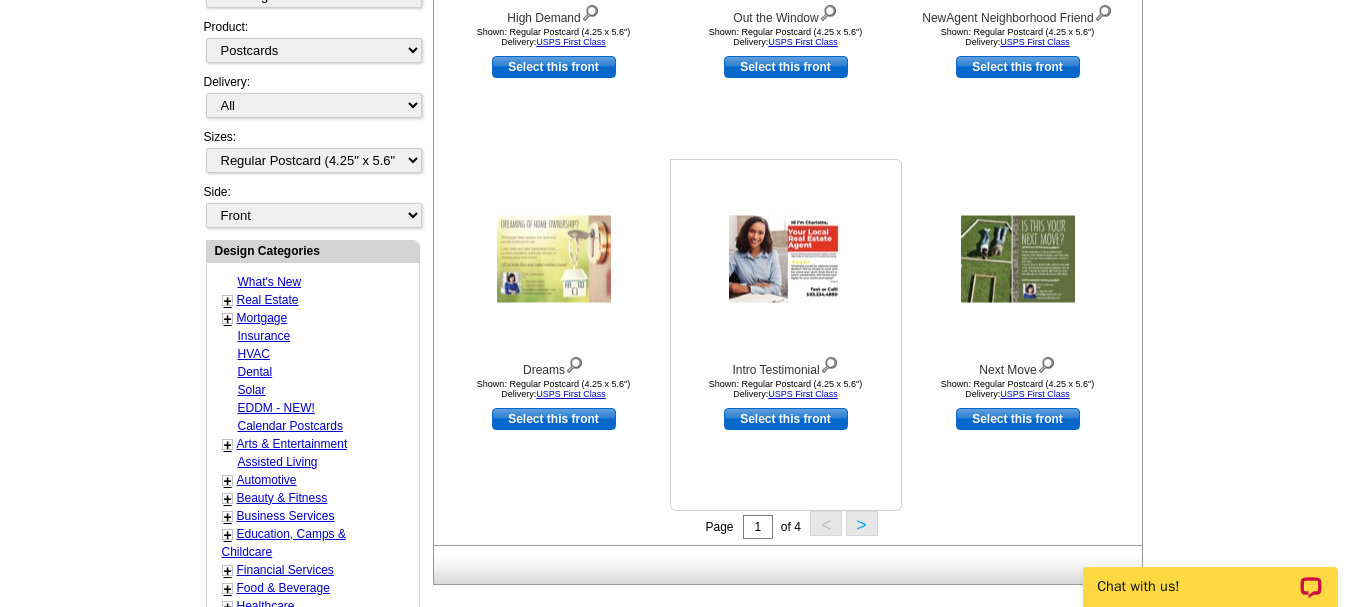 click at bounding box center (786, 259) 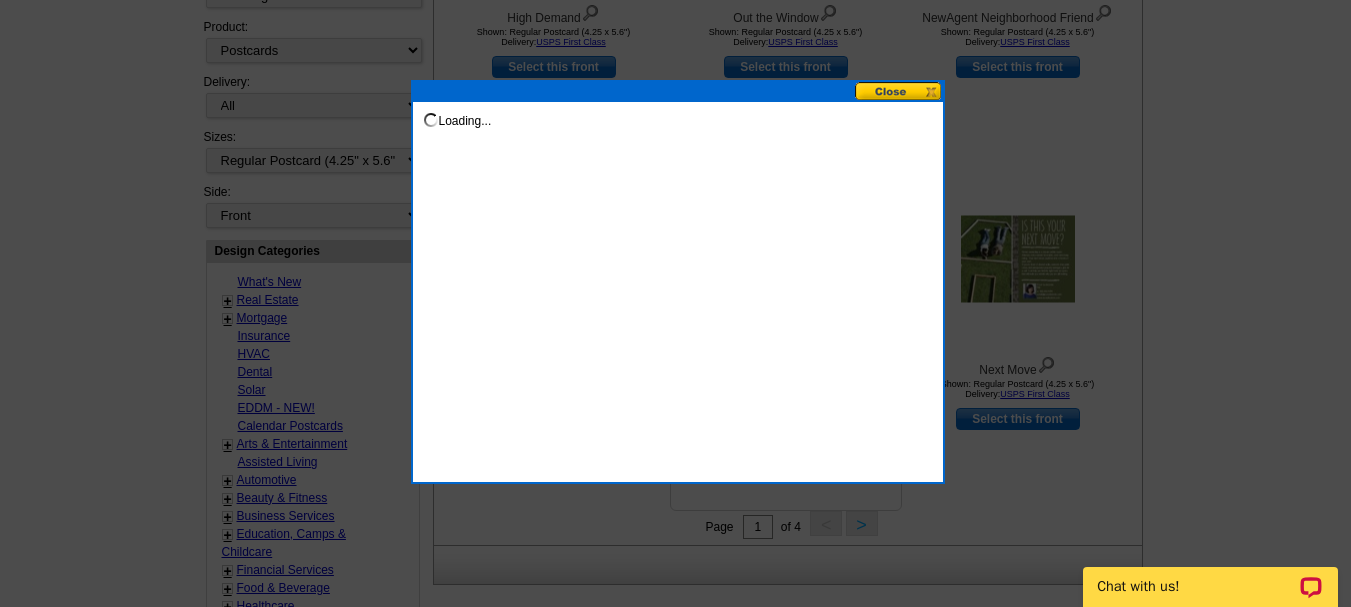 click on "Loading..." at bounding box center (678, 282) 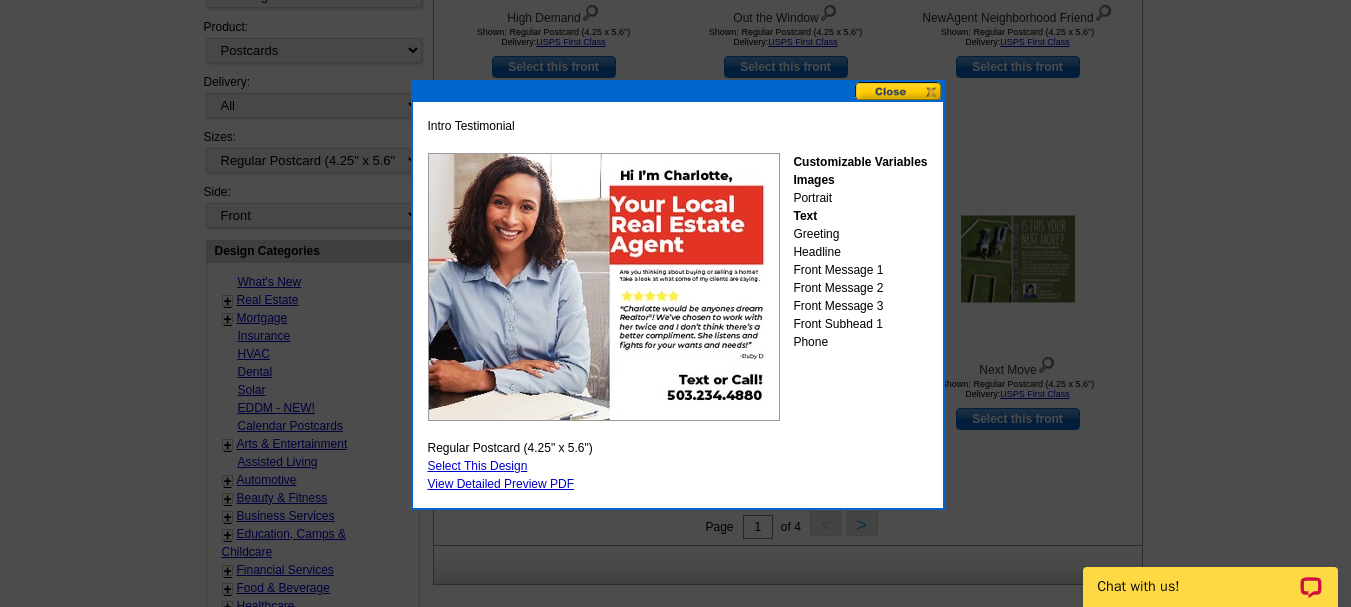 click at bounding box center [899, 91] 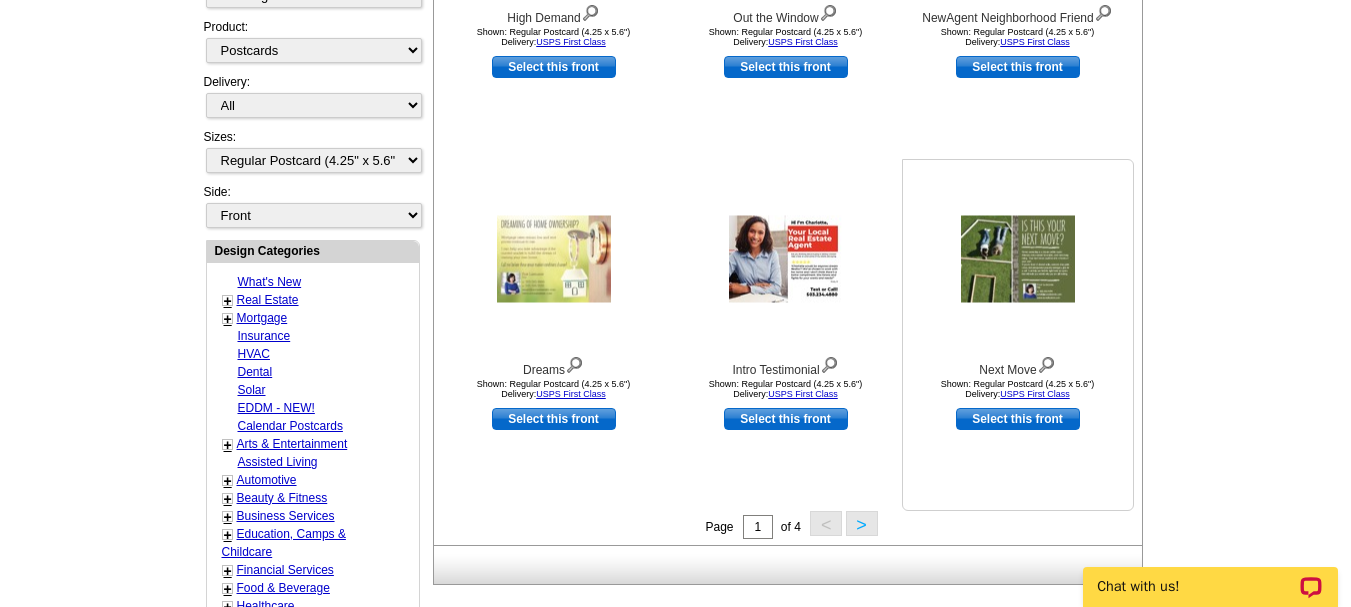 click at bounding box center (1018, 259) 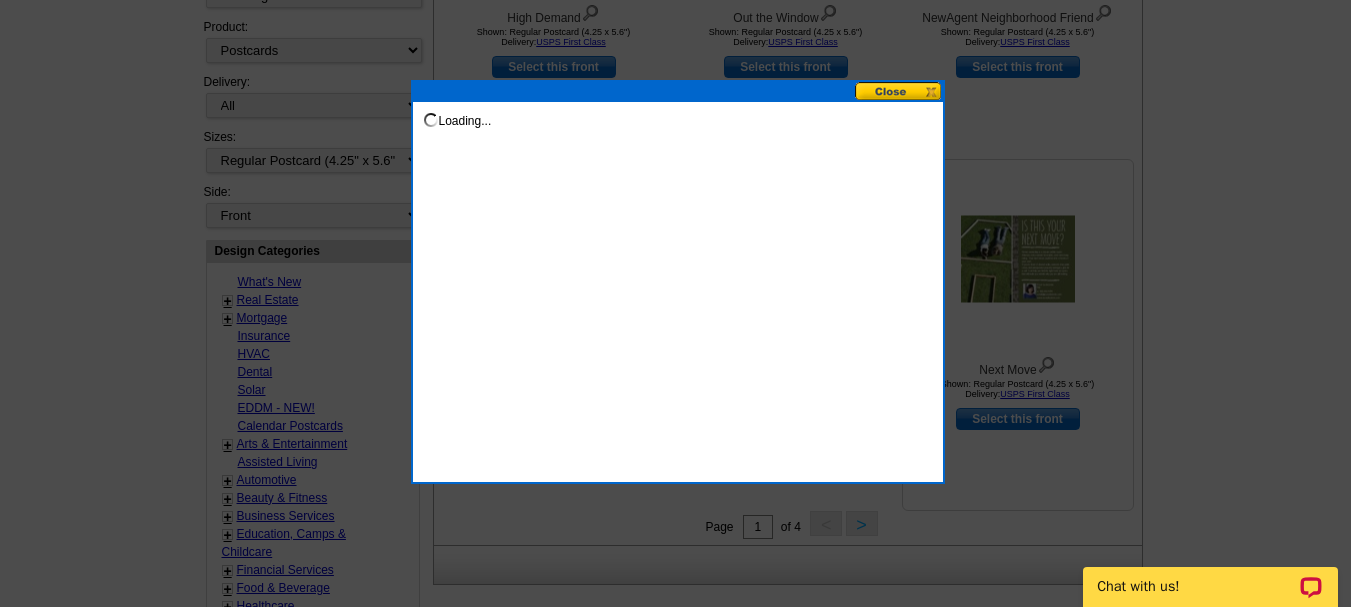 click at bounding box center [675, 14] 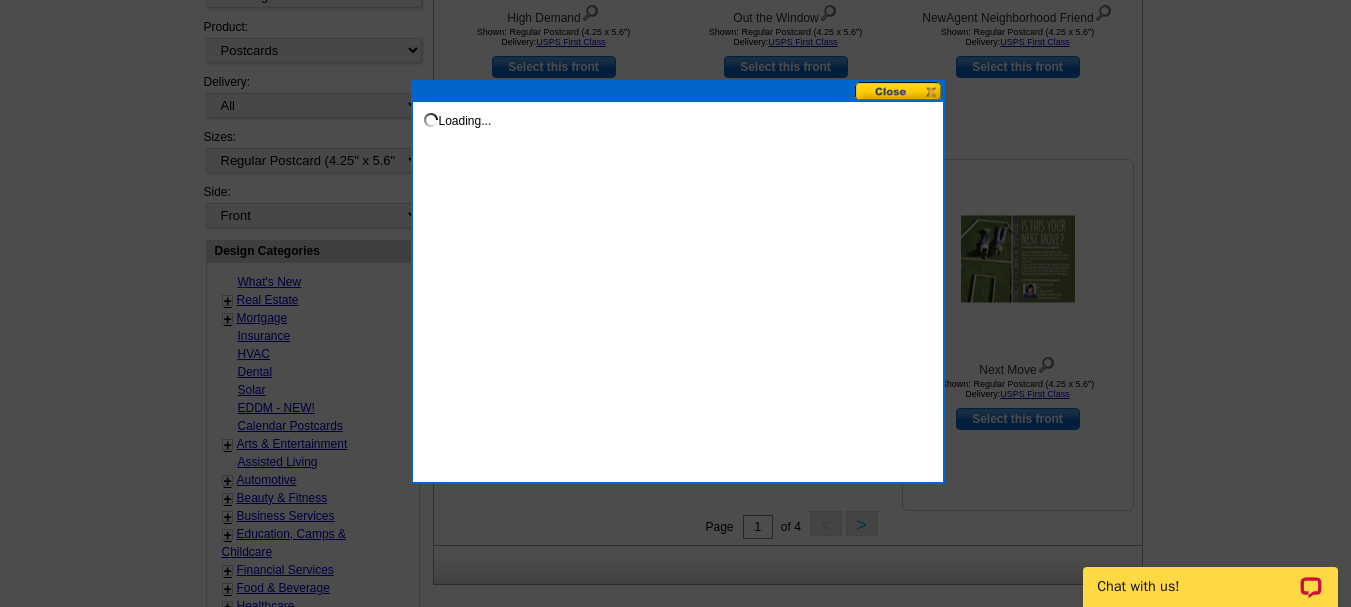 click at bounding box center (675, 14) 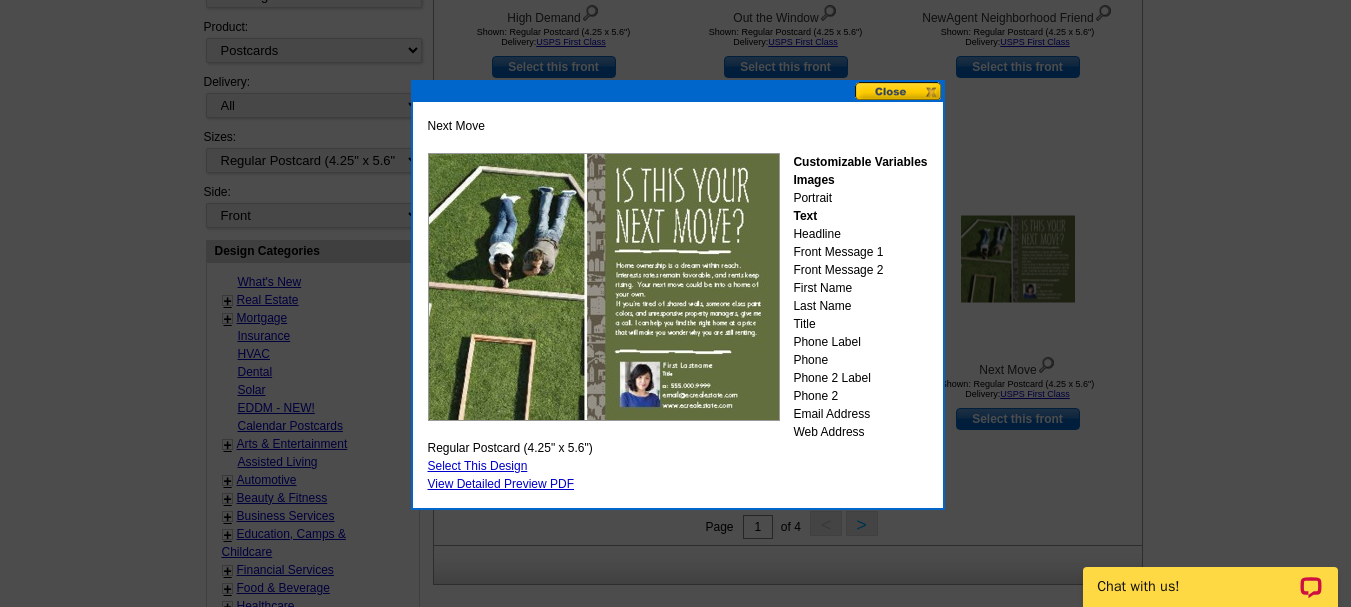 click at bounding box center (899, 91) 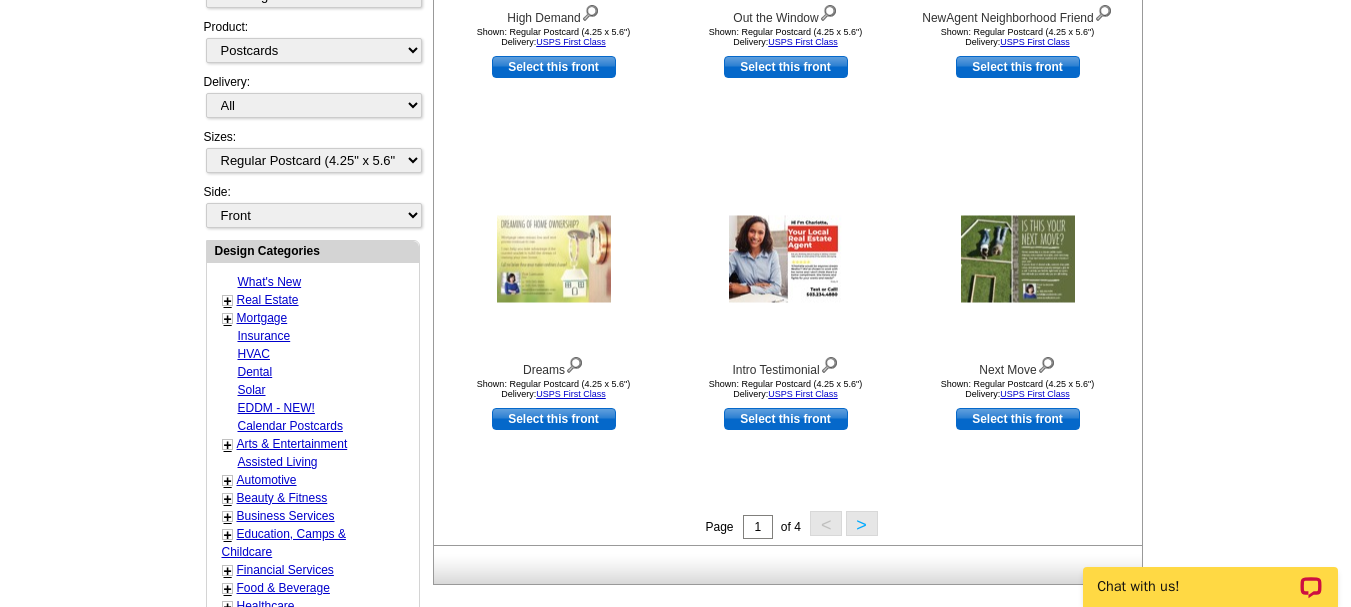 click on ">" at bounding box center (862, 523) 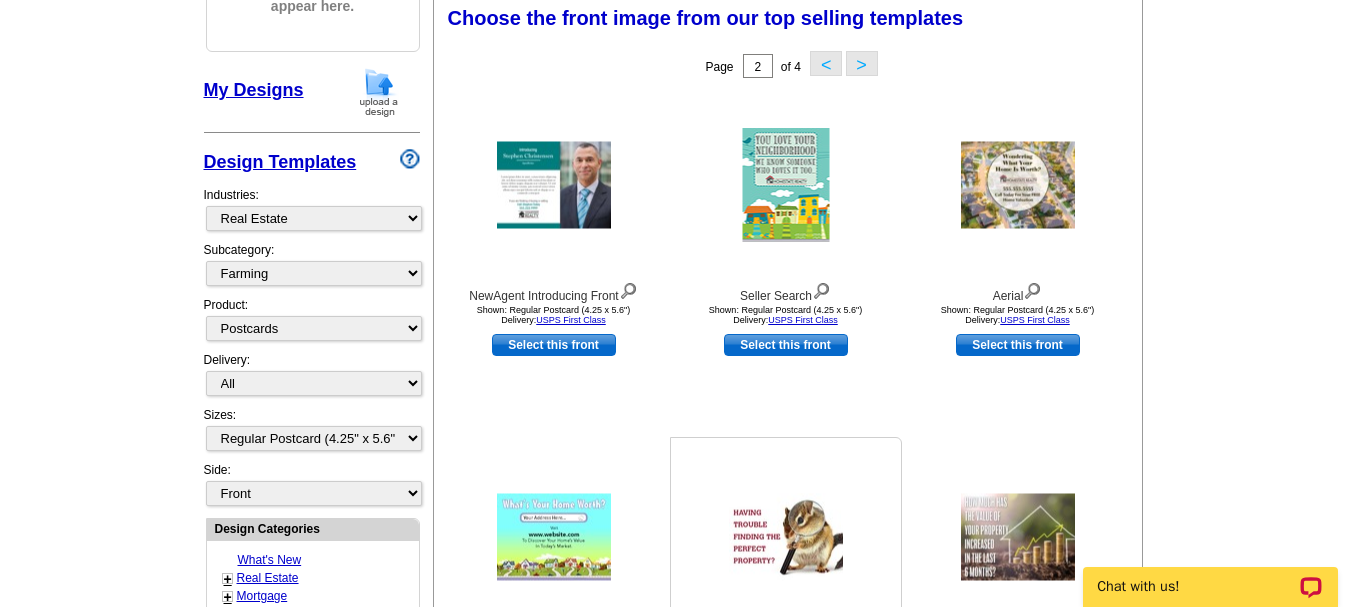 scroll, scrollTop: 296, scrollLeft: 0, axis: vertical 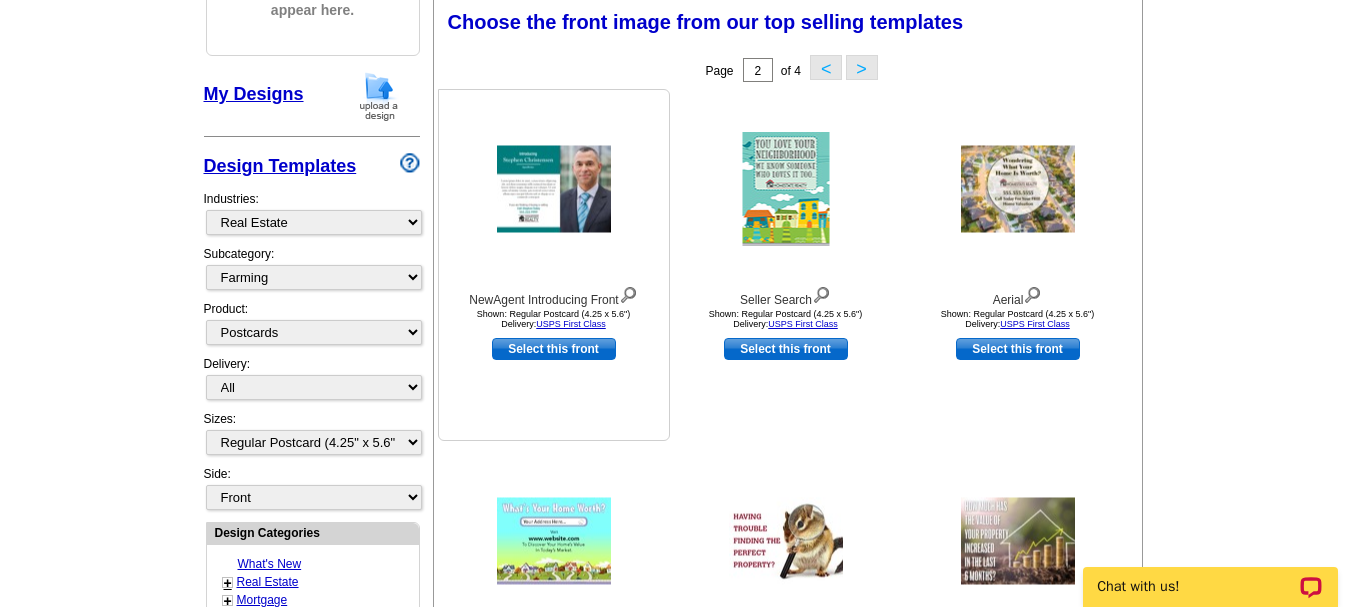 click at bounding box center (554, 189) 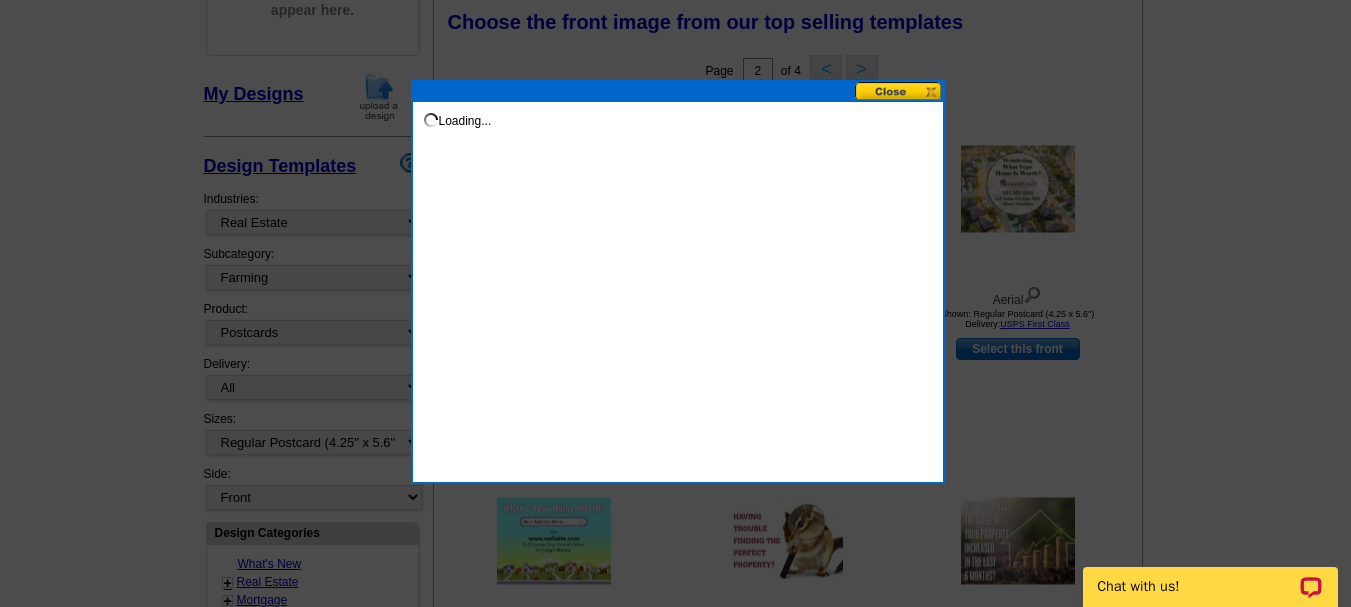 click on "Loading..." at bounding box center (678, 282) 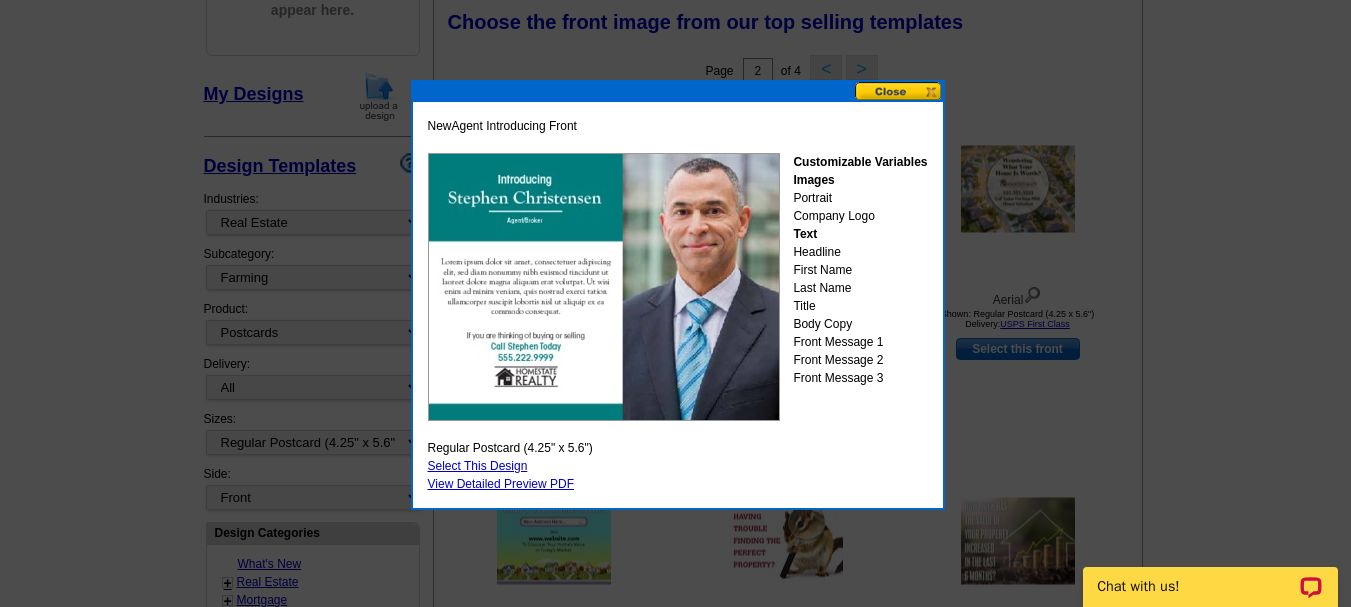 click at bounding box center [899, 91] 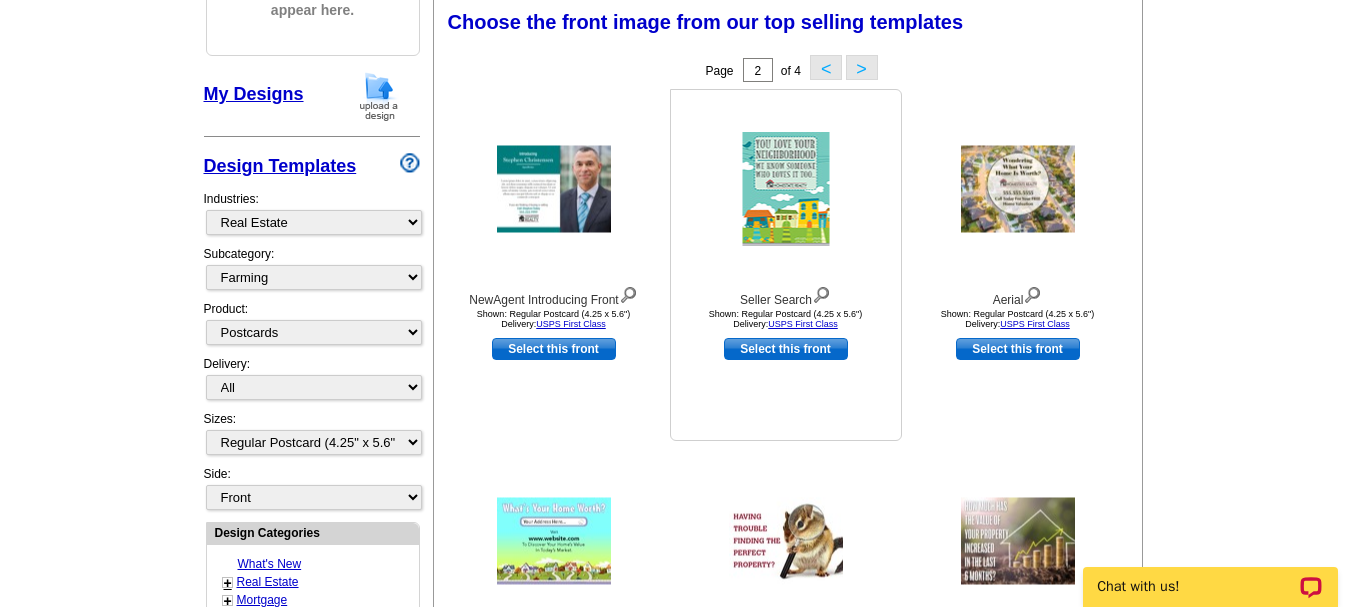 click at bounding box center (785, 189) 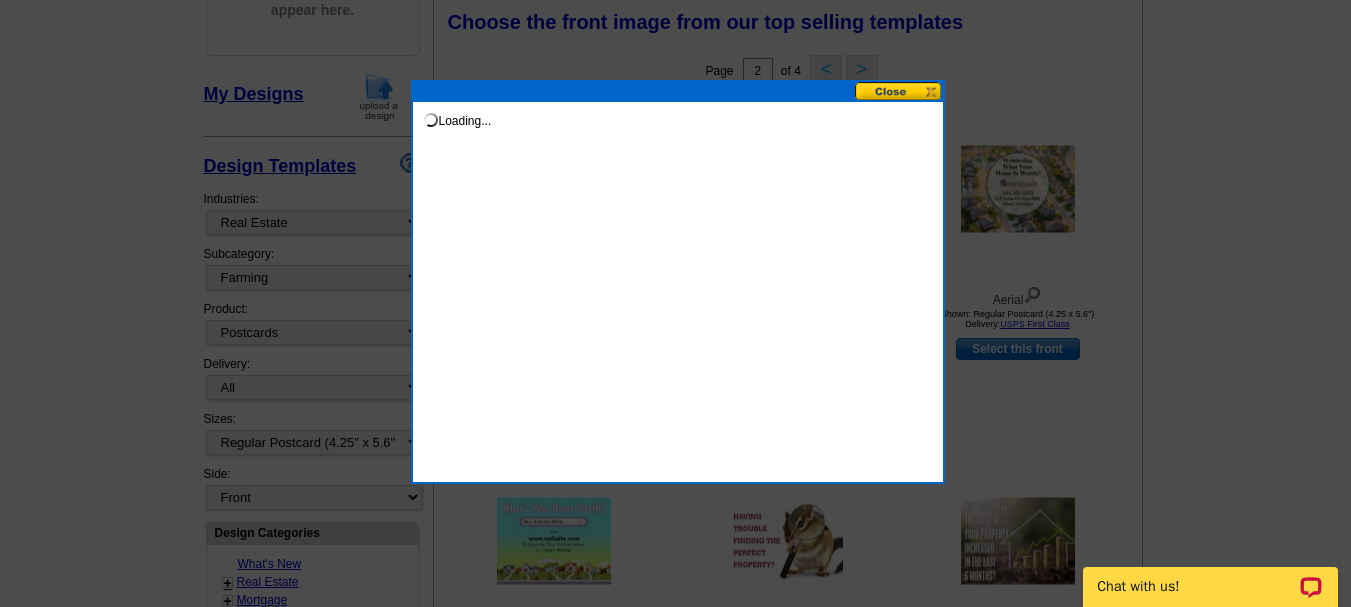 click on "Loading..." at bounding box center [678, 282] 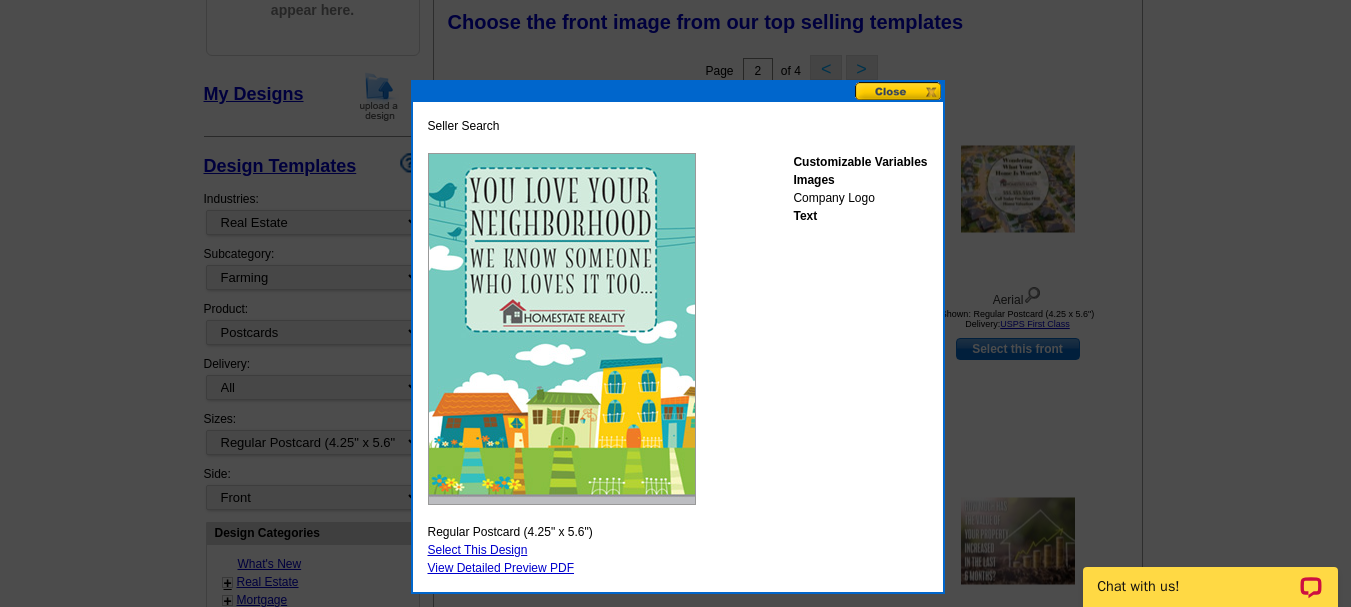 click at bounding box center [899, 91] 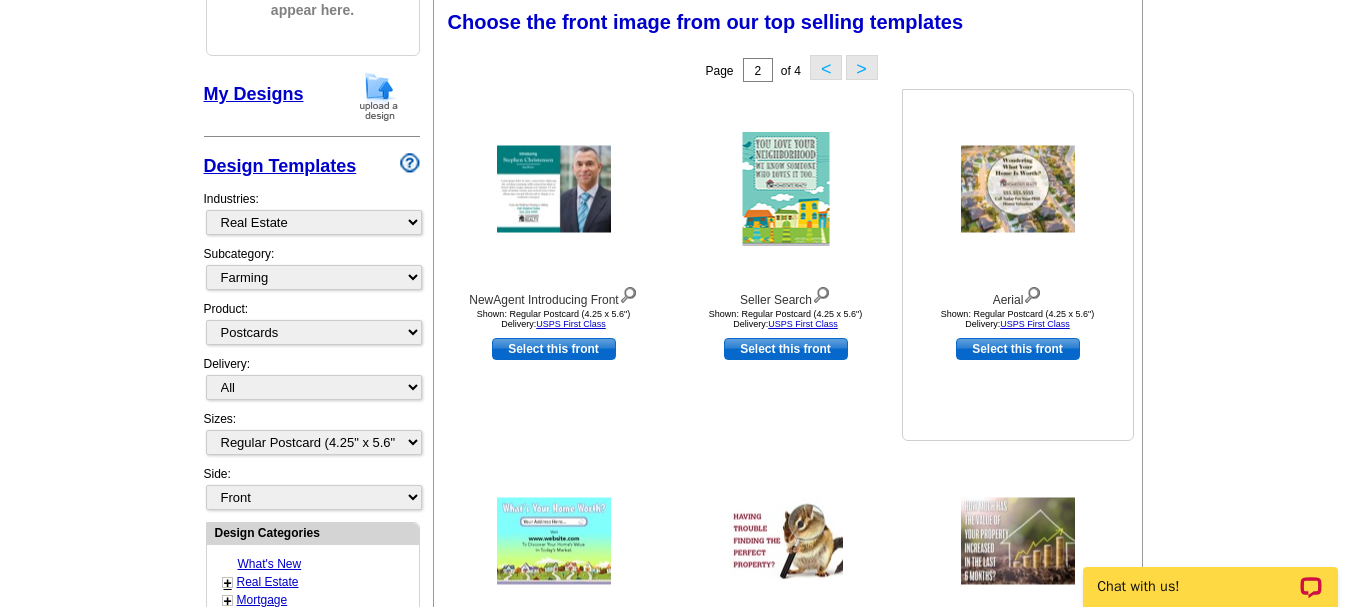 click at bounding box center [1018, 189] 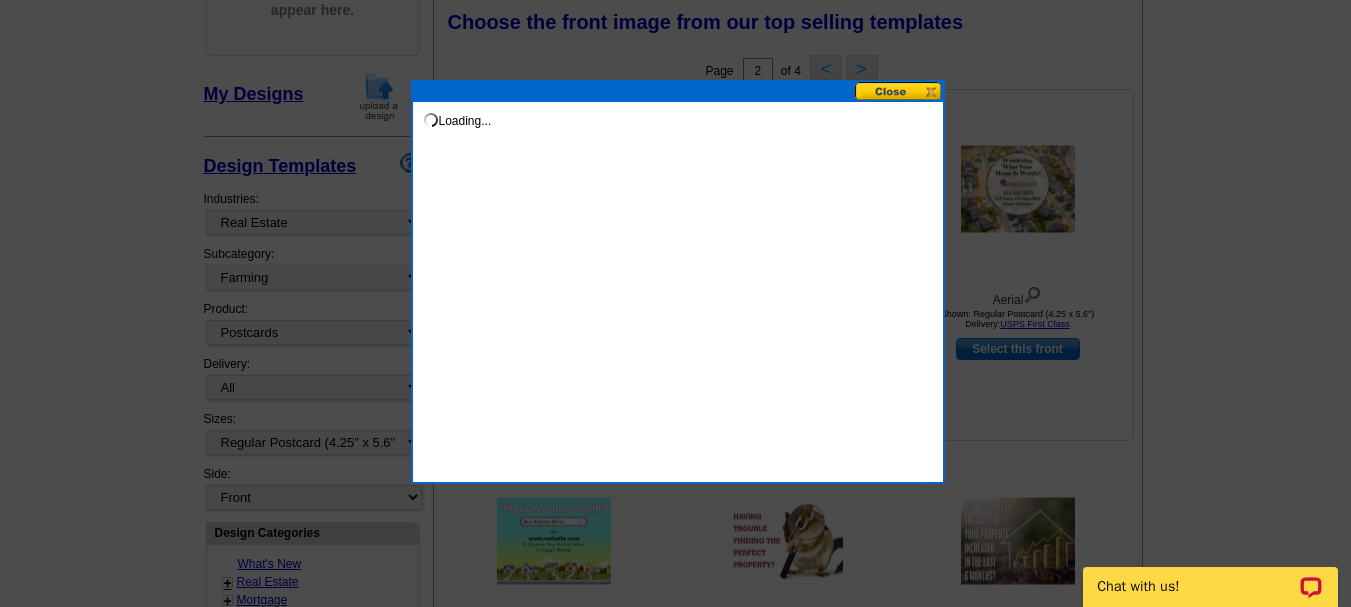 click at bounding box center [675, 155] 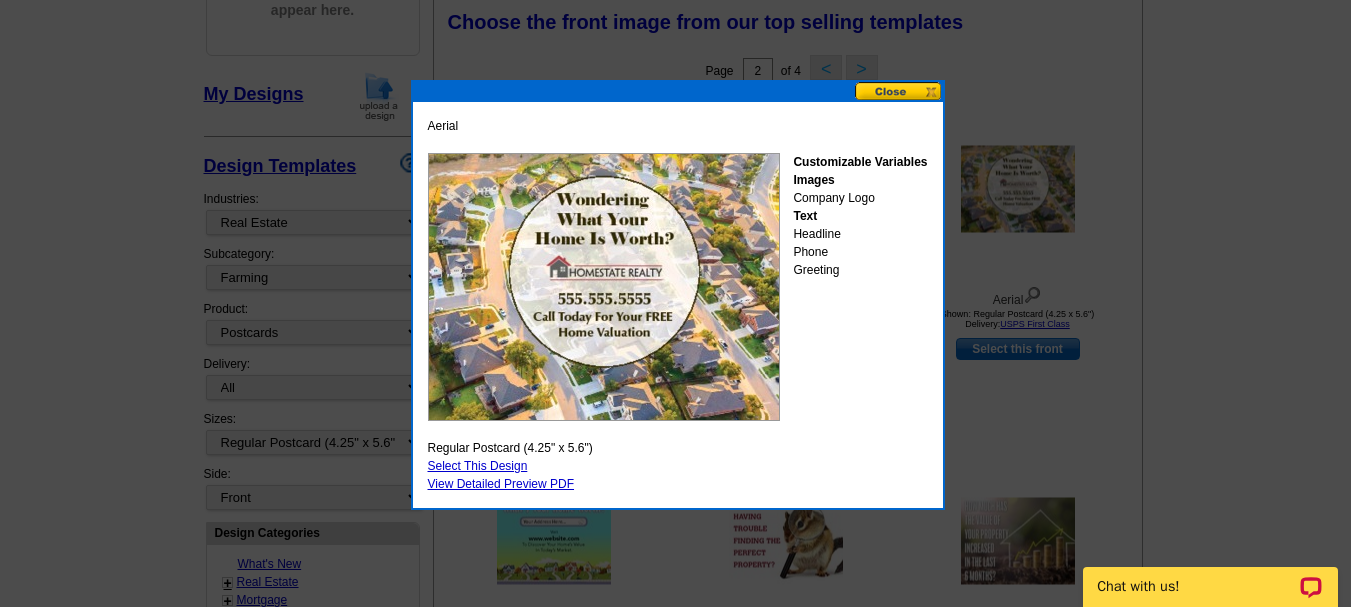 click at bounding box center [899, 91] 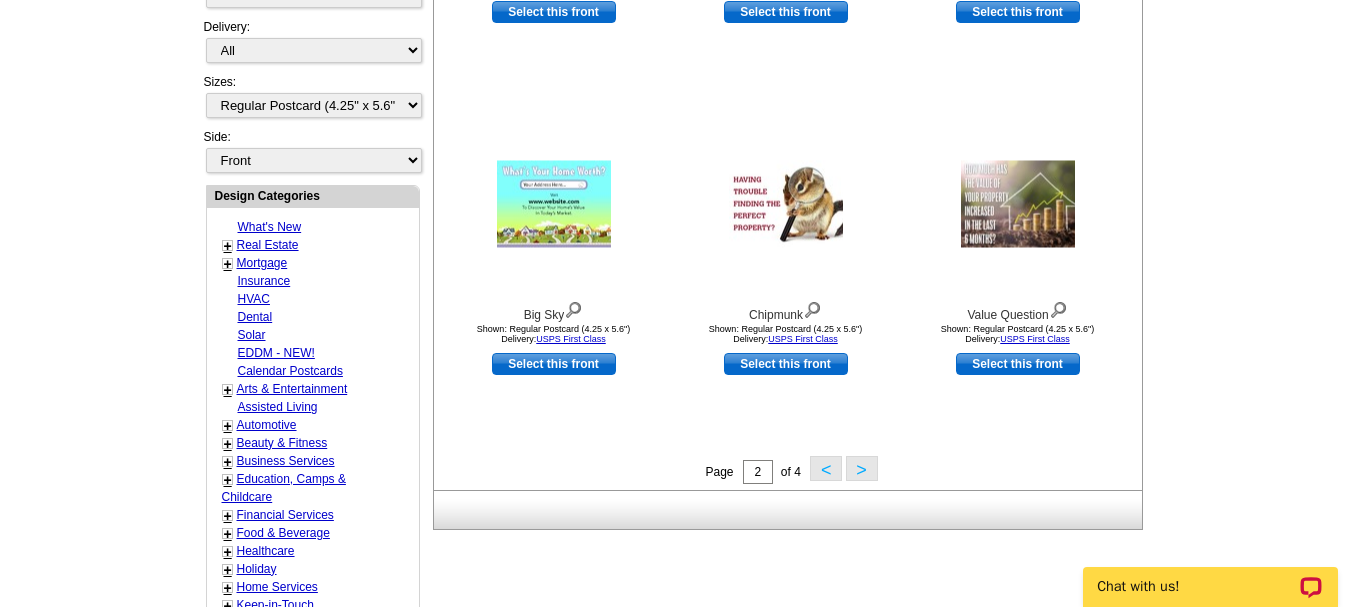 scroll, scrollTop: 704, scrollLeft: 0, axis: vertical 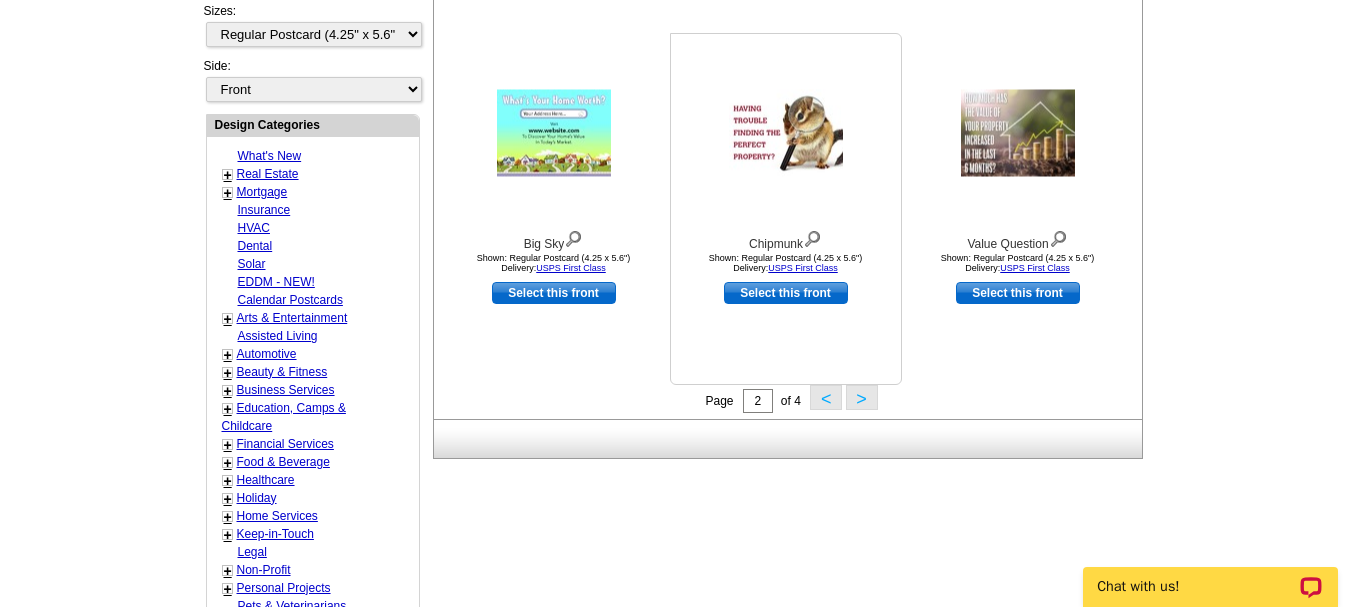 click at bounding box center [786, 133] 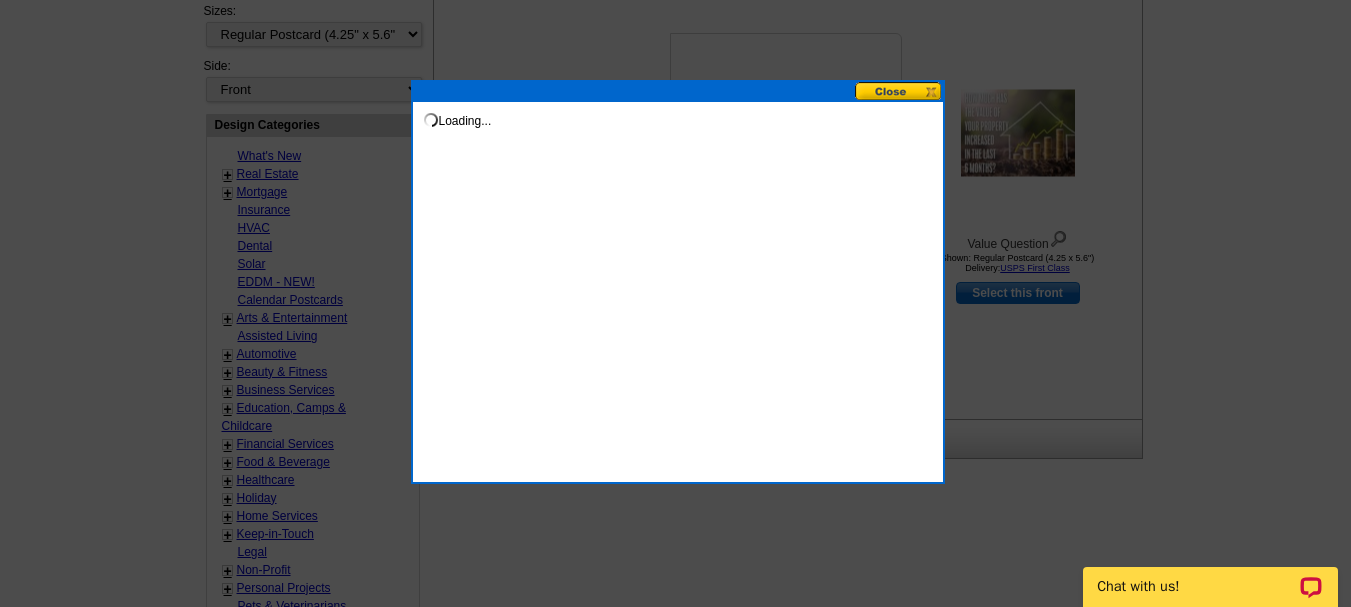 click on "Loading..." at bounding box center (678, 282) 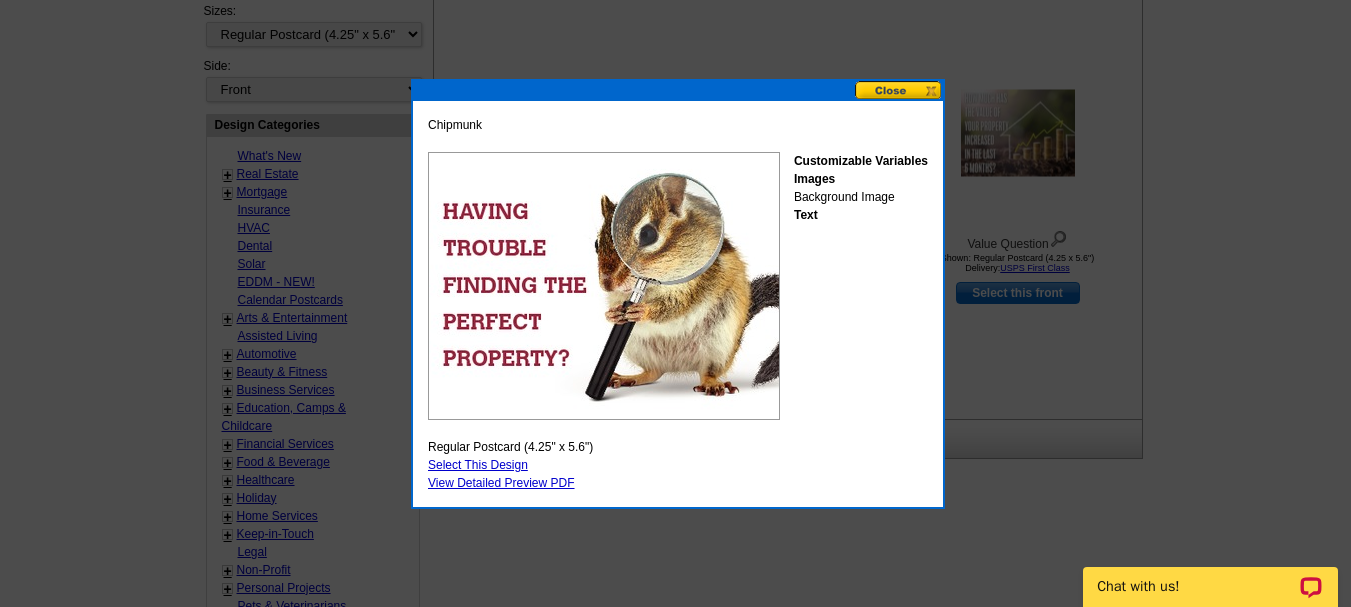 click at bounding box center (899, 90) 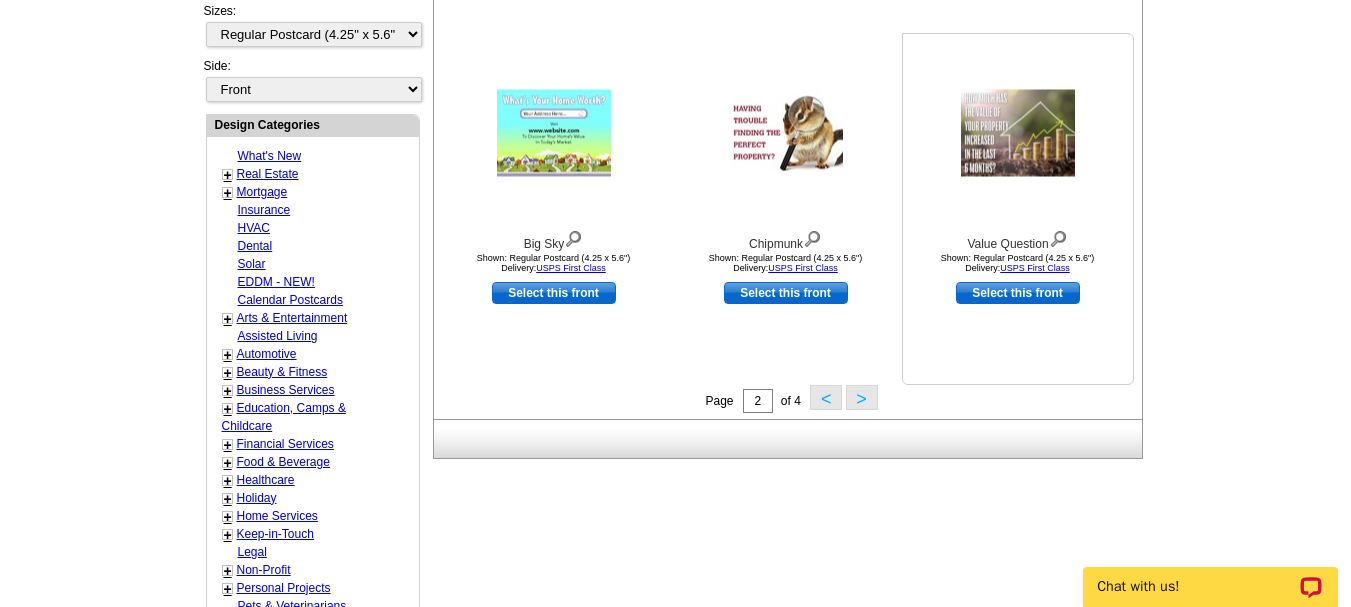 click at bounding box center [1018, 133] 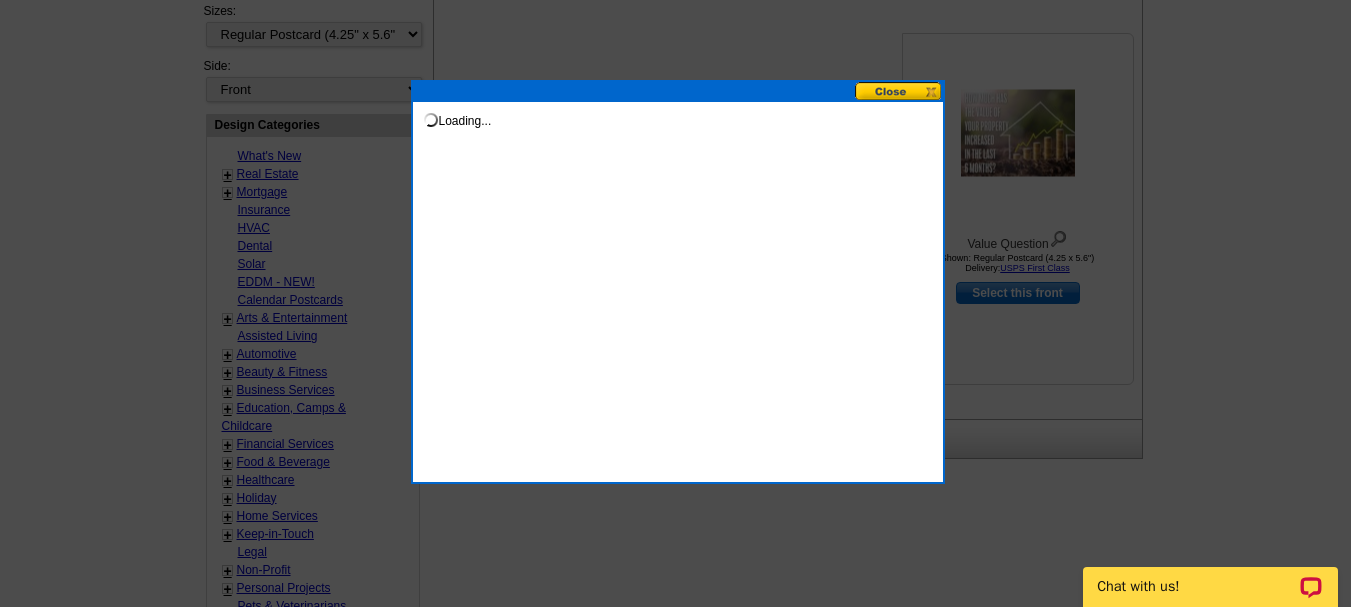 click at bounding box center (675, -49) 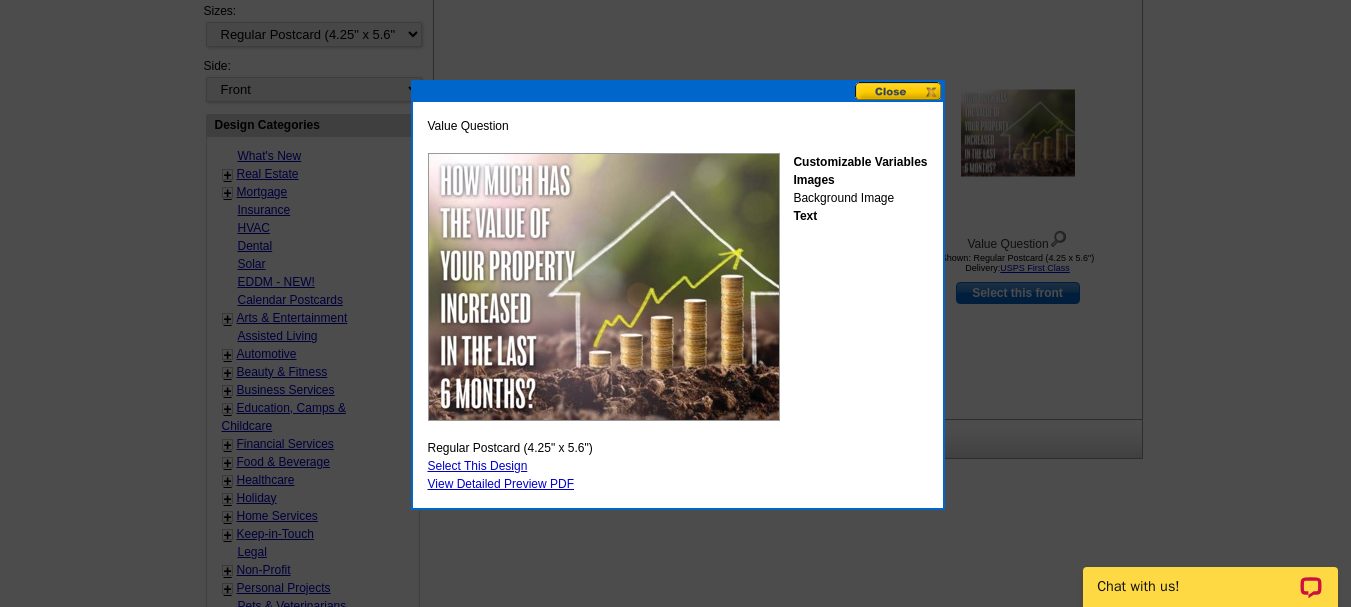click at bounding box center (899, 91) 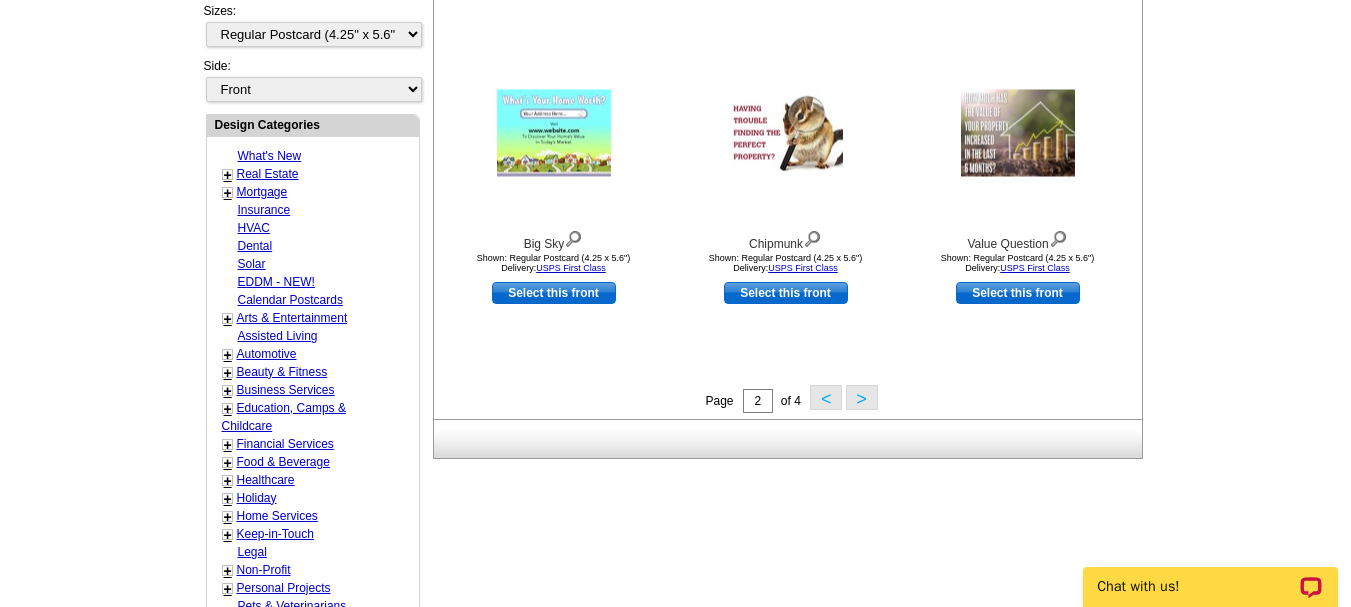 click on "<" at bounding box center [826, 397] 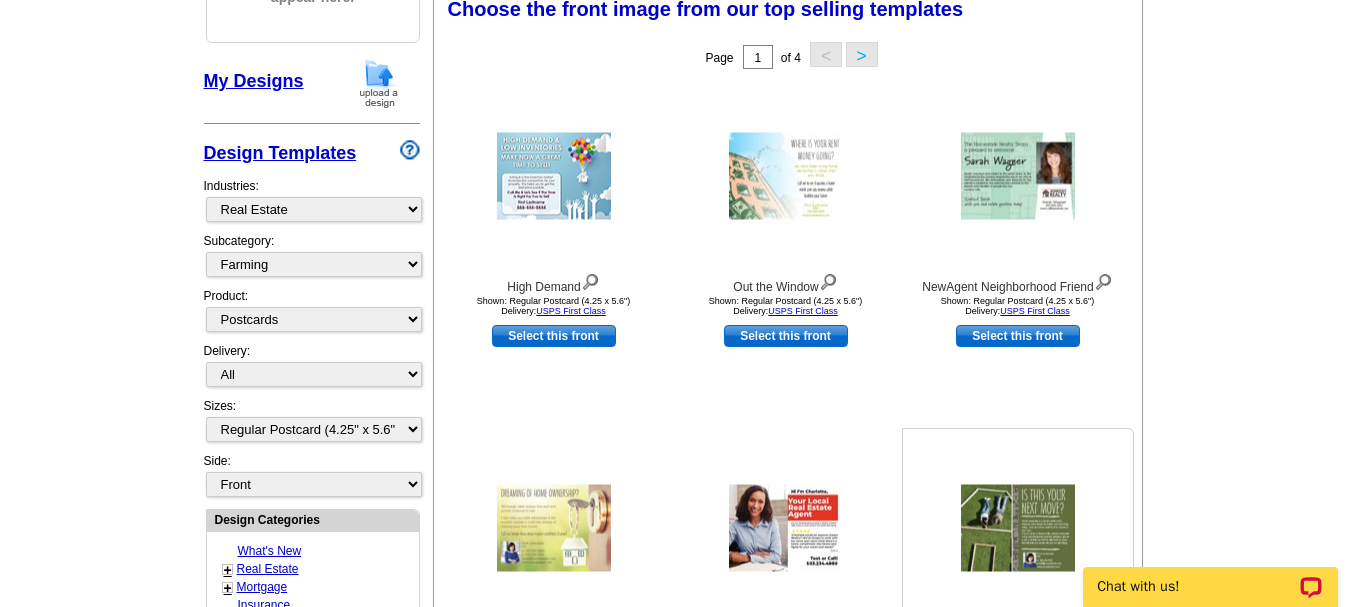 scroll, scrollTop: 296, scrollLeft: 0, axis: vertical 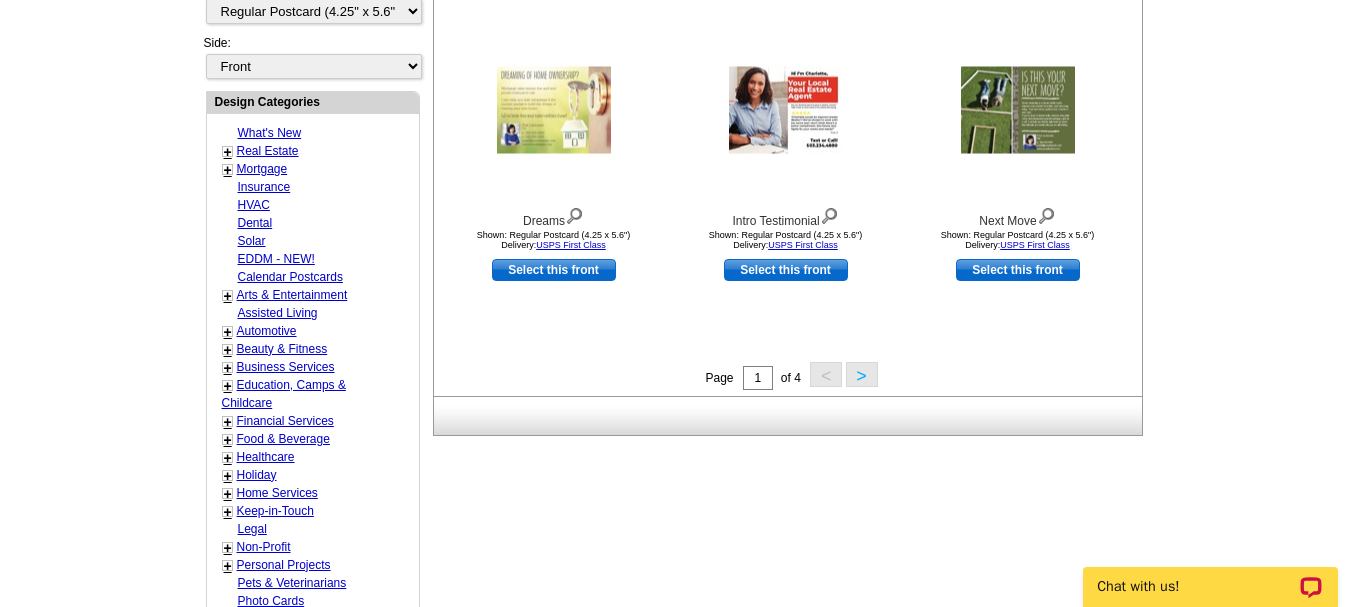 click on ">" at bounding box center (862, 374) 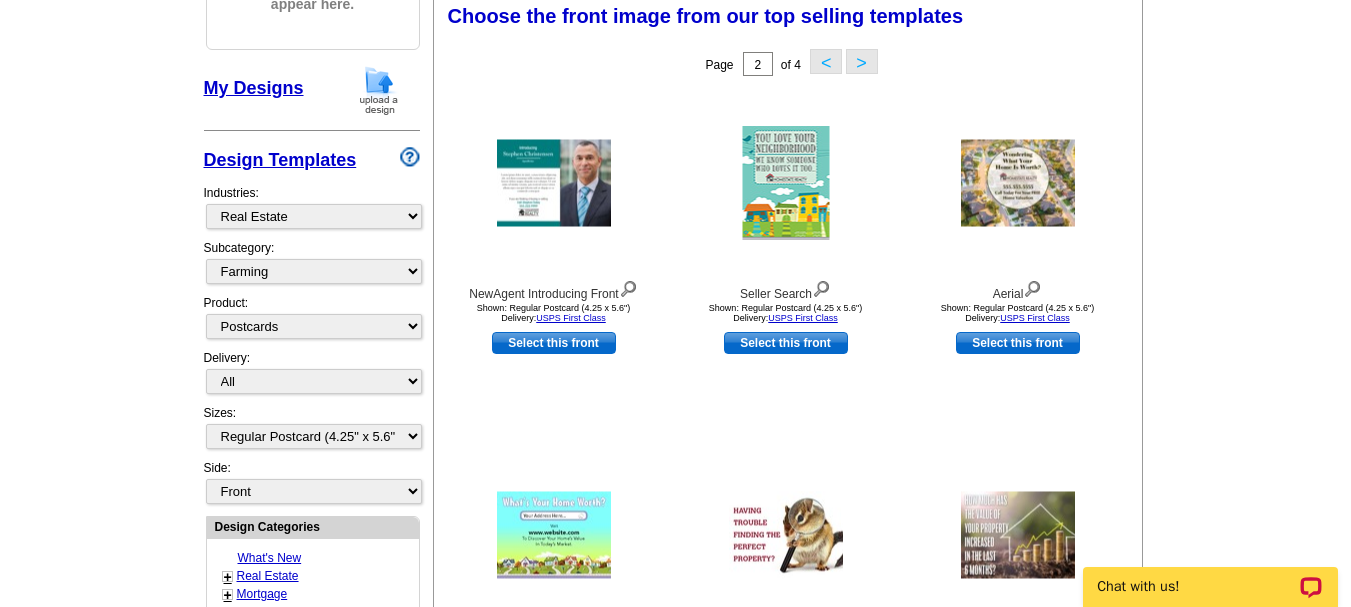 scroll, scrollTop: 296, scrollLeft: 0, axis: vertical 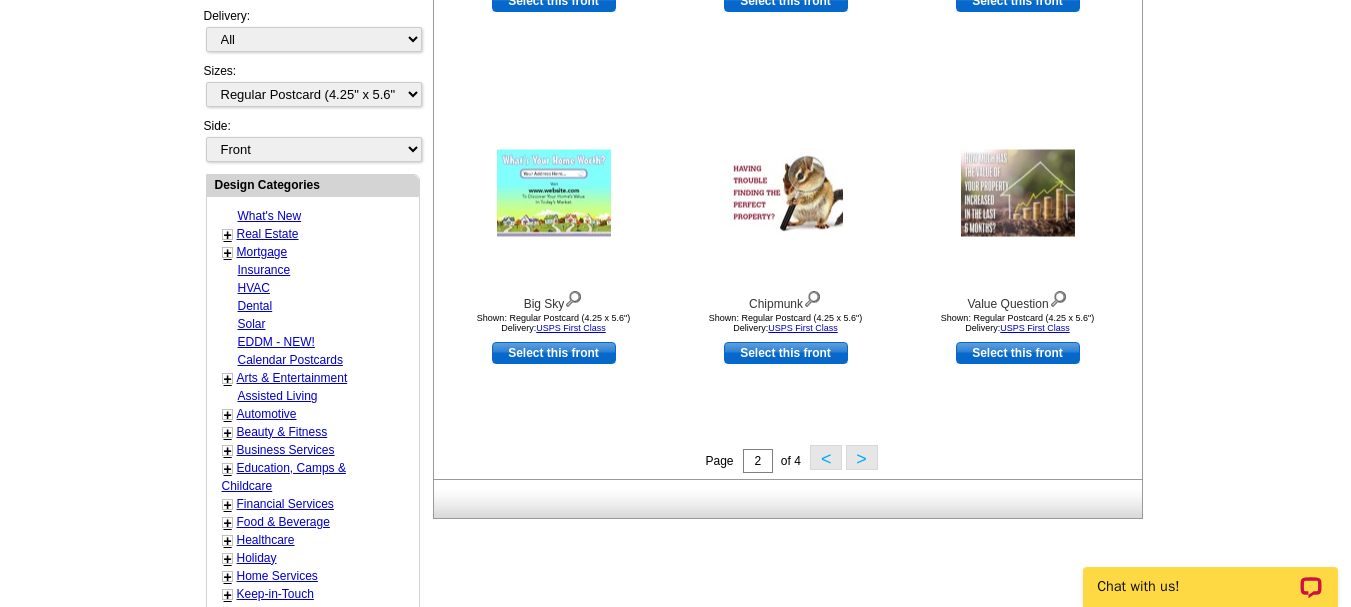 click on ">" at bounding box center (862, 457) 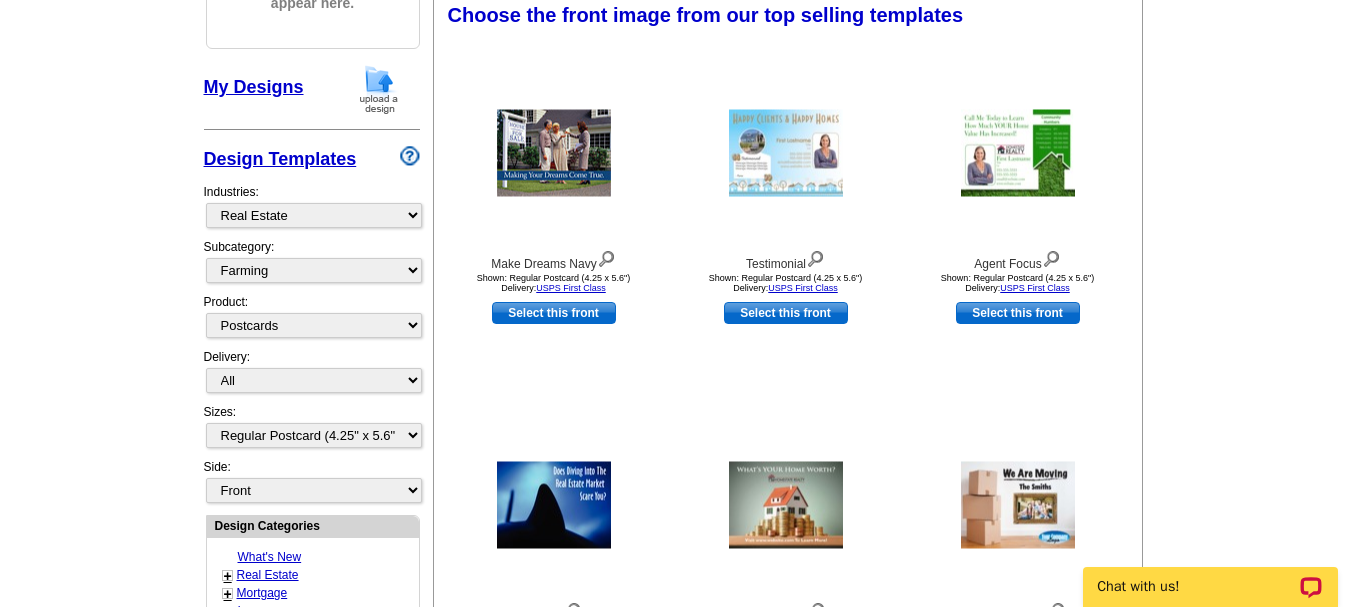 scroll, scrollTop: 296, scrollLeft: 0, axis: vertical 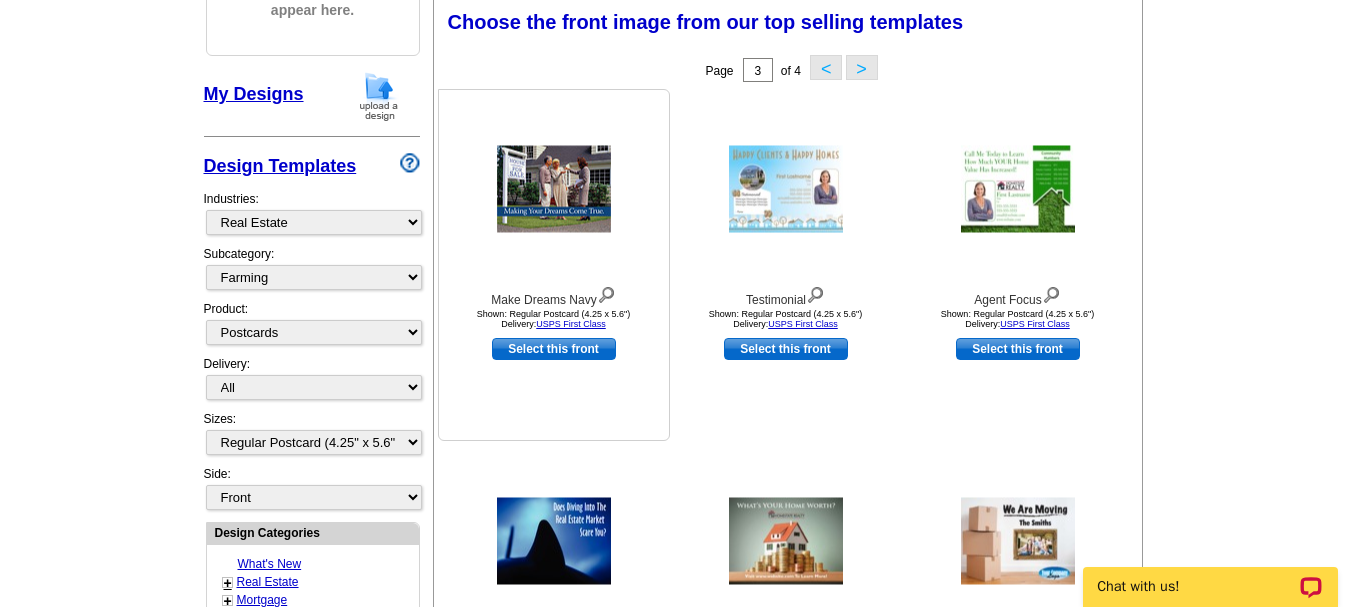 click at bounding box center [554, 189] 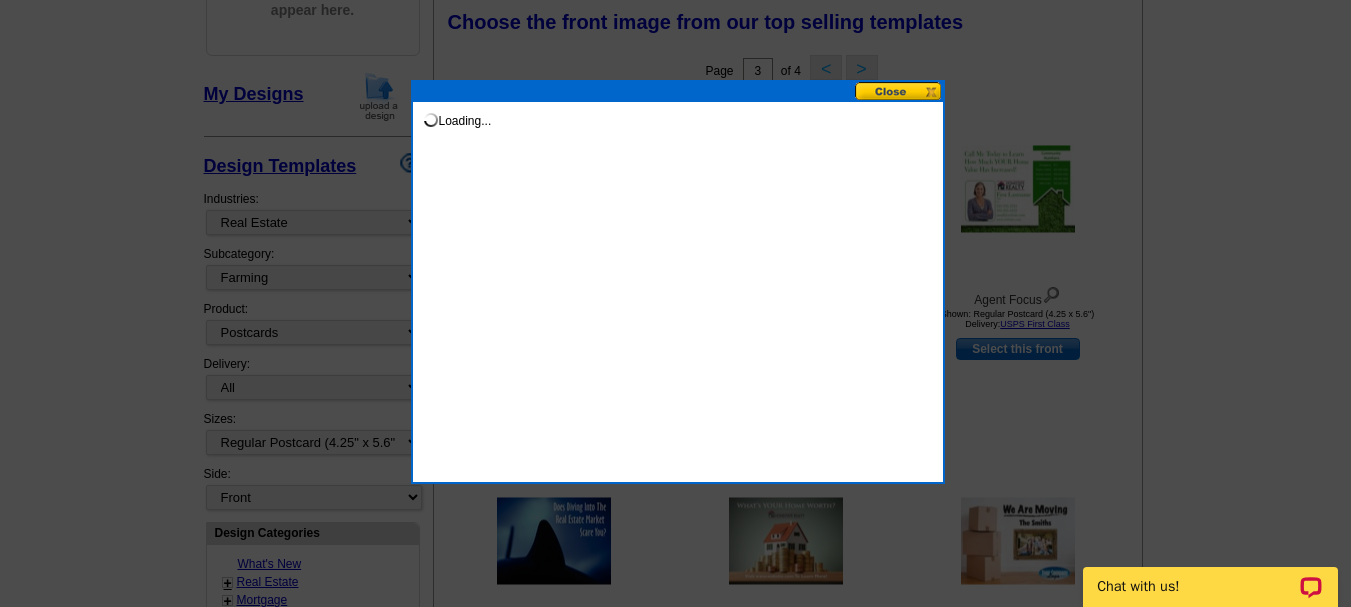 click on "Loading..." at bounding box center (678, 282) 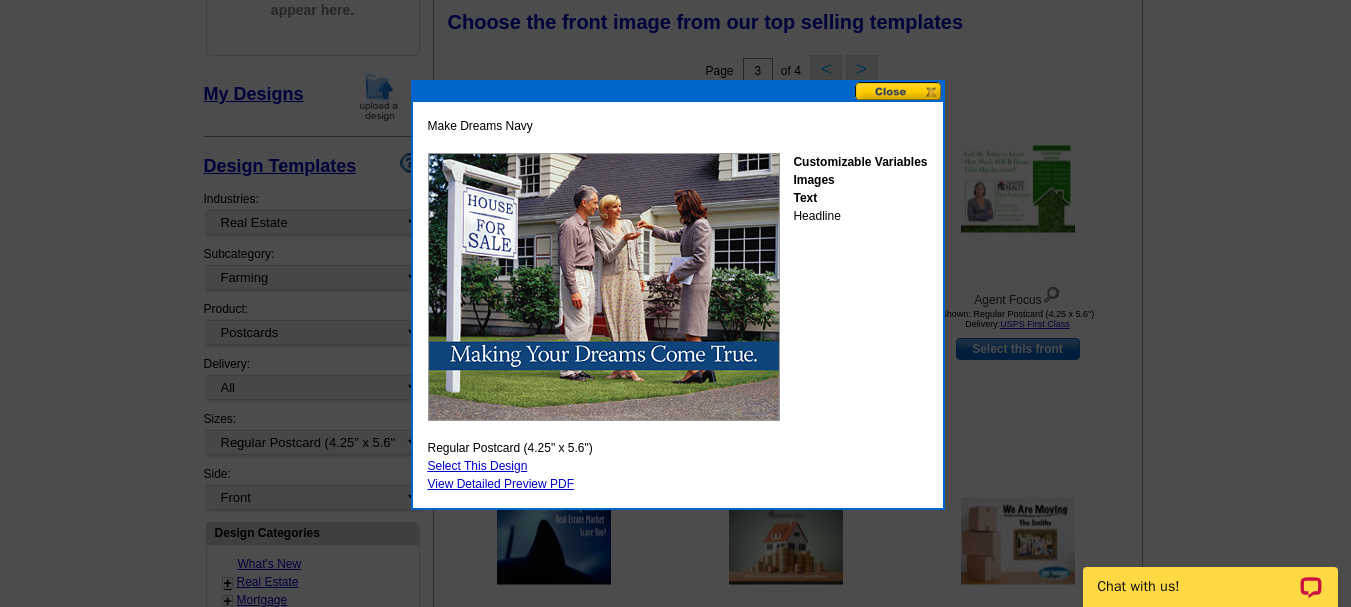 click at bounding box center [899, 91] 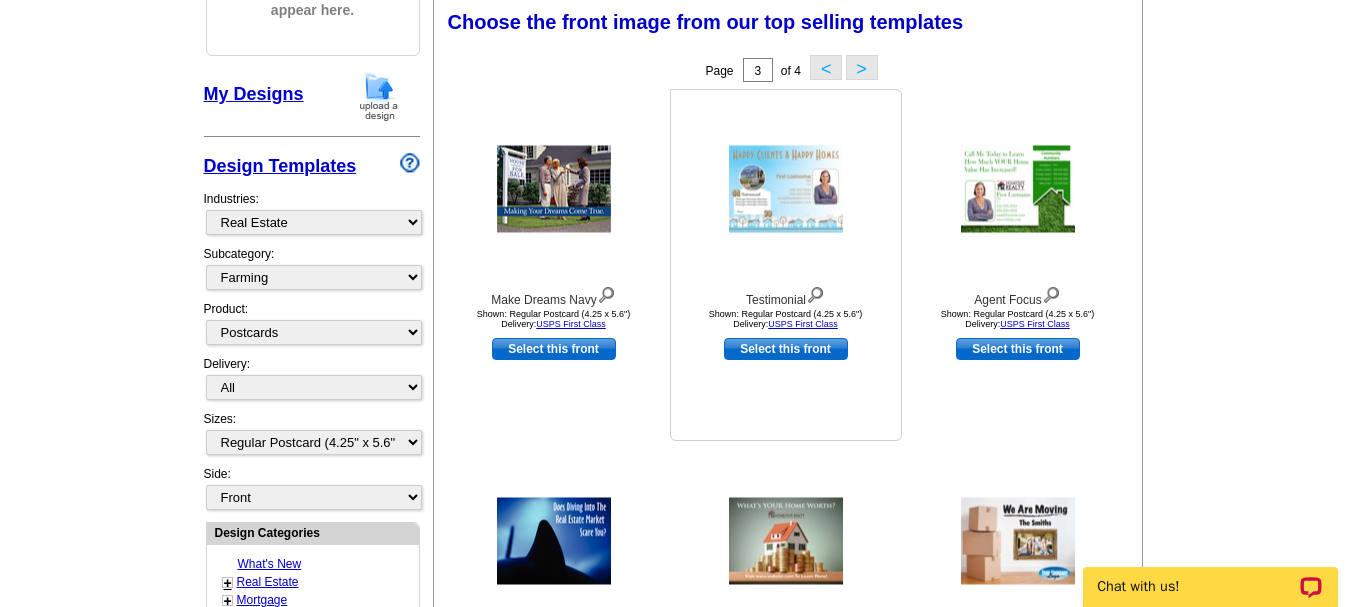 click at bounding box center [786, 189] 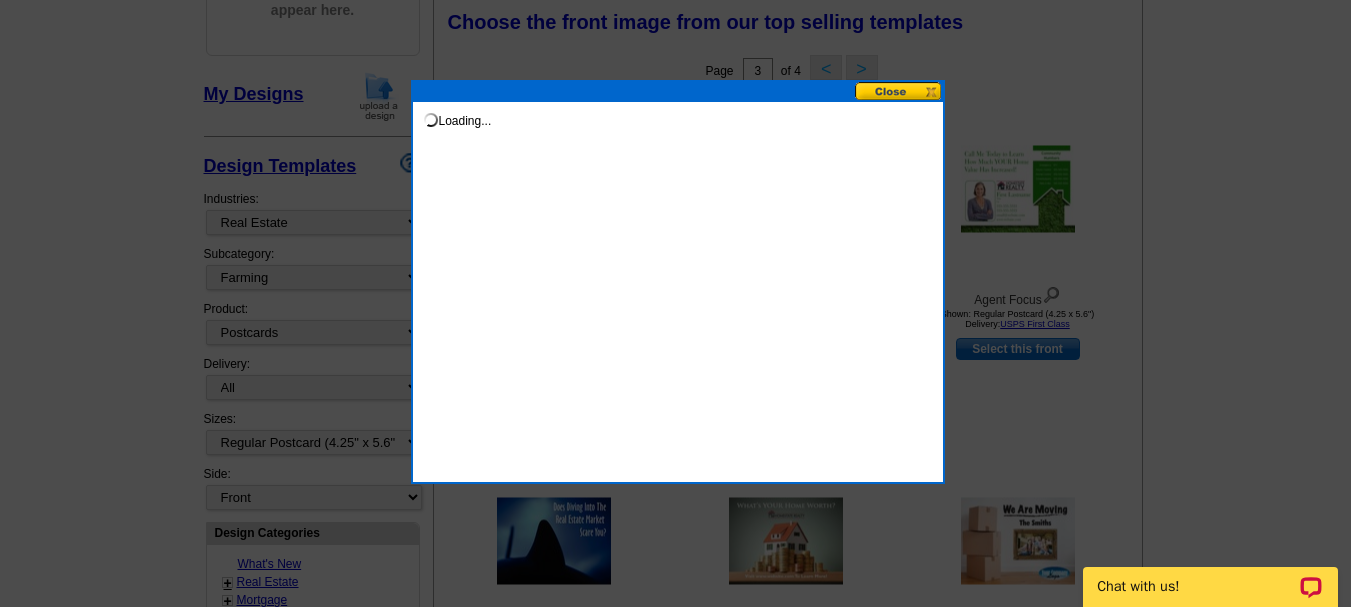 click on "Loading..." at bounding box center (678, 282) 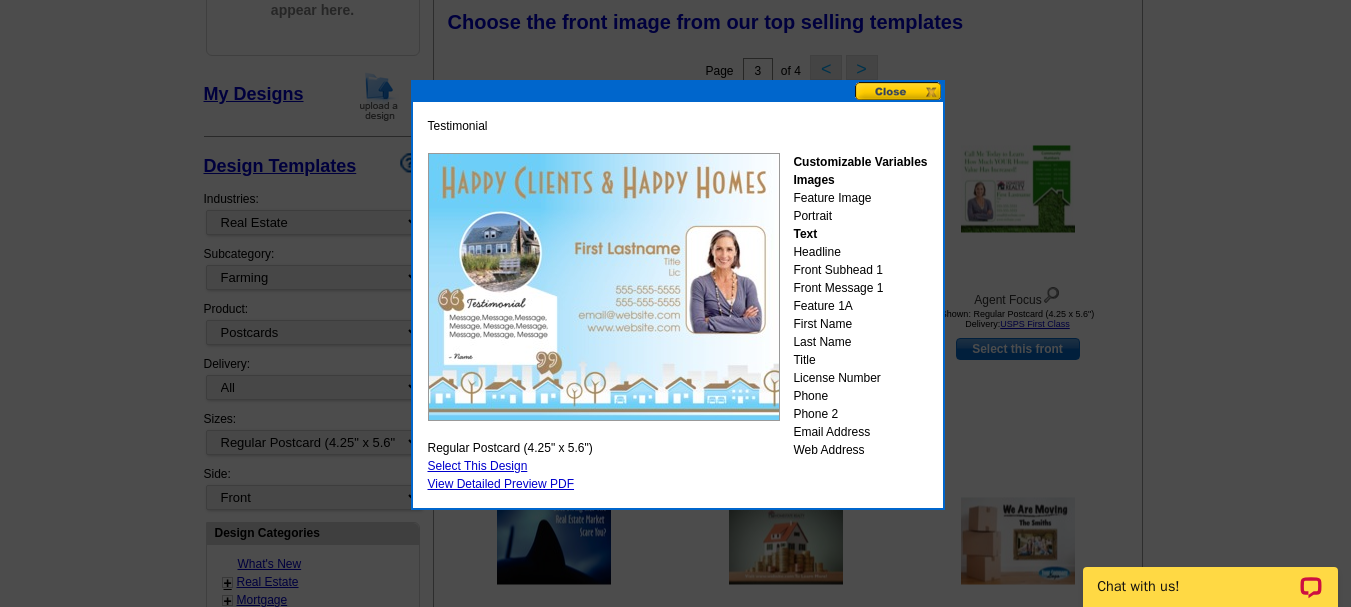 click at bounding box center [899, 91] 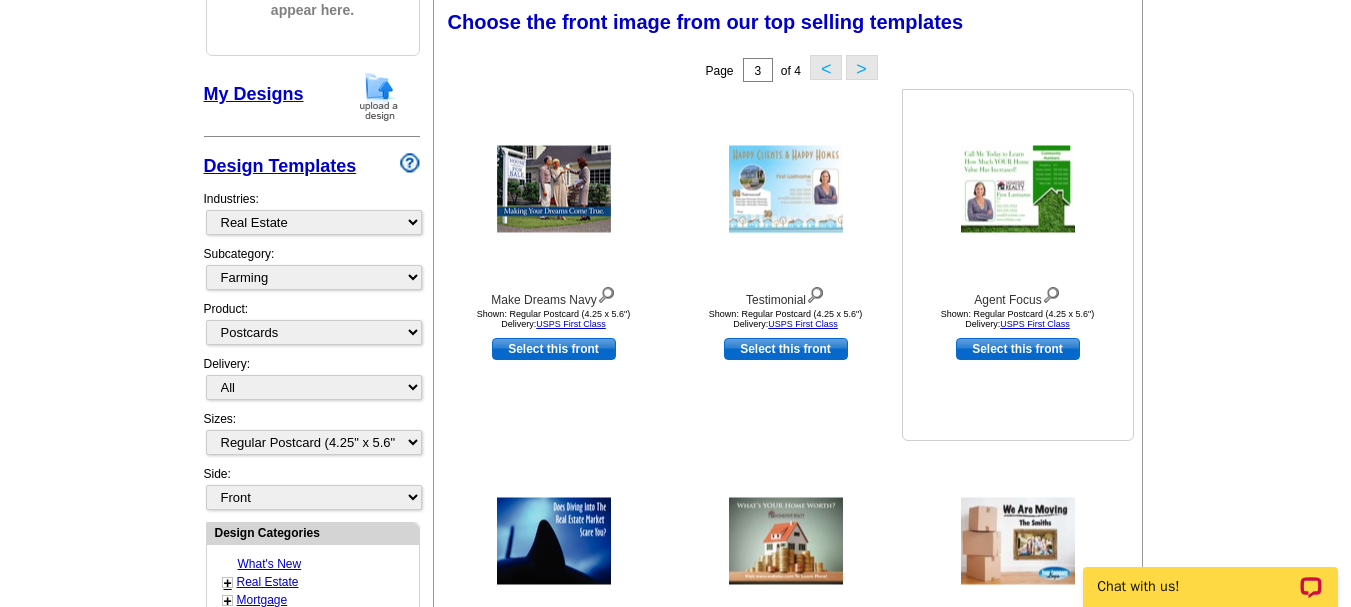 click at bounding box center (1018, 189) 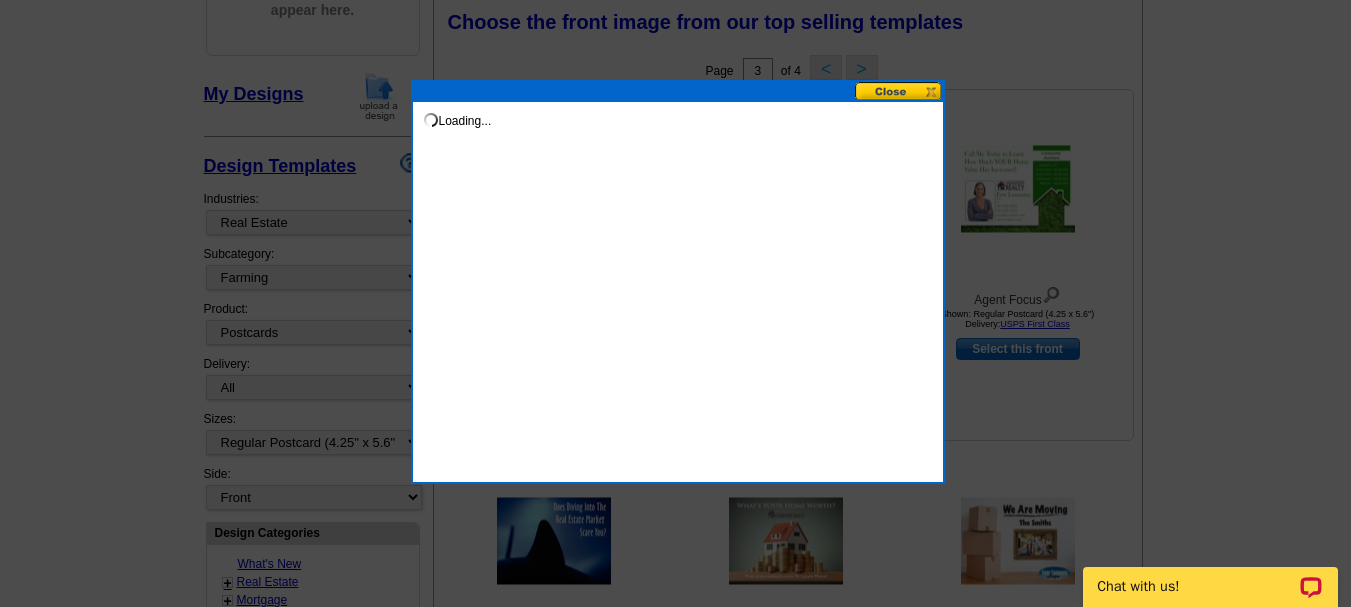 click at bounding box center [675, 155] 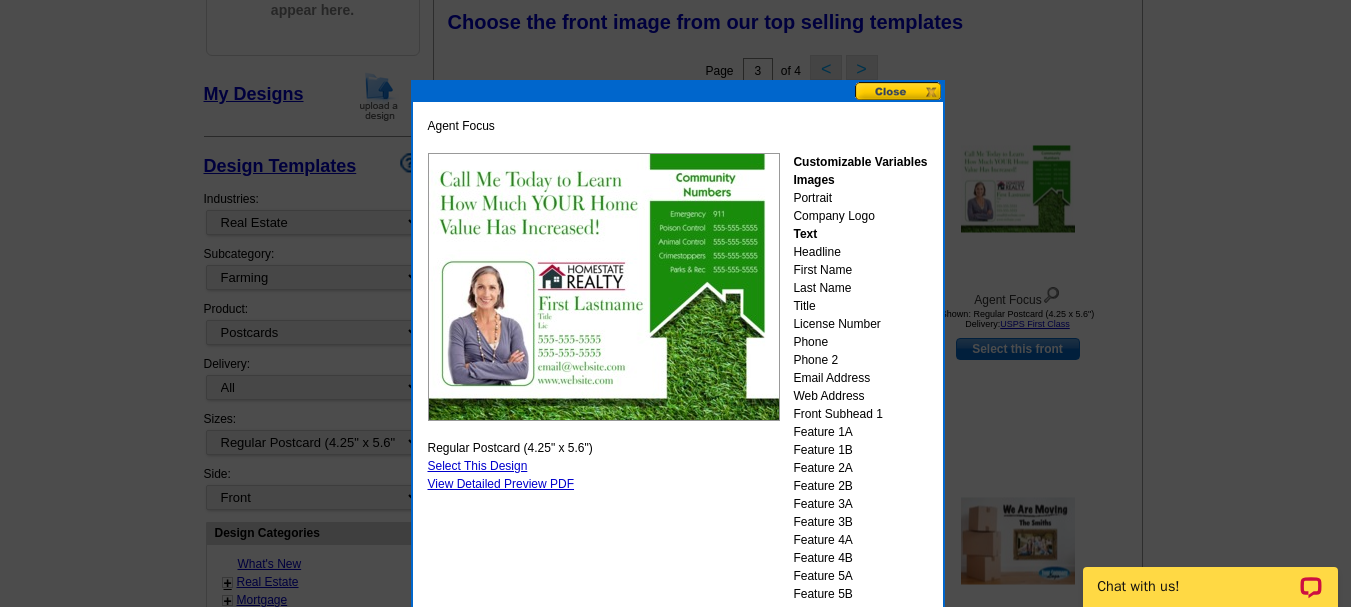 click at bounding box center [899, 91] 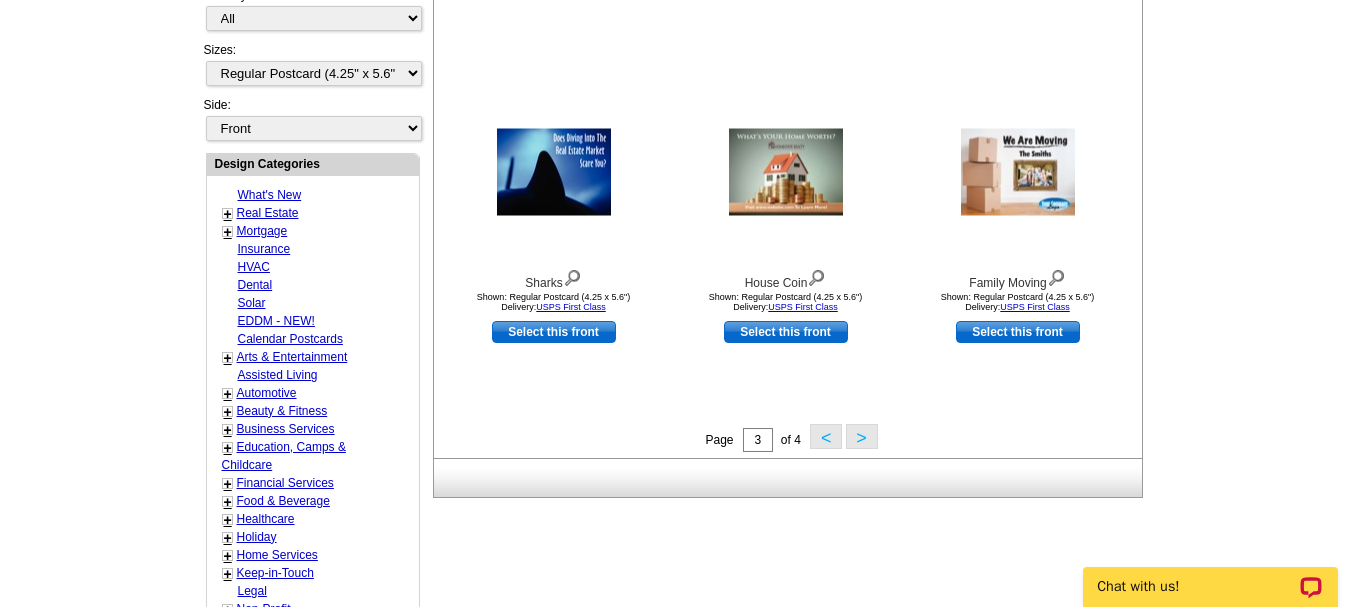 scroll, scrollTop: 672, scrollLeft: 0, axis: vertical 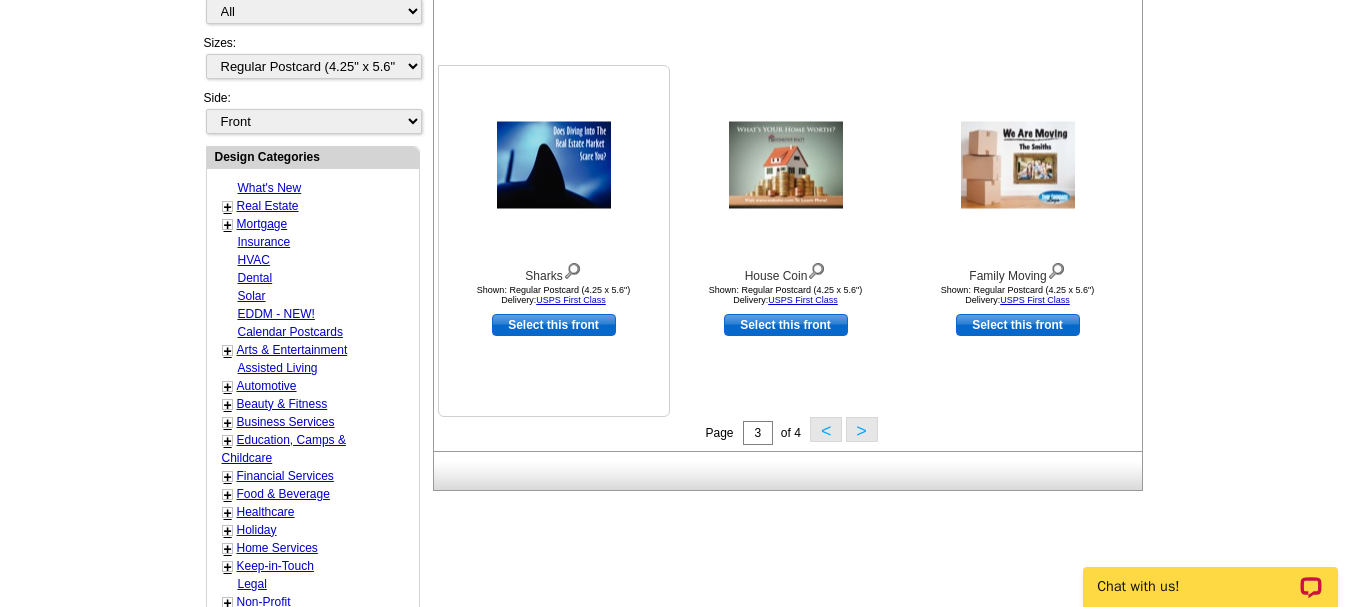 click at bounding box center [554, 165] 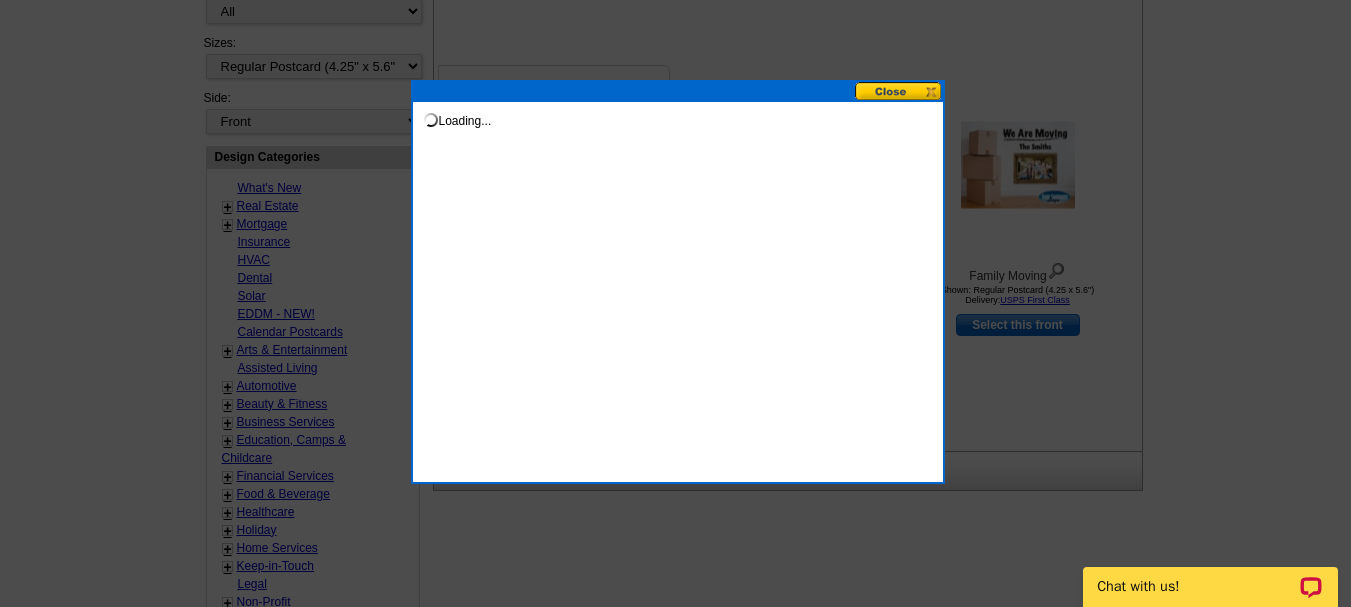 click on "Loading..." at bounding box center (678, 282) 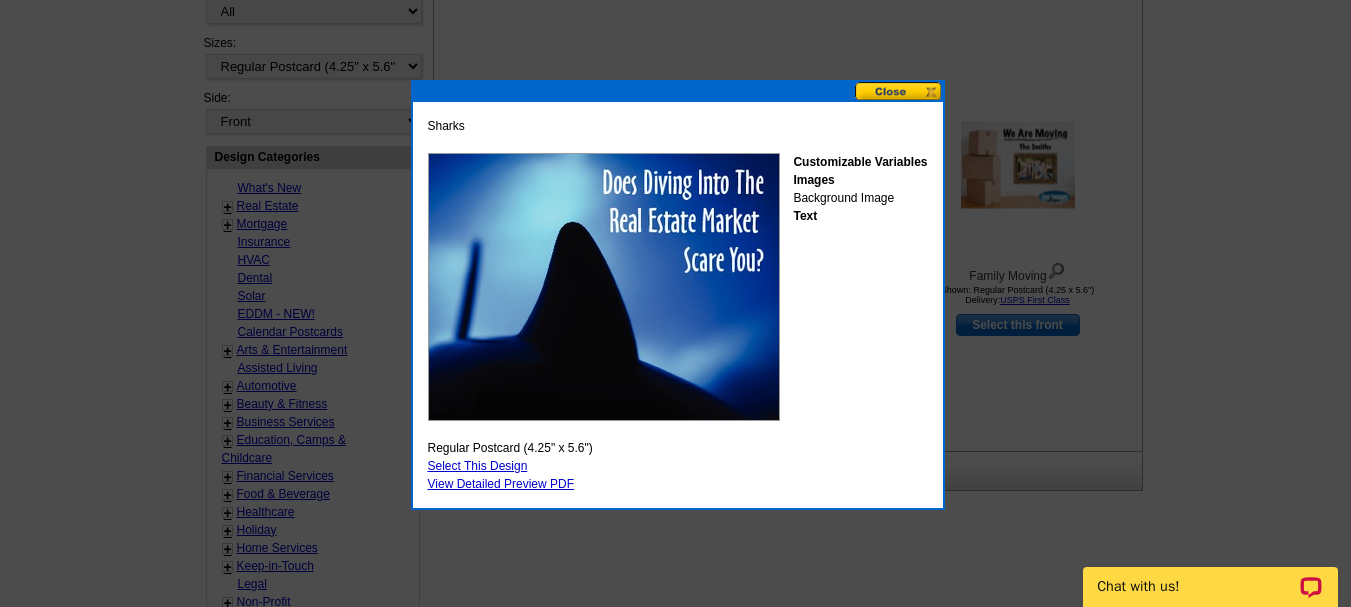 click at bounding box center (899, 91) 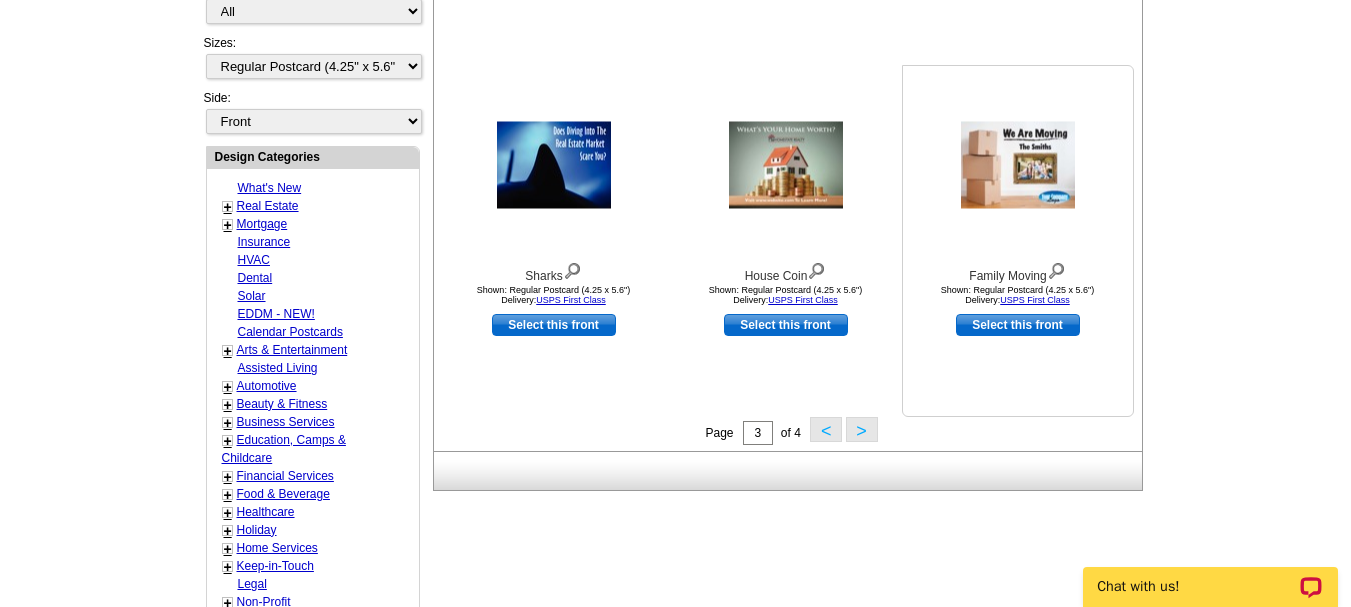 click at bounding box center [1018, 165] 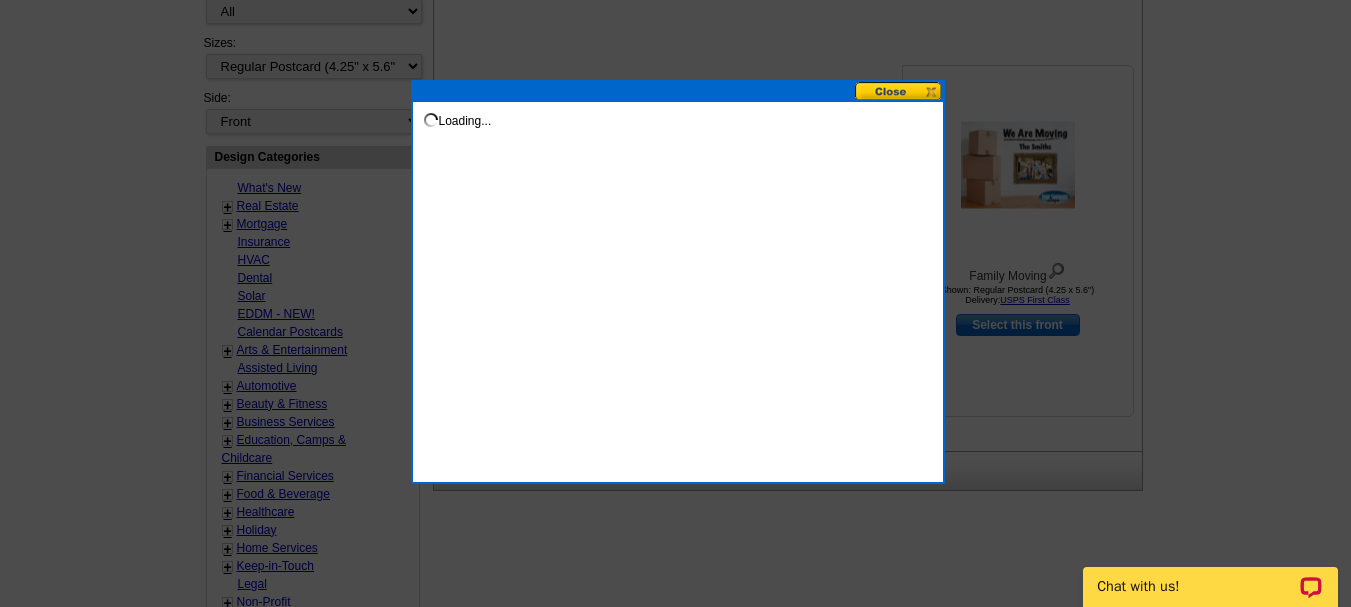 click at bounding box center [675, -33] 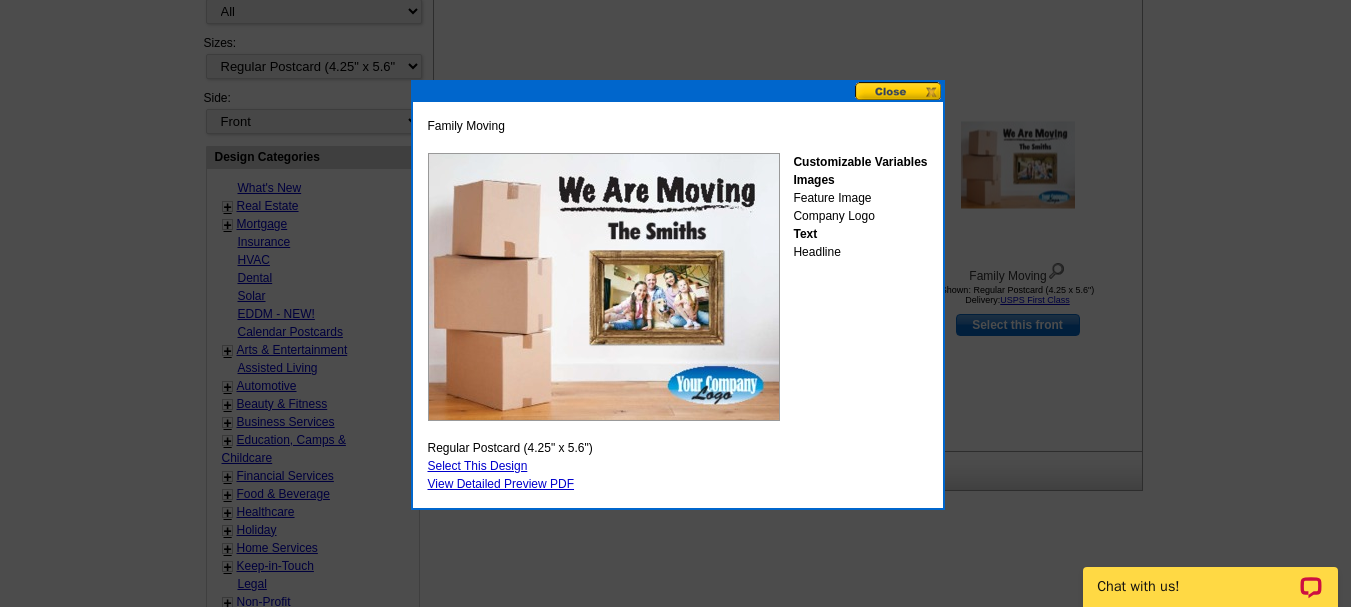 click at bounding box center (899, 91) 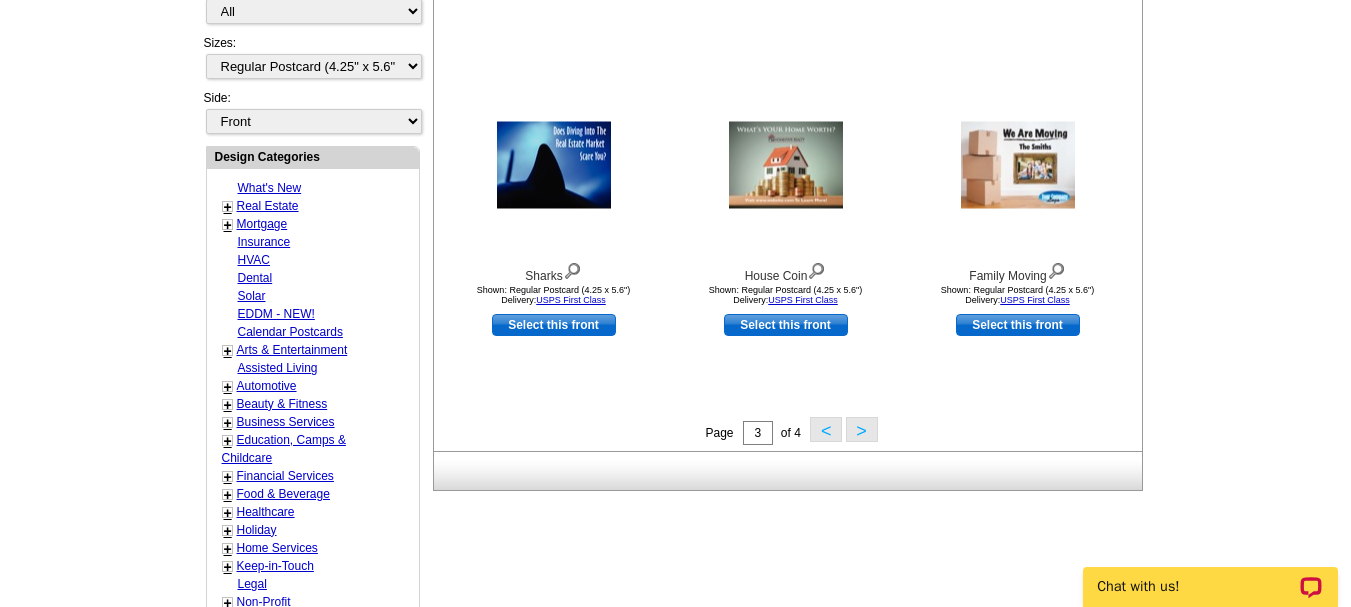 click on ">" at bounding box center (862, 429) 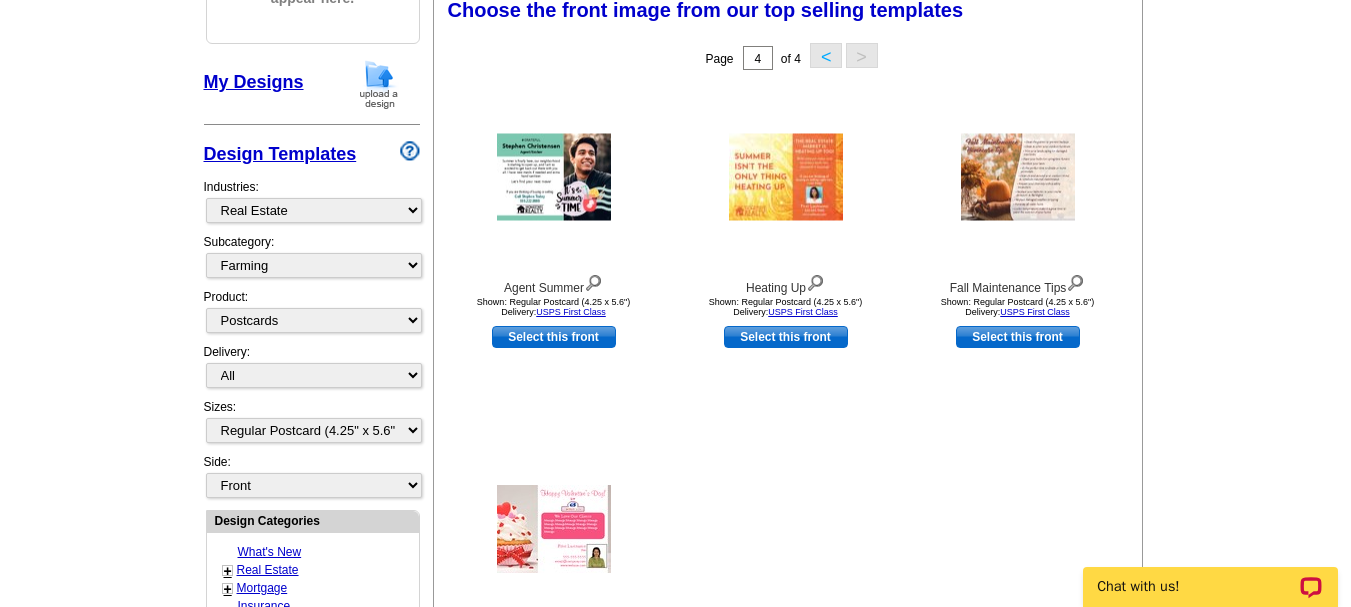 scroll, scrollTop: 296, scrollLeft: 0, axis: vertical 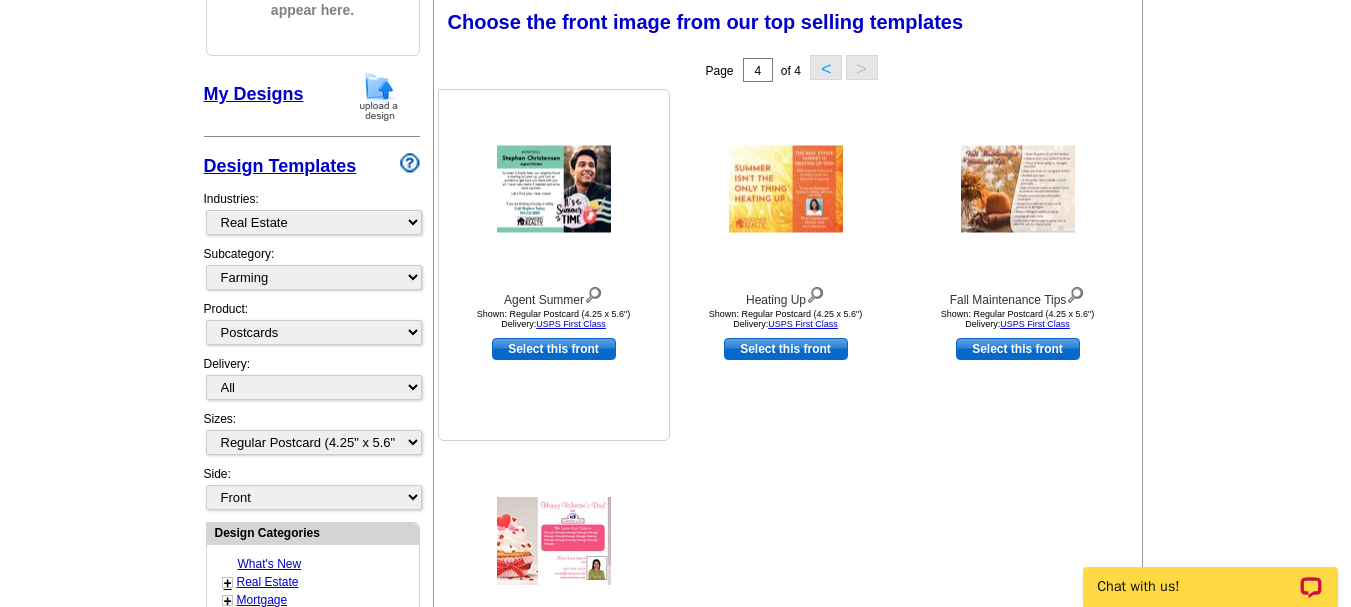 click at bounding box center (554, 189) 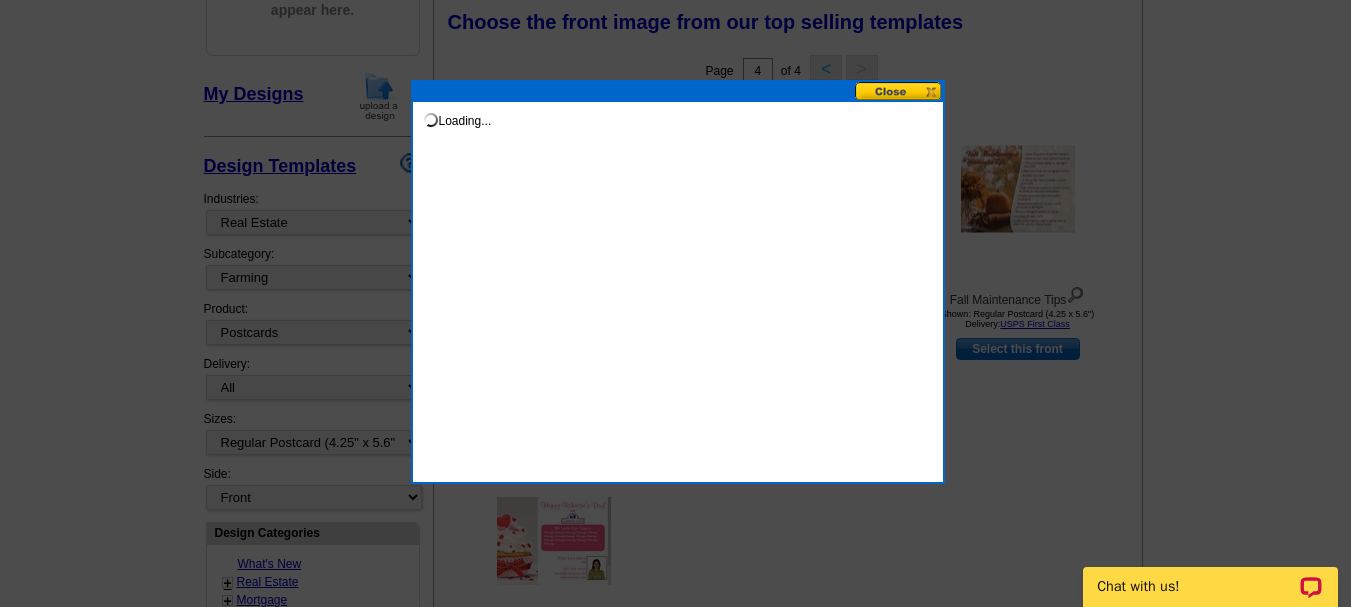click on "Loading..." at bounding box center (678, 282) 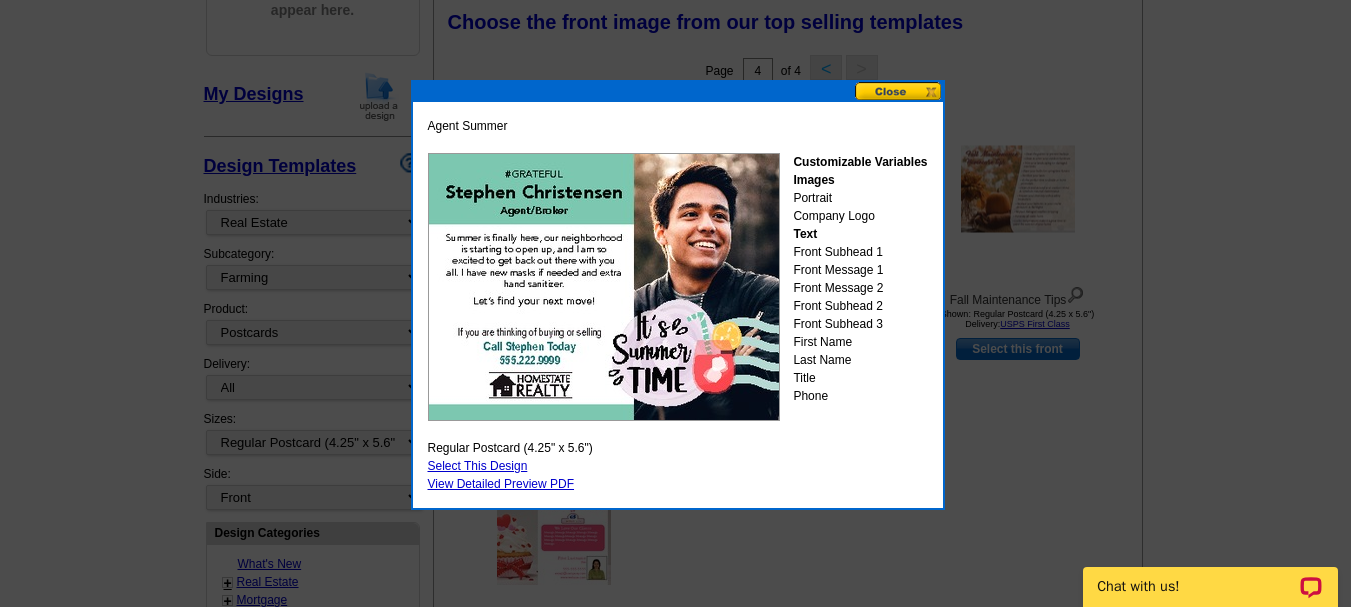 click at bounding box center (899, 91) 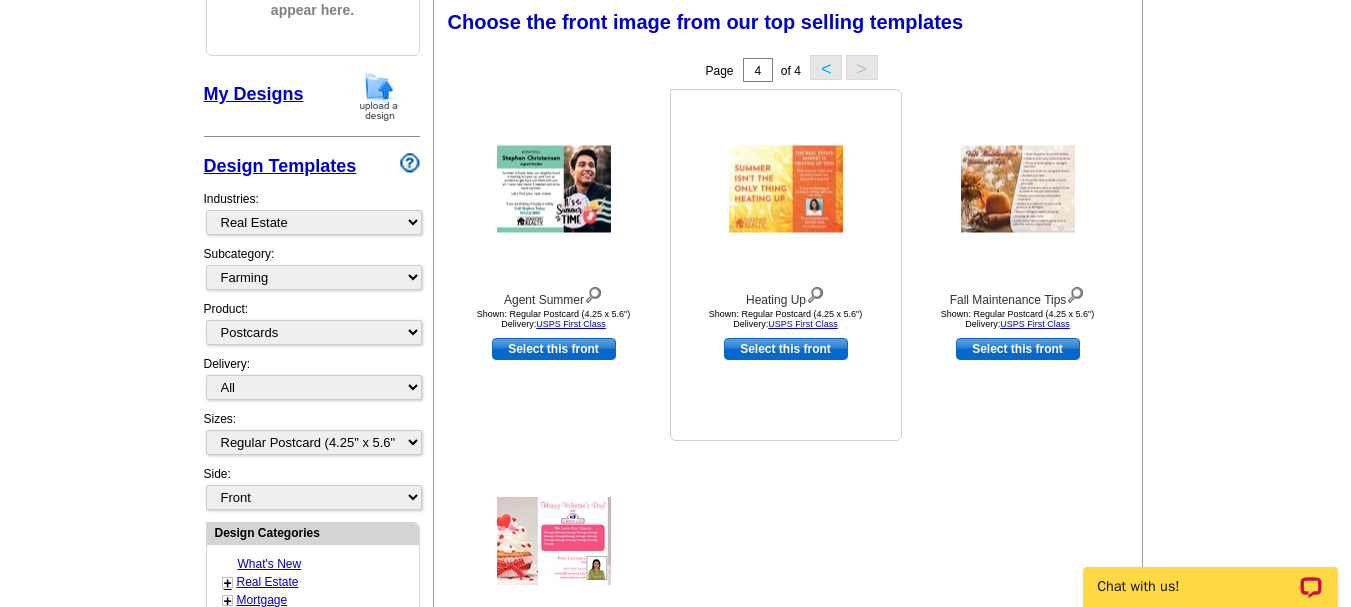click at bounding box center (786, 189) 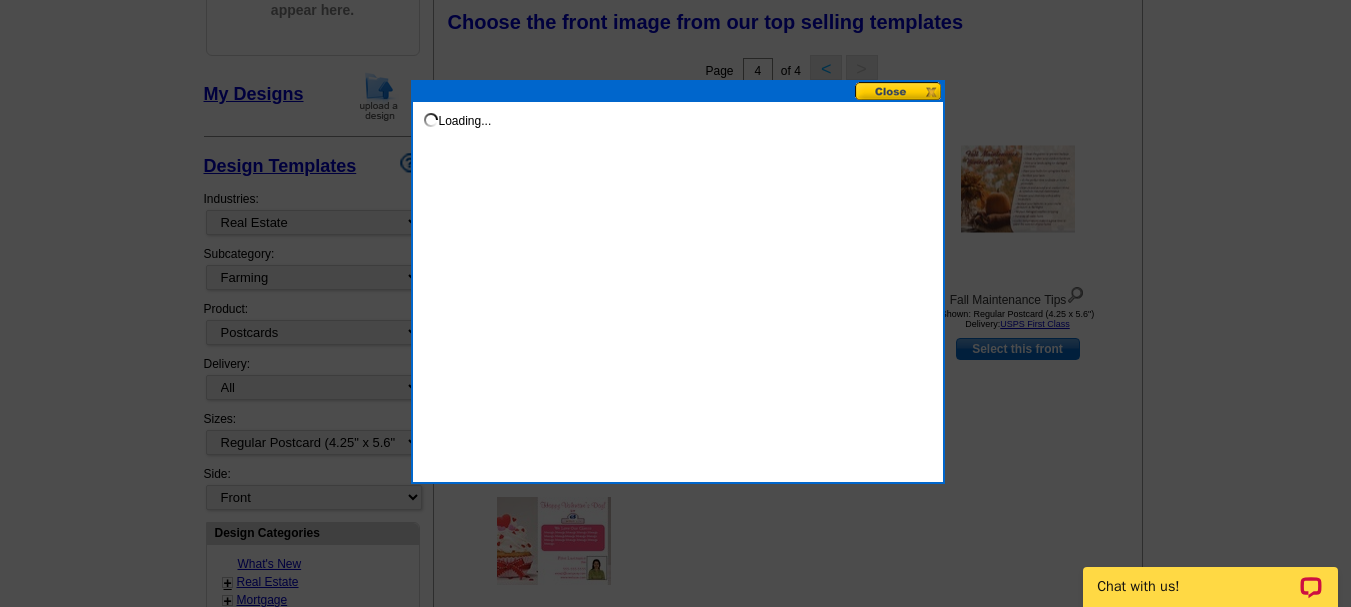 click on "Loading..." at bounding box center (678, 282) 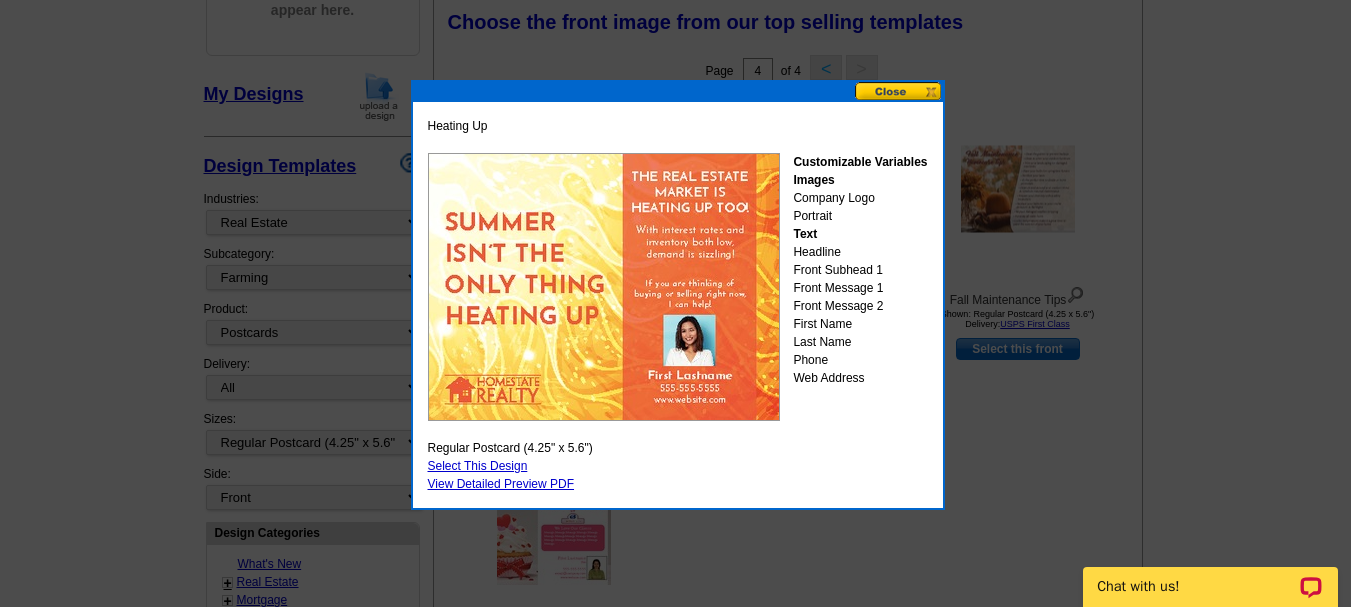 click at bounding box center (899, 91) 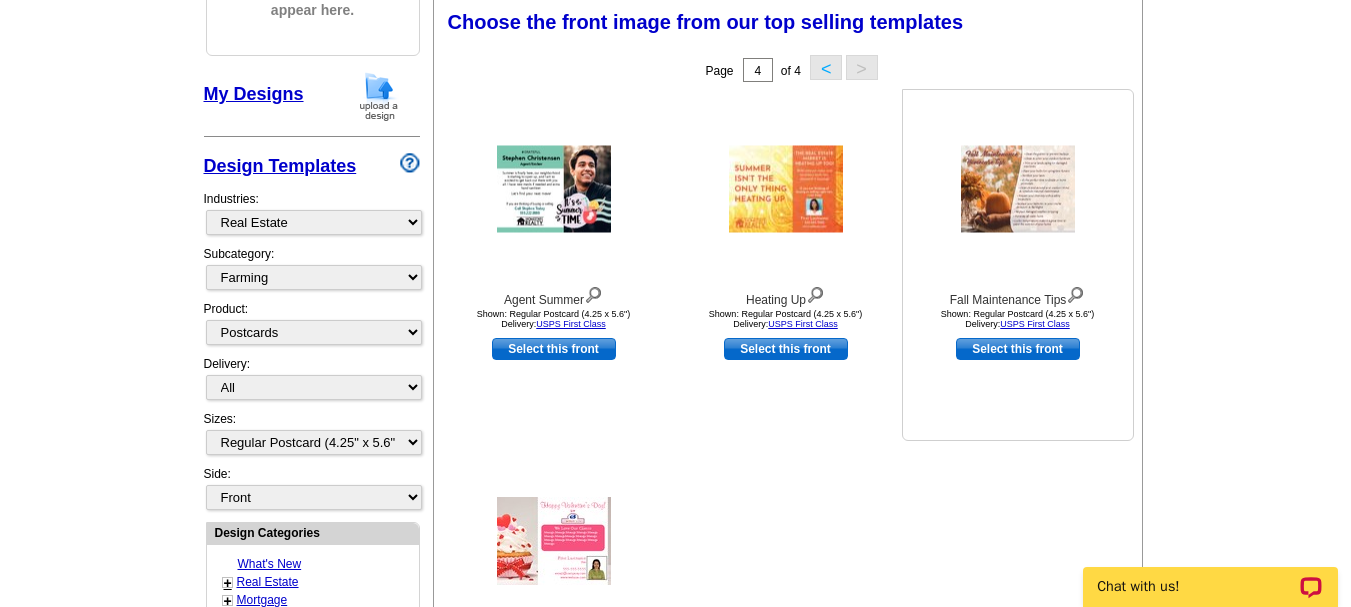 click at bounding box center [1018, 189] 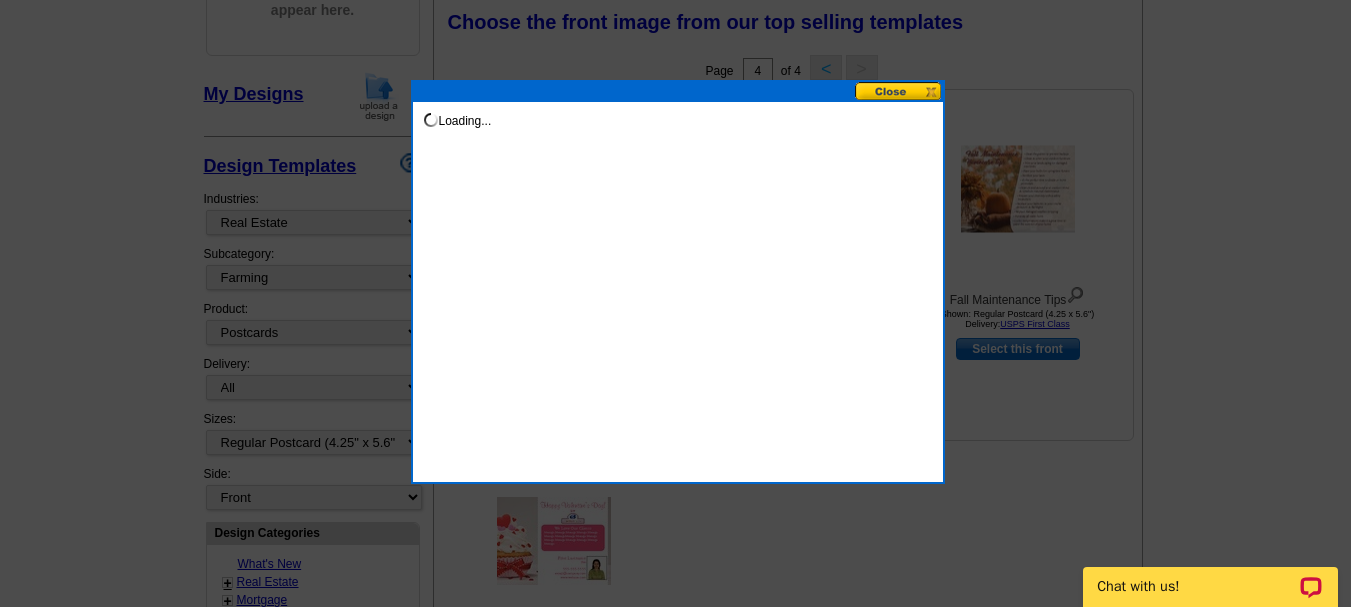 click at bounding box center (675, 155) 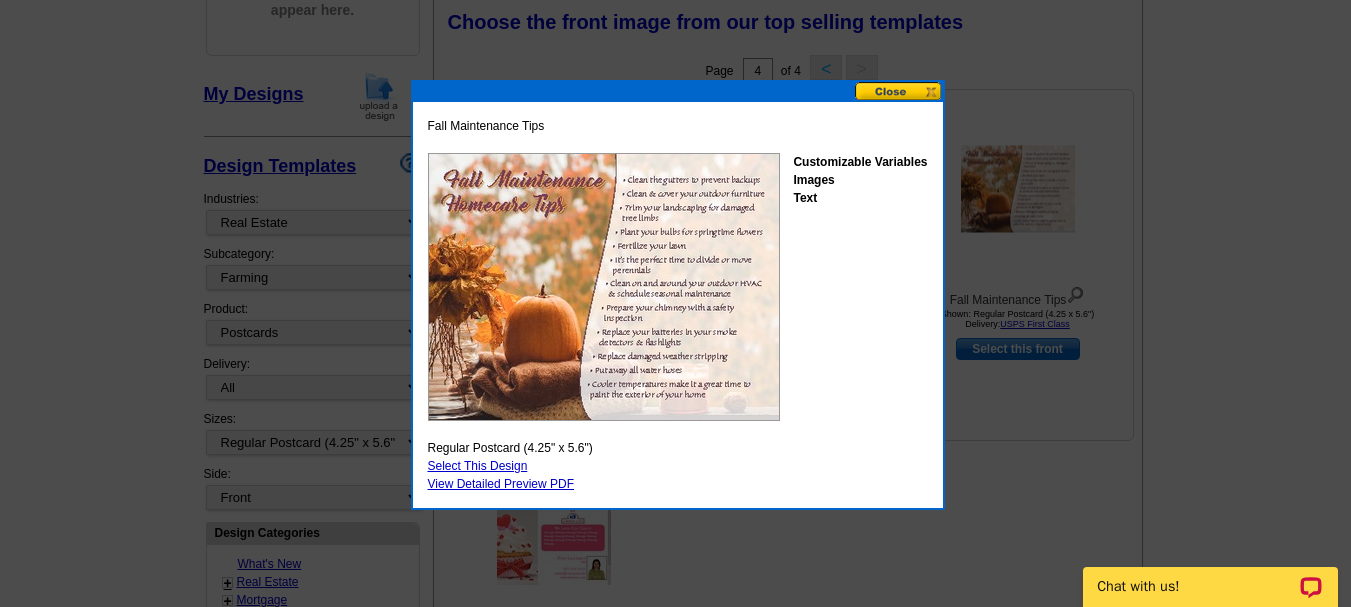 click at bounding box center (899, 91) 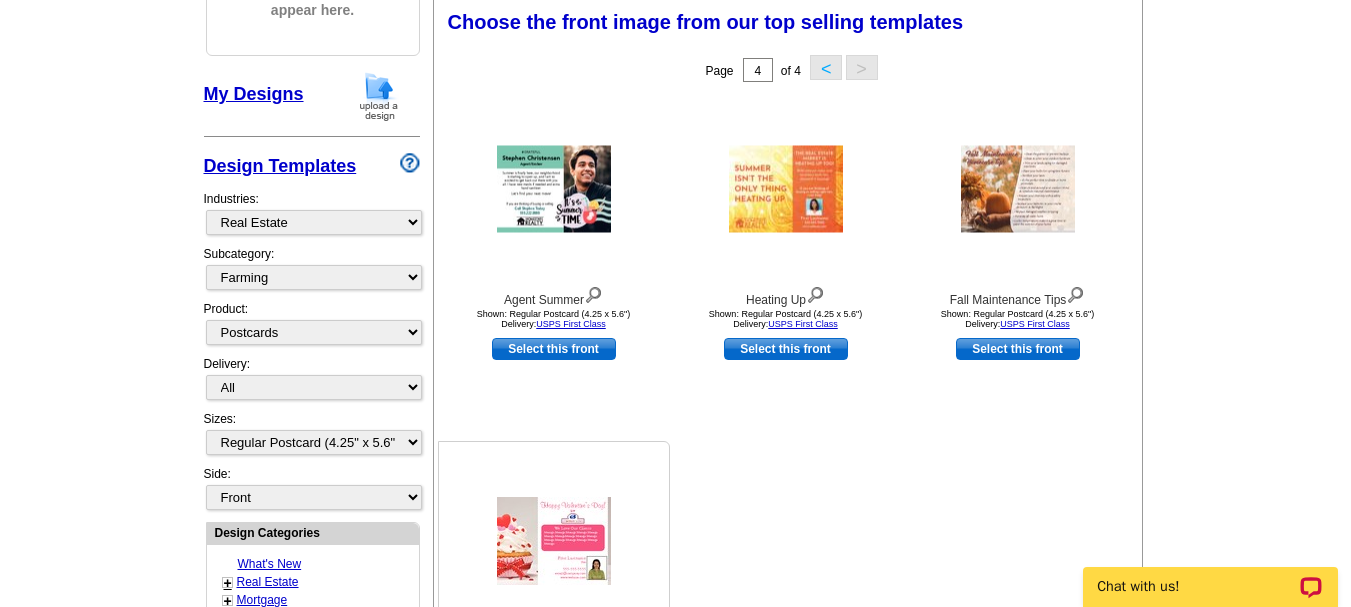 click at bounding box center [554, 541] 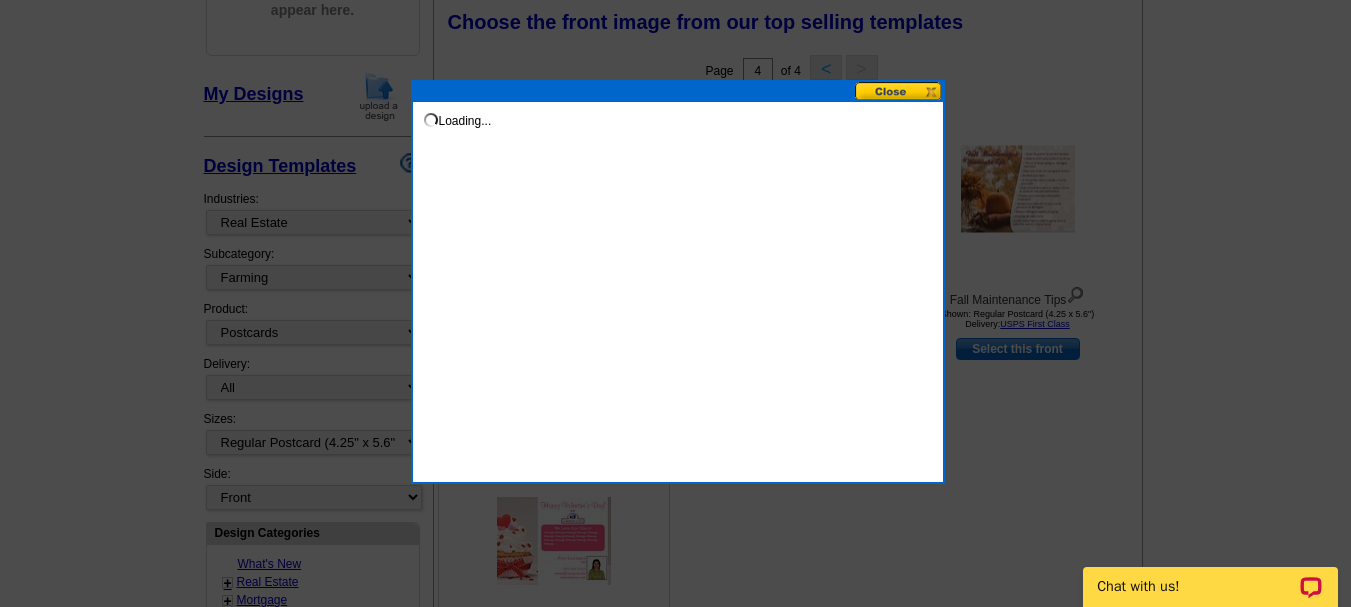 click at bounding box center [675, 155] 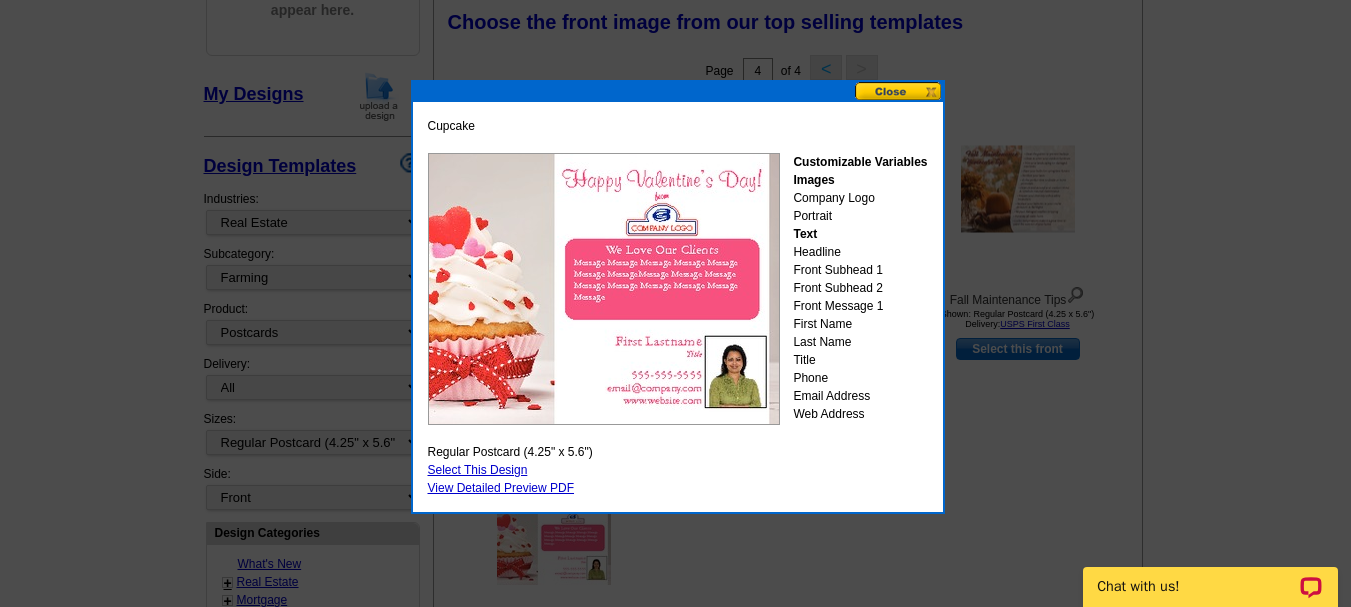 click at bounding box center [899, 91] 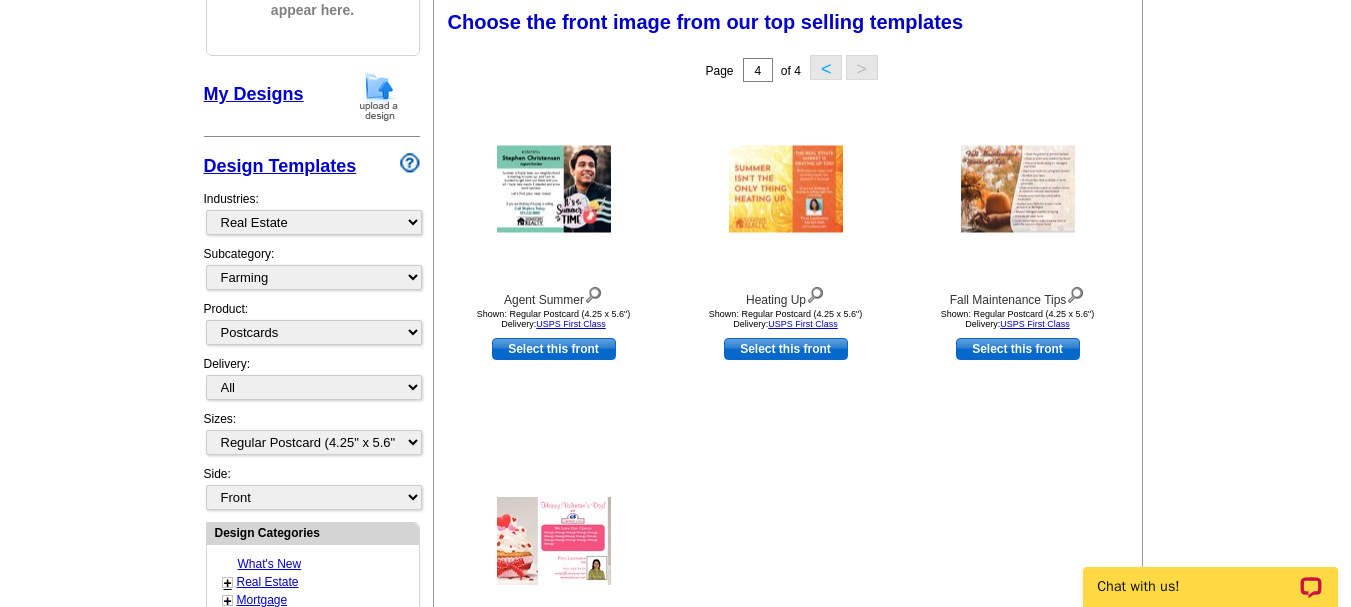 click on "<" at bounding box center [826, 67] 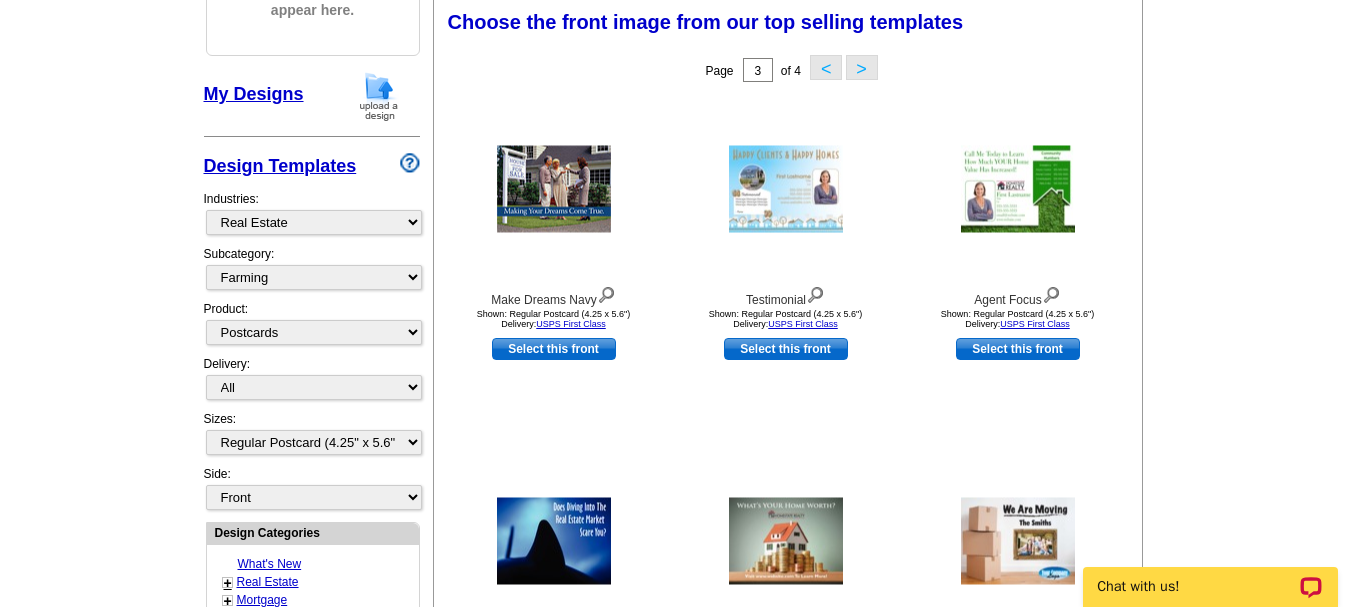 click on "<" at bounding box center [826, 67] 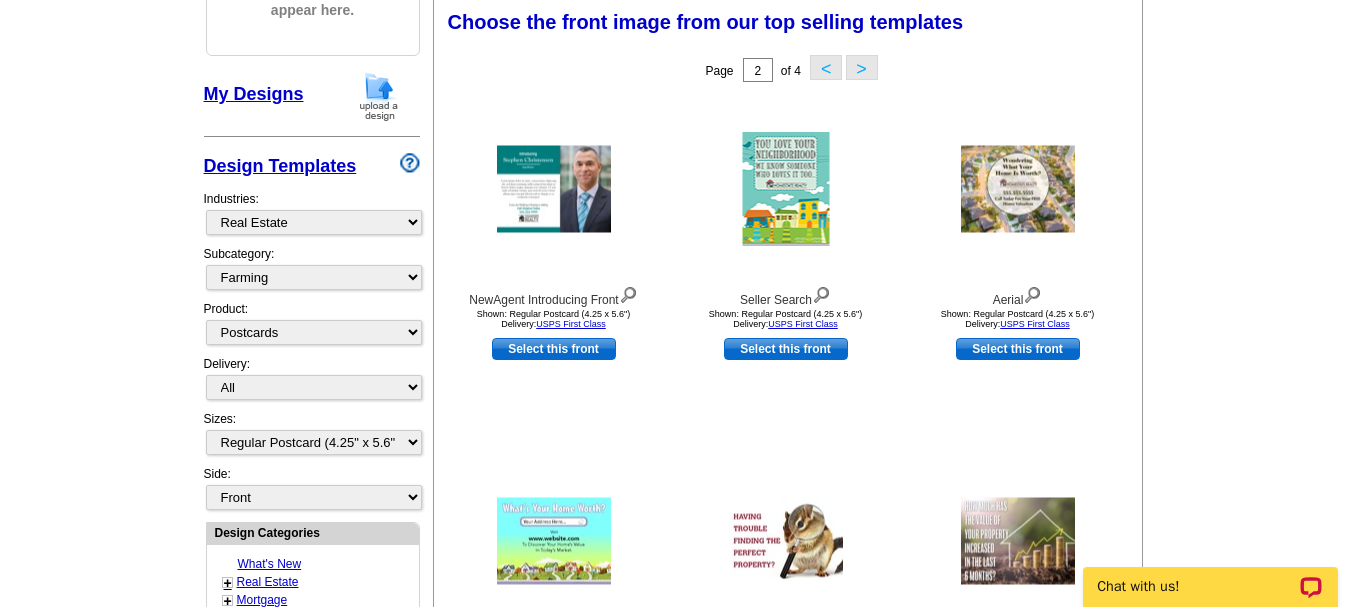 click on "<" at bounding box center (826, 67) 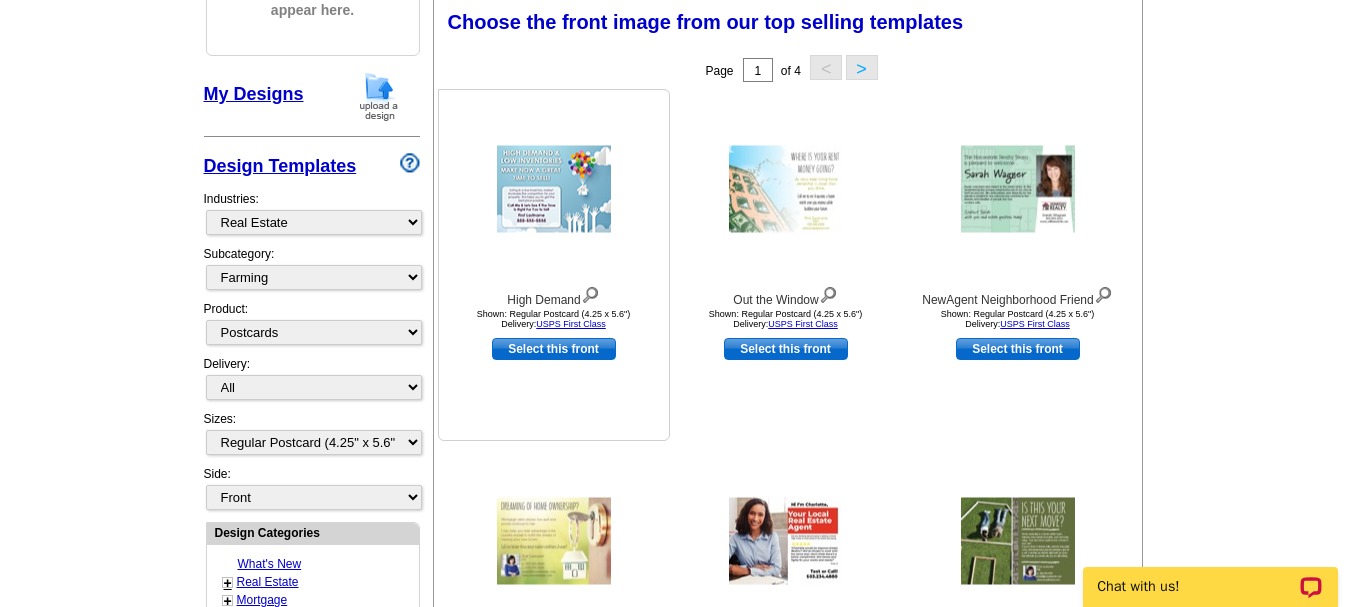 click at bounding box center (554, 189) 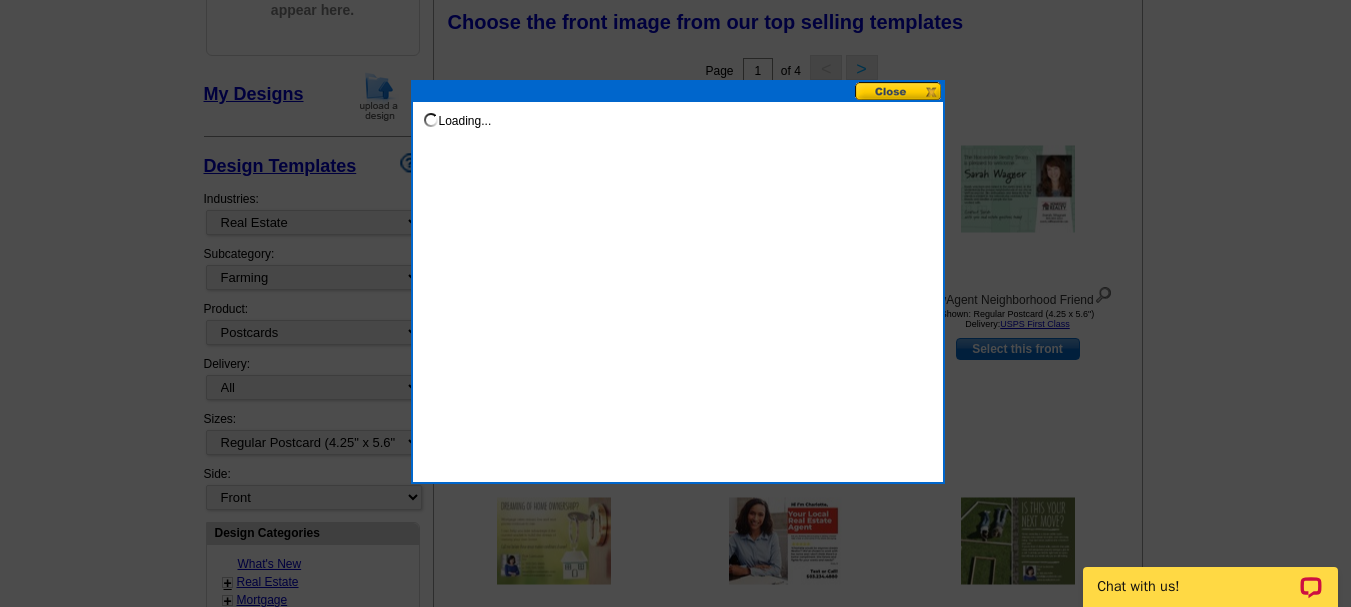 click on "Loading..." at bounding box center [678, 282] 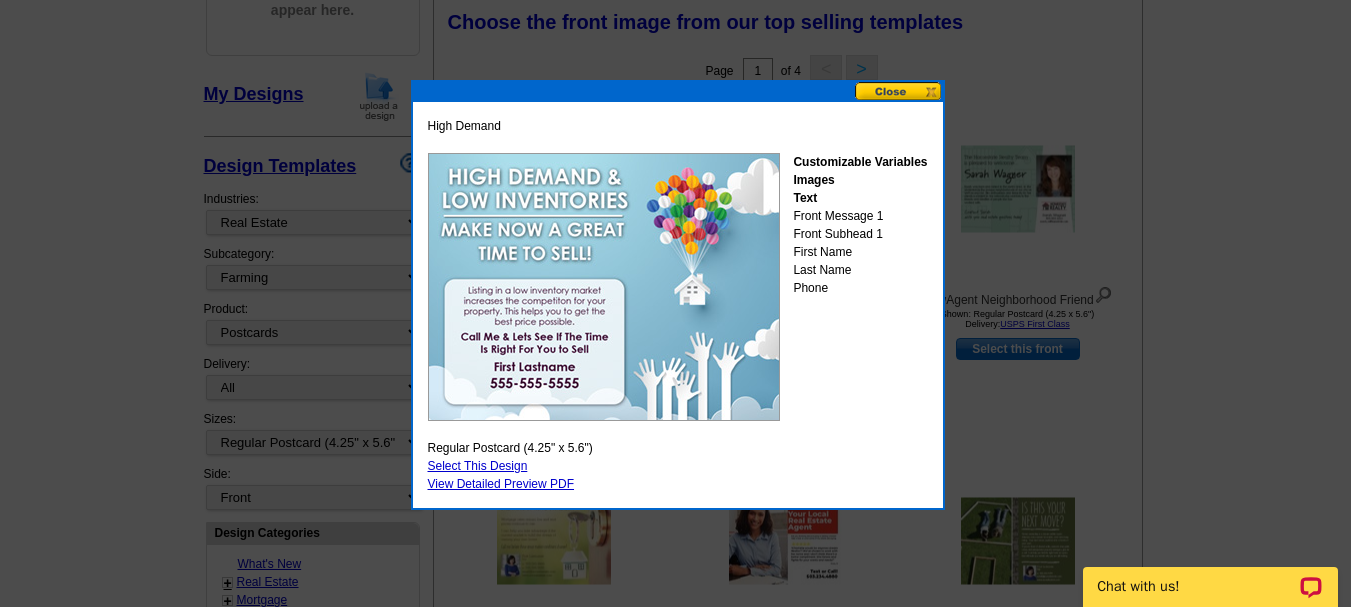 click at bounding box center (899, 91) 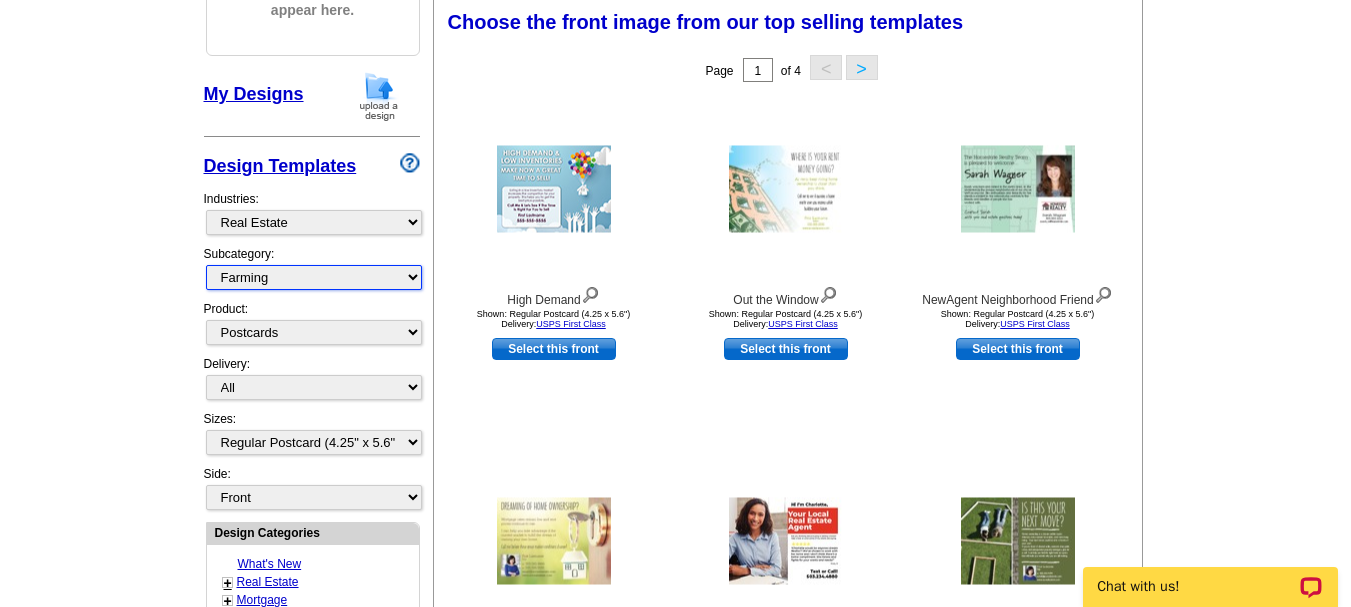 click on "All RE/MAX® Referrals Keller Williams® Berkshire Hathaway Home Services Century 21 Commercial Real Estate QR Code Cards 1st Time Home Buyer Distressed Homeowners Social Networking Farming Just Listed Just Sold Open House Market Report" at bounding box center [314, 277] 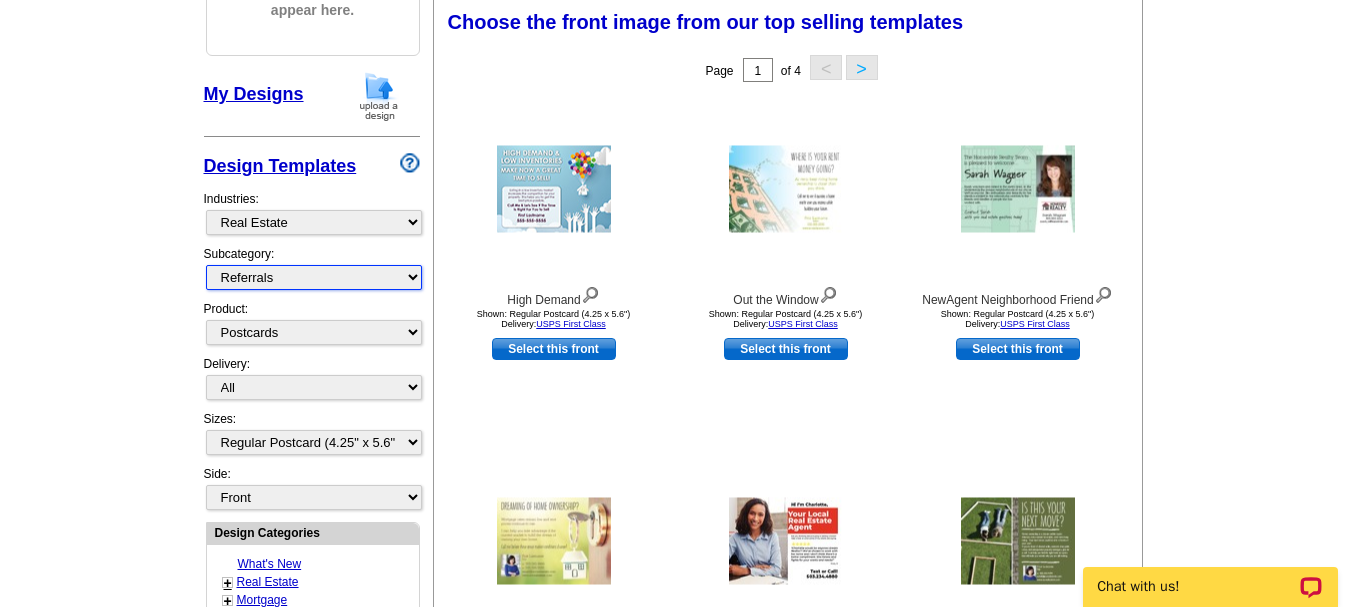 click on "All RE/MAX® Referrals Keller Williams® Berkshire Hathaway Home Services Century 21 Commercial Real Estate QR Code Cards 1st Time Home Buyer Distressed Homeowners Social Networking Farming Just Listed Just Sold Open House Market Report" at bounding box center [314, 277] 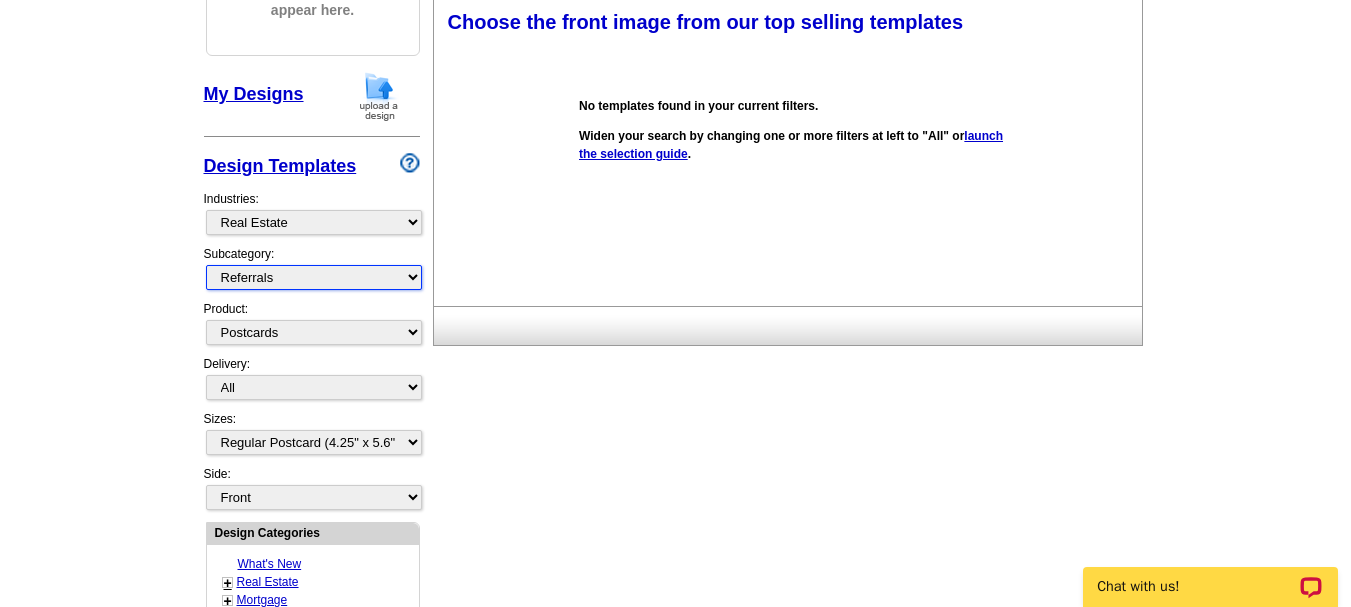click on "All RE/MAX® Referrals Keller Williams® Berkshire Hathaway Home Services Century 21 Commercial Real Estate QR Code Cards 1st Time Home Buyer Distressed Homeowners Social Networking Farming Just Listed Just Sold Open House Market Report" at bounding box center (314, 277) 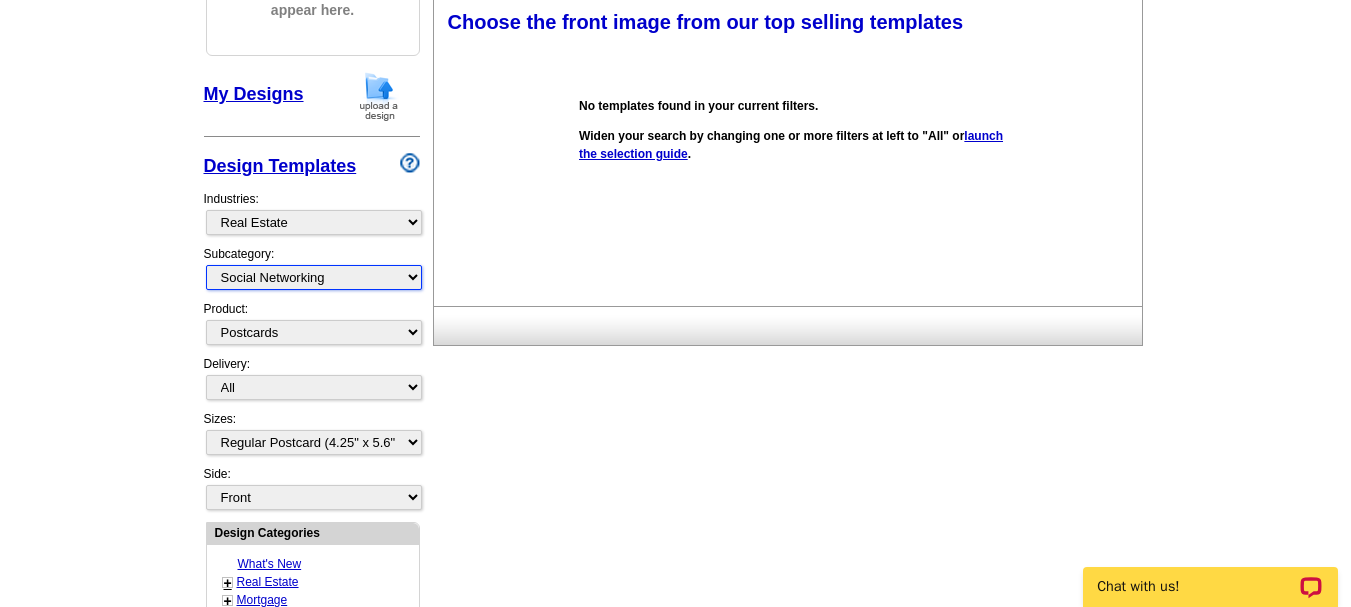click on "All RE/MAX® Referrals Keller Williams® Berkshire Hathaway Home Services Century 21 Commercial Real Estate QR Code Cards 1st Time Home Buyer Distressed Homeowners Social Networking Farming Just Listed Just Sold Open House Market Report" at bounding box center (314, 277) 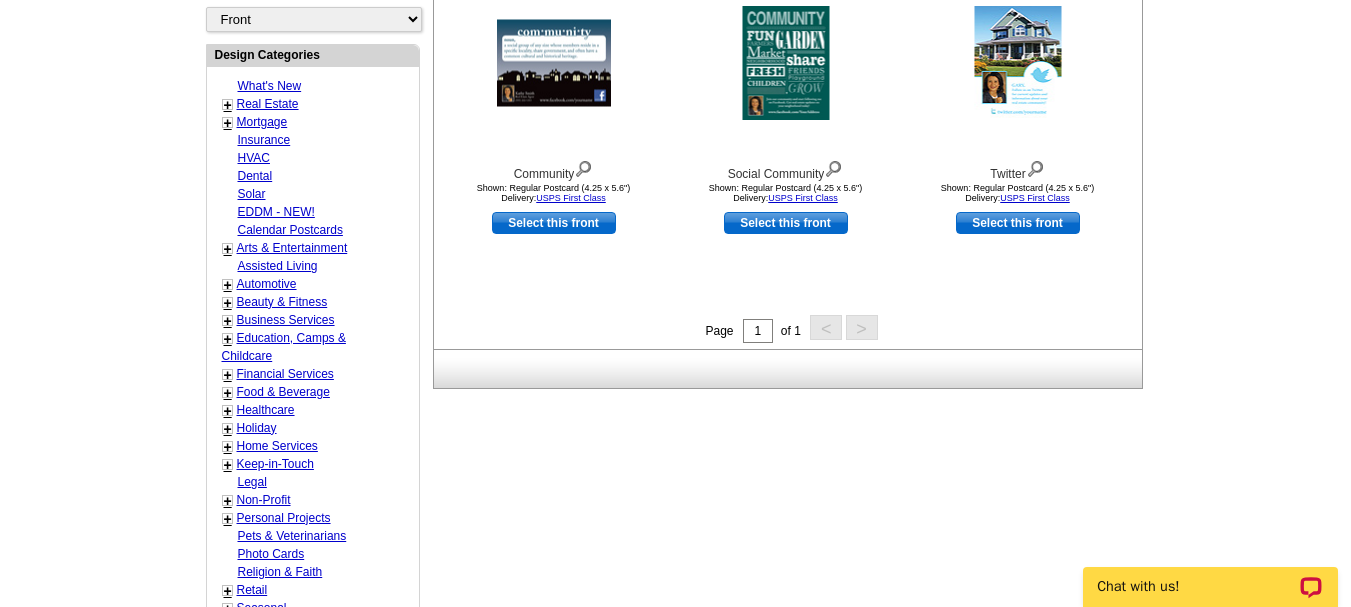scroll, scrollTop: 795, scrollLeft: 0, axis: vertical 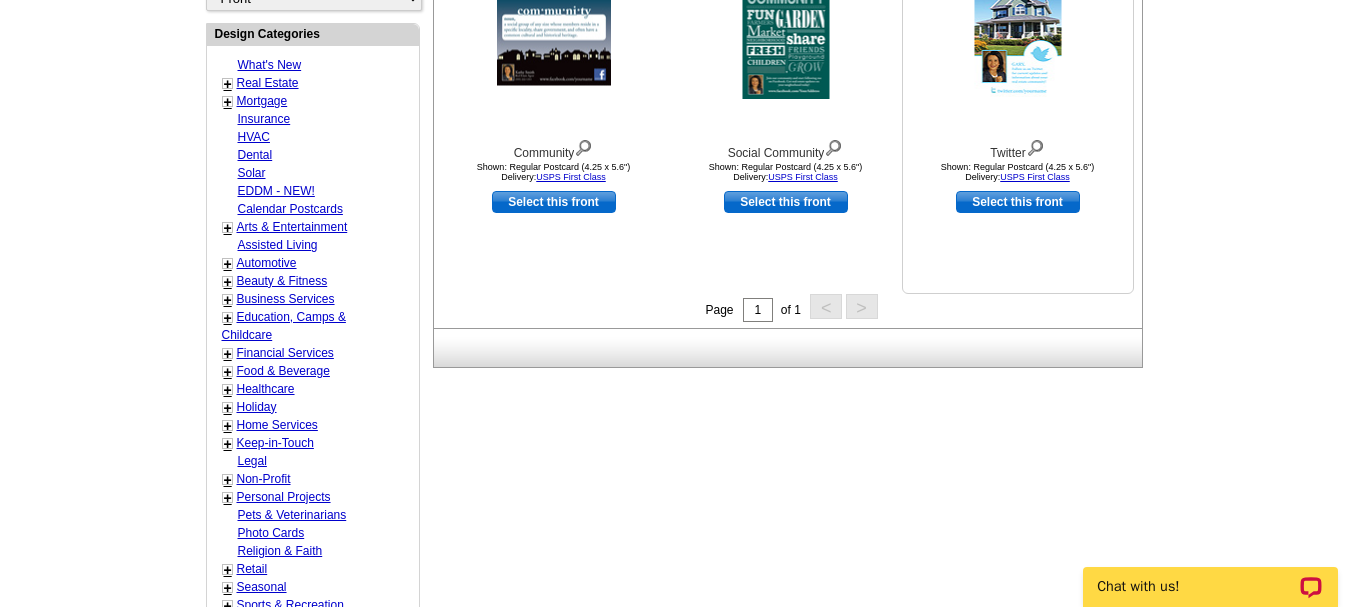 click at bounding box center [1017, 42] 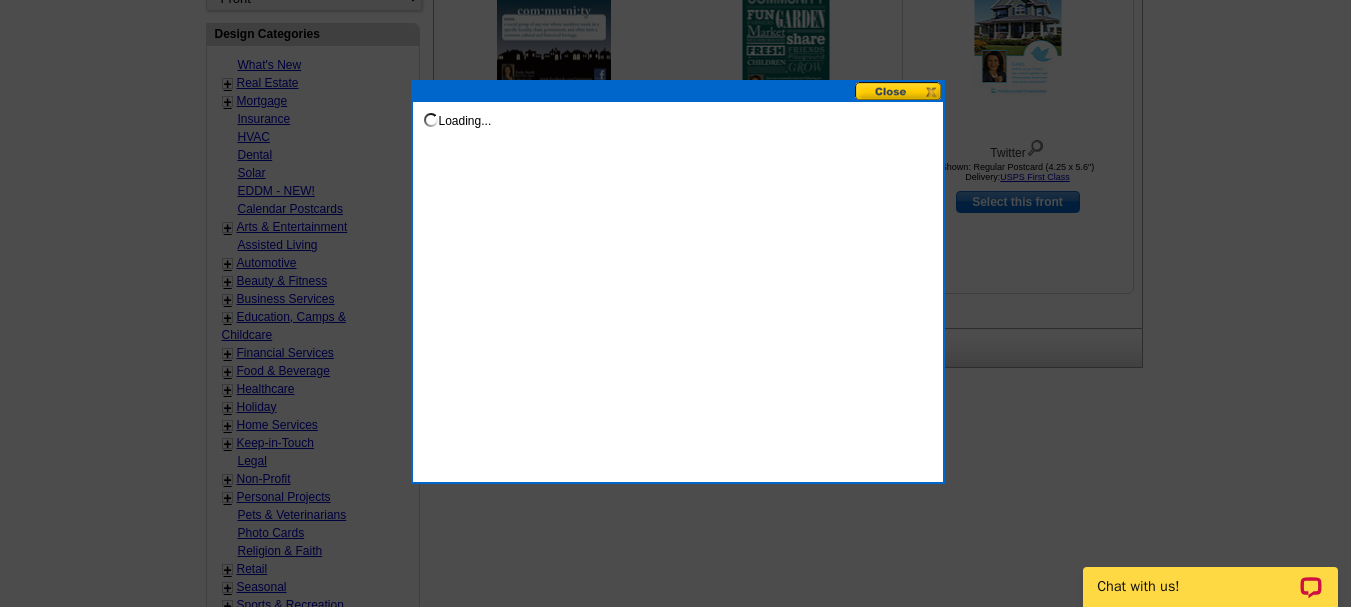 click at bounding box center [675, -94] 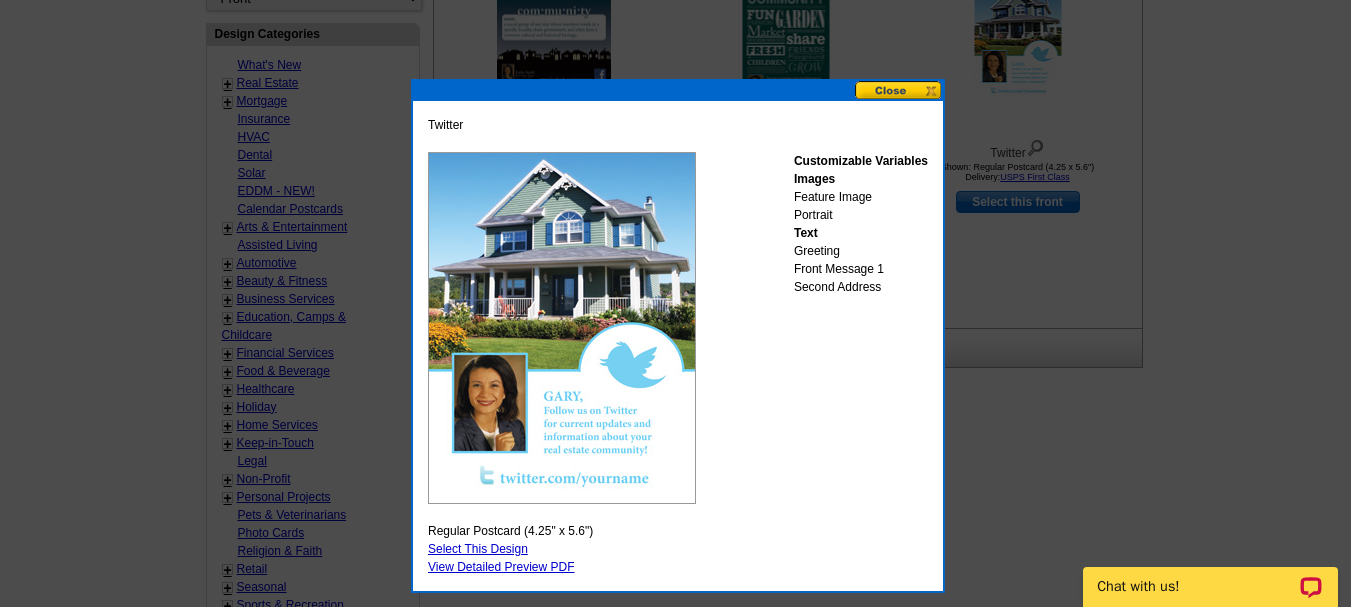 click at bounding box center [899, 90] 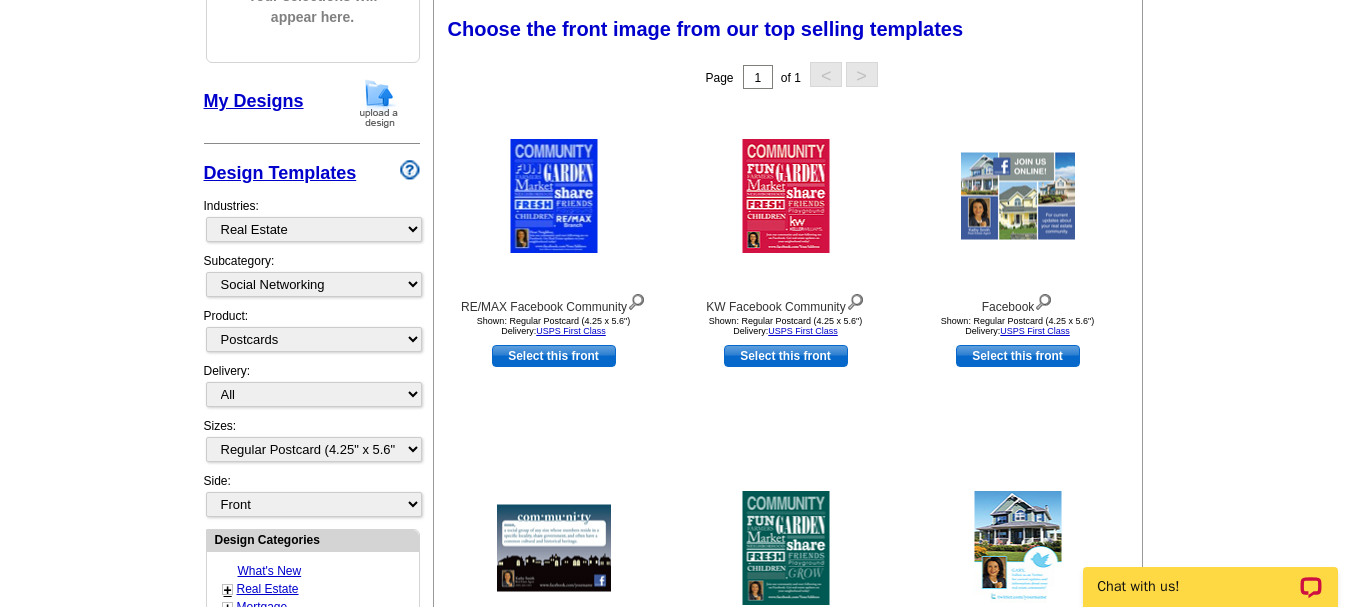 scroll, scrollTop: 282, scrollLeft: 0, axis: vertical 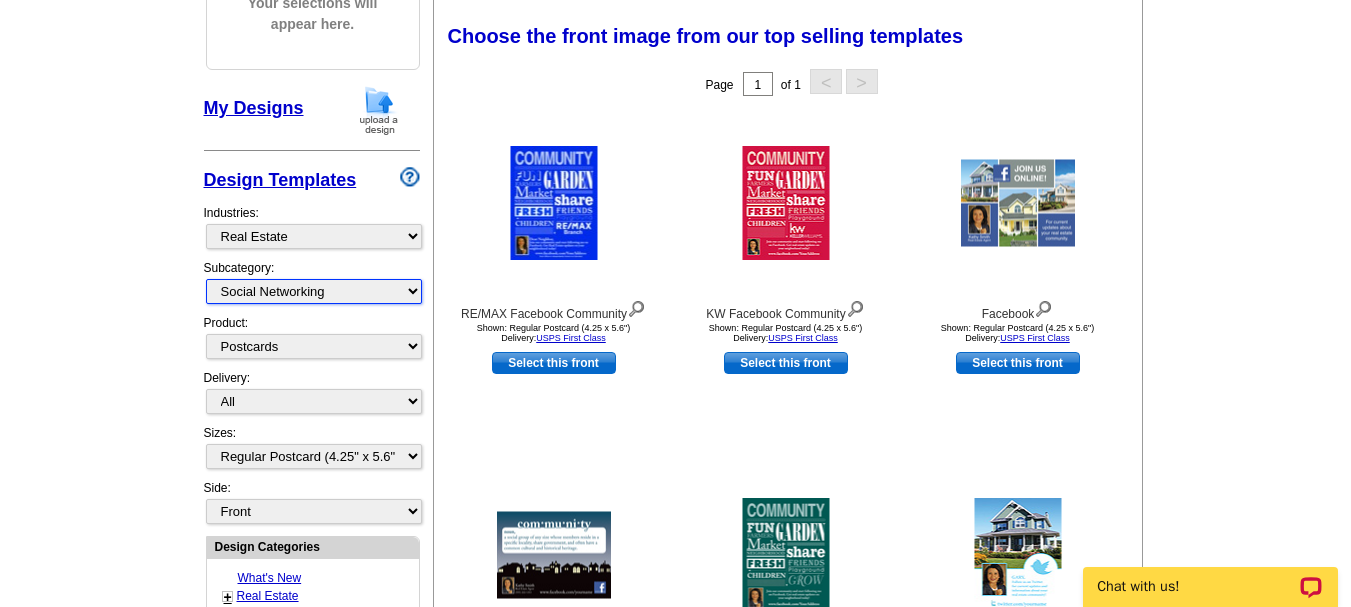 click on "All RE/MAX® Referrals Keller Williams® Berkshire Hathaway Home Services Century 21 Commercial Real Estate QR Code Cards 1st Time Home Buyer Distressed Homeowners Social Networking Farming Just Listed Just Sold Open House Market Report" at bounding box center (314, 291) 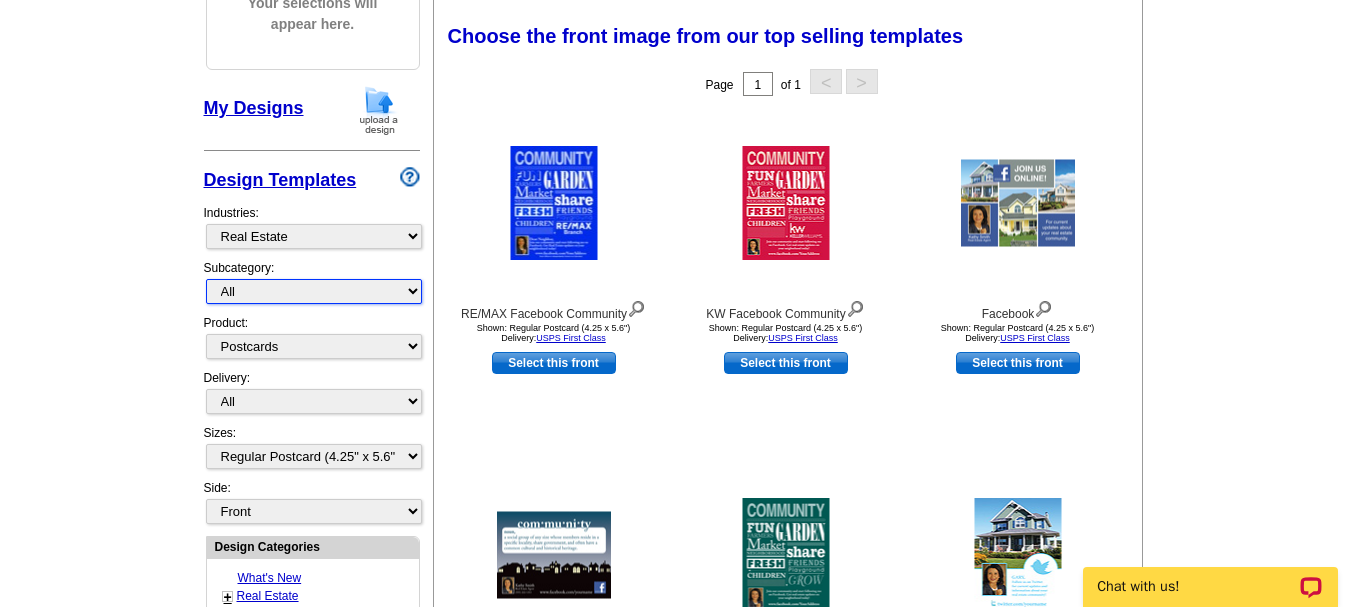 click on "All RE/MAX® Referrals Keller Williams® Berkshire Hathaway Home Services Century 21 Commercial Real Estate QR Code Cards 1st Time Home Buyer Distressed Homeowners Social Networking Farming Just Listed Just Sold Open House Market Report" at bounding box center [314, 291] 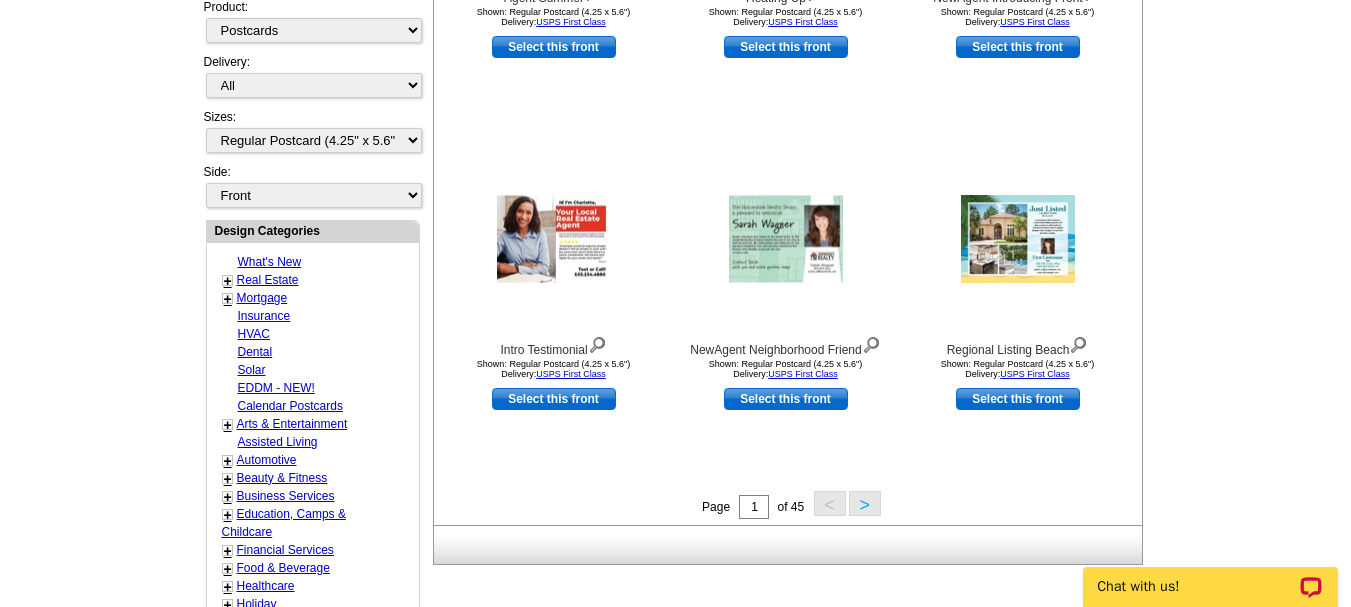 scroll, scrollTop: 566, scrollLeft: 0, axis: vertical 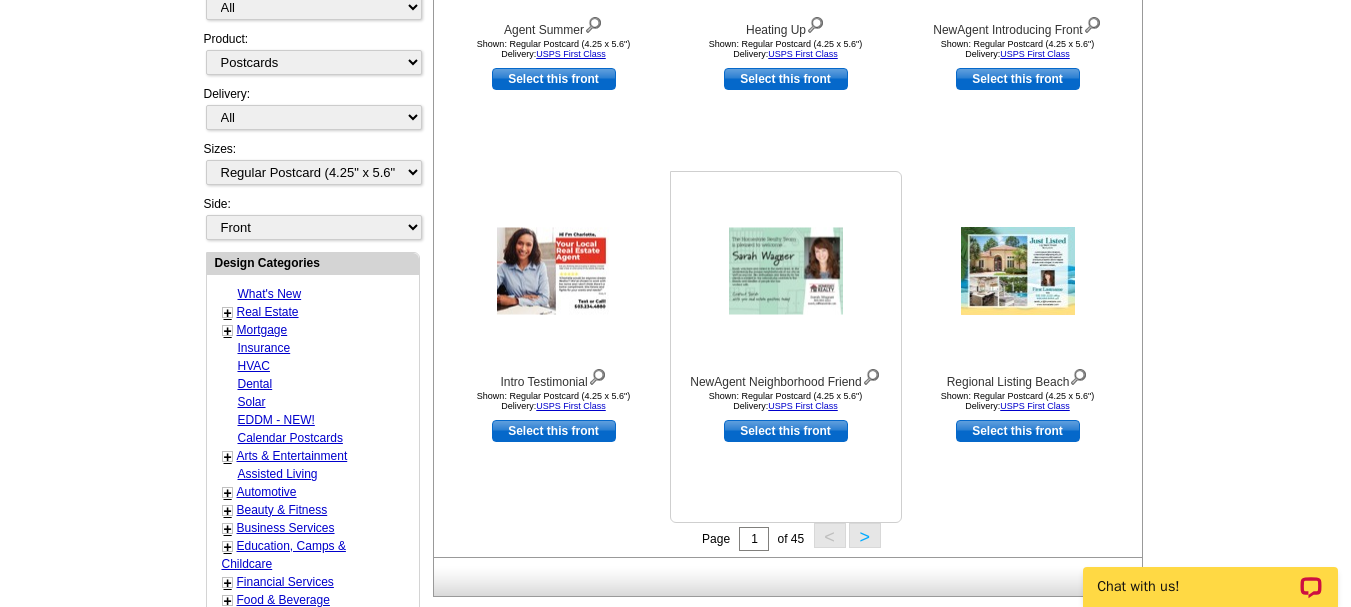 click at bounding box center [786, 271] 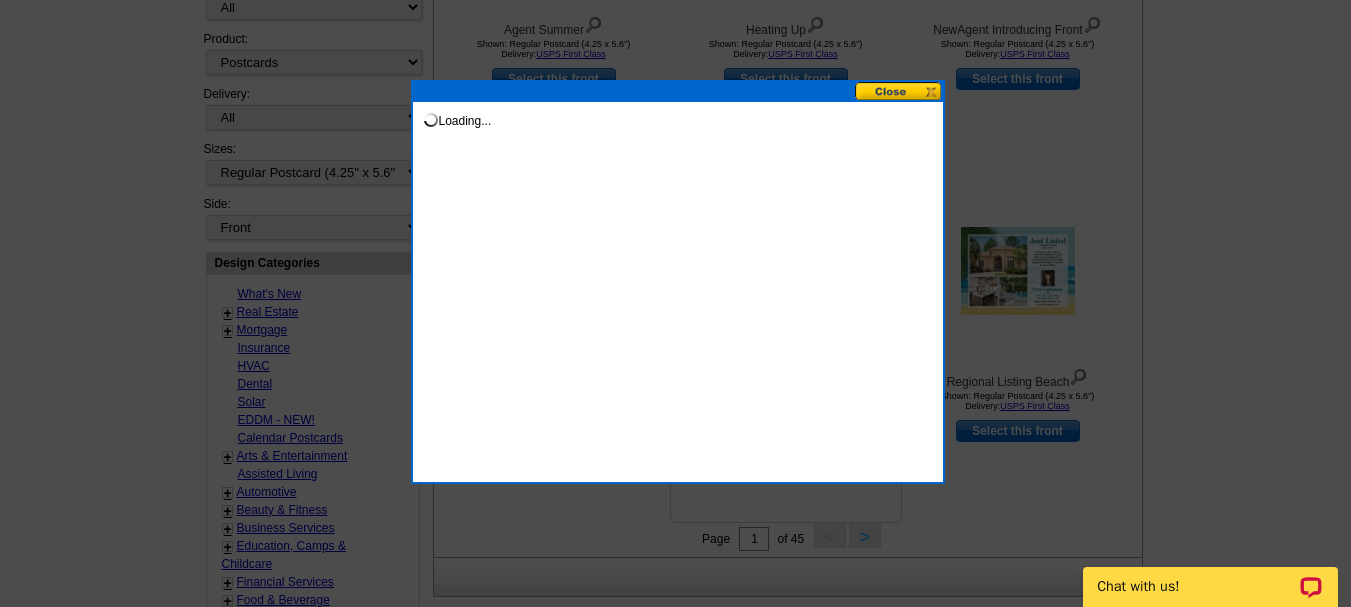 click on "Loading..." at bounding box center [678, 282] 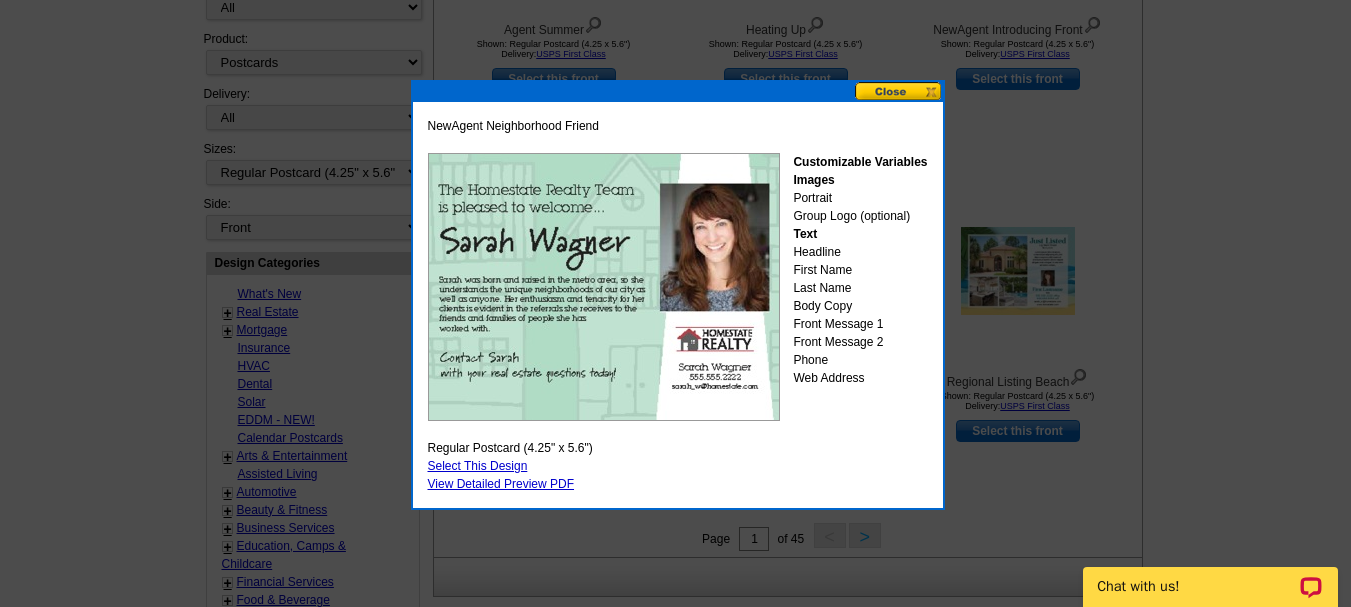 click at bounding box center [899, 91] 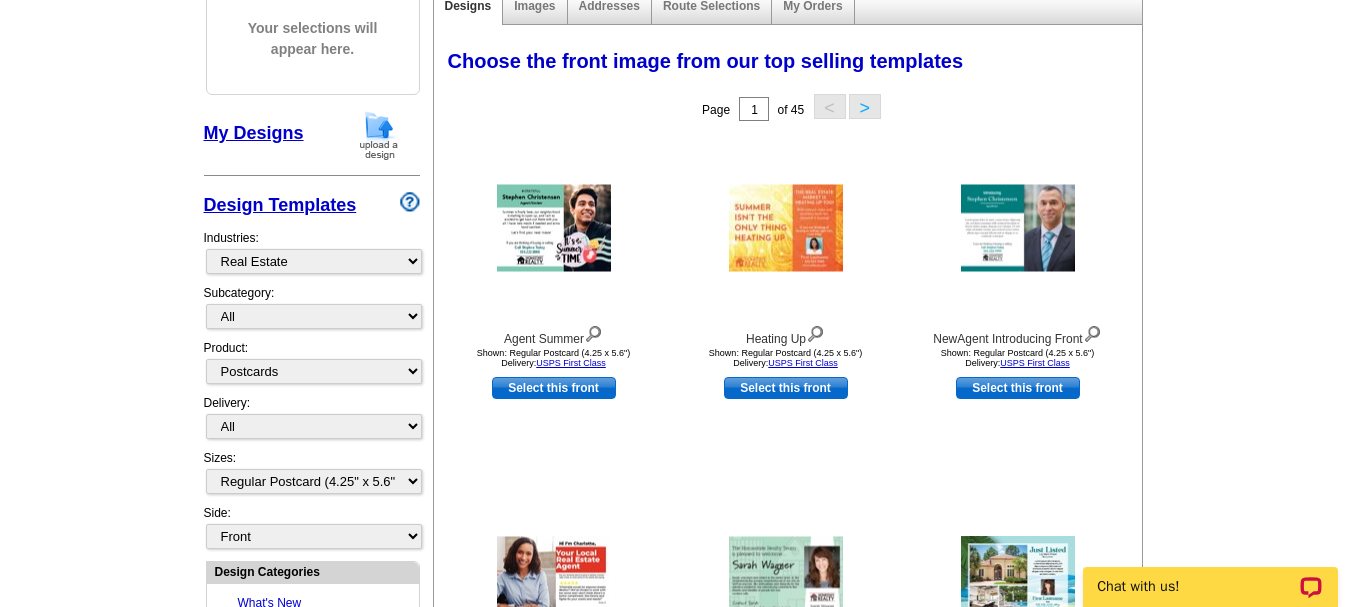 scroll, scrollTop: 0, scrollLeft: 0, axis: both 